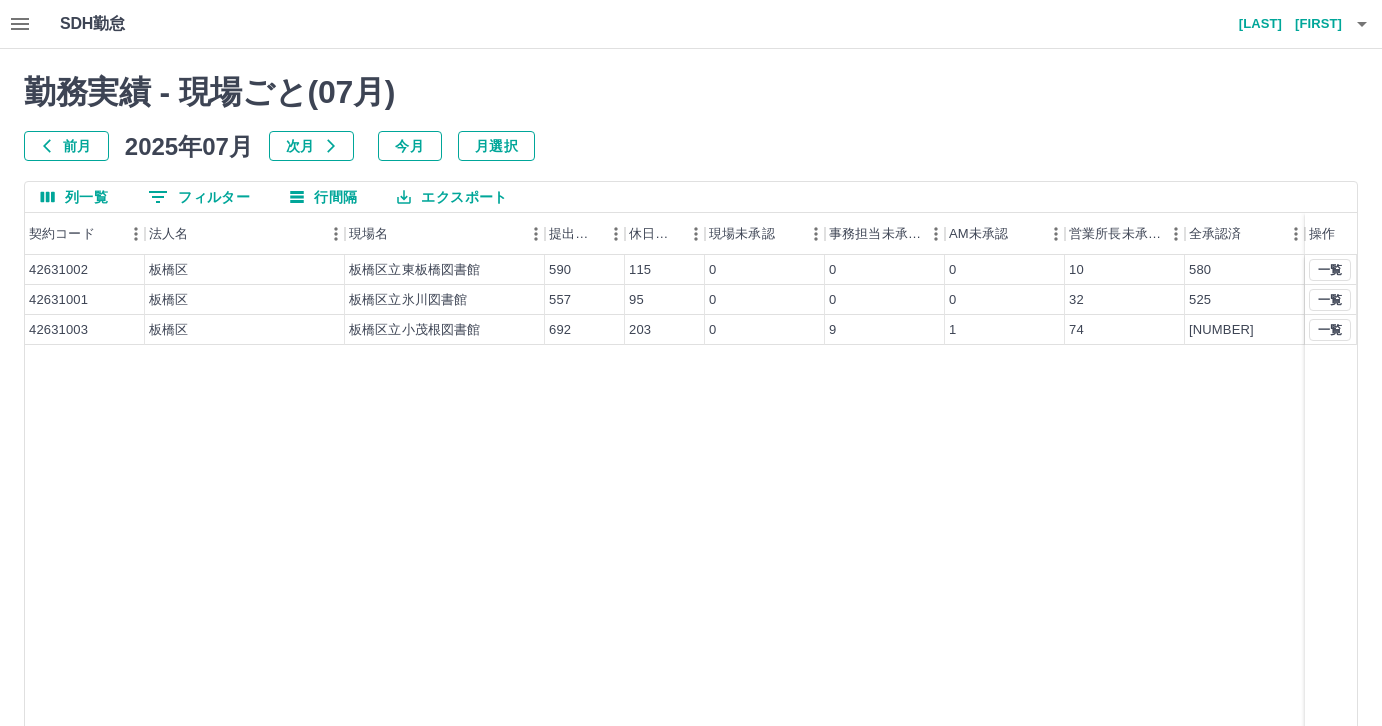 scroll, scrollTop: 0, scrollLeft: 0, axis: both 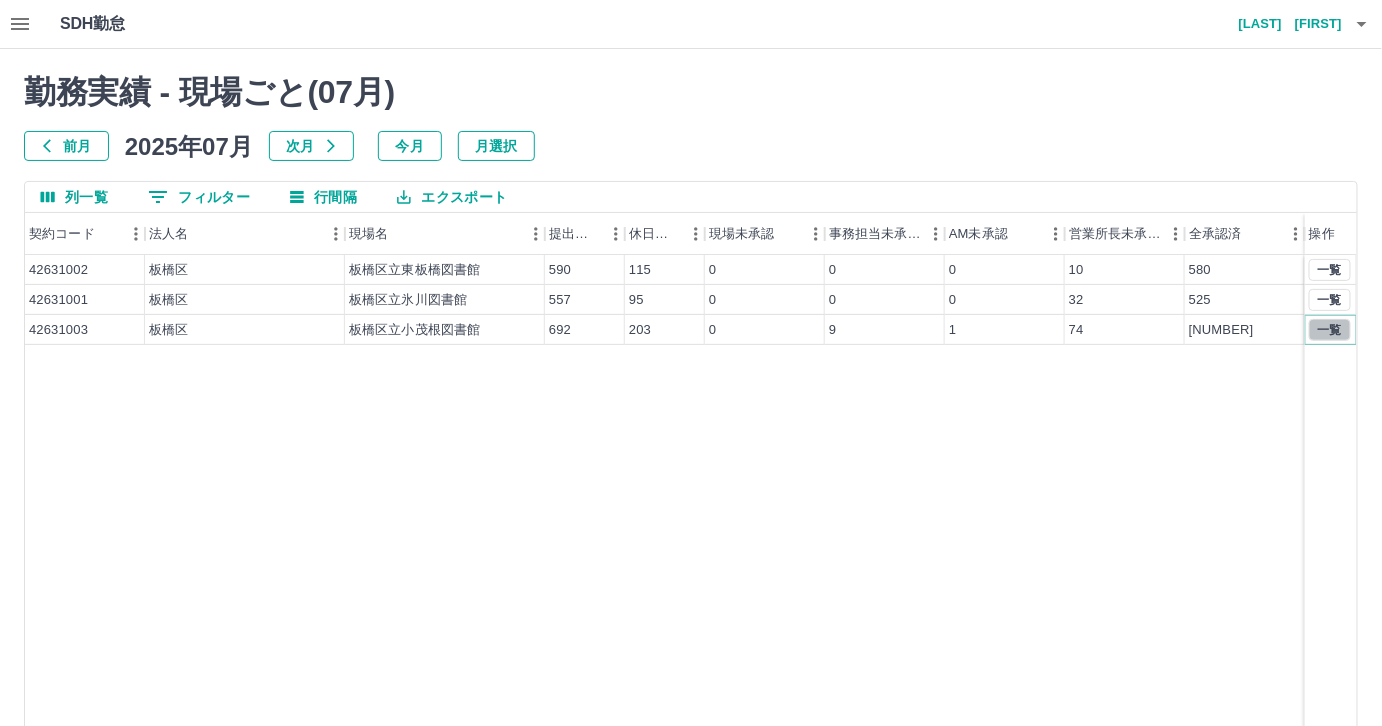 click on "一覧" at bounding box center (1330, 330) 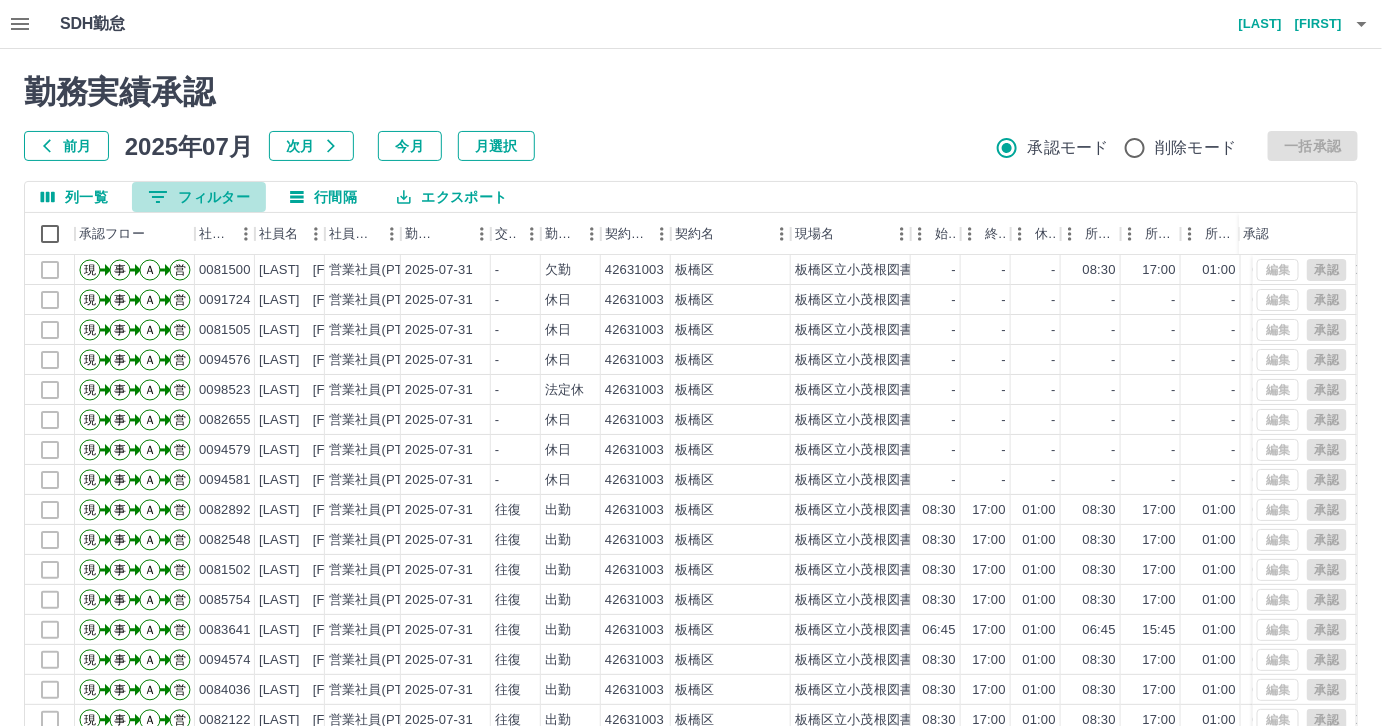 click on "0 フィルター" at bounding box center (199, 197) 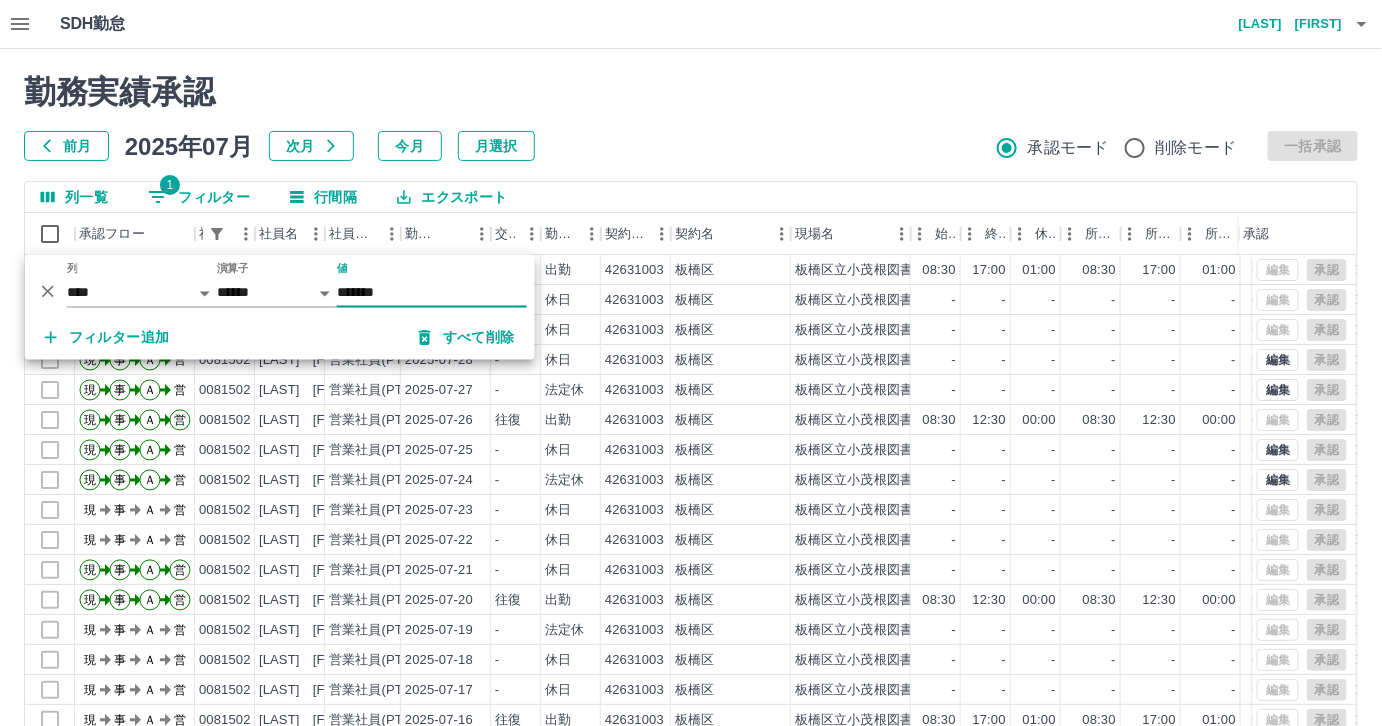 type on "*******" 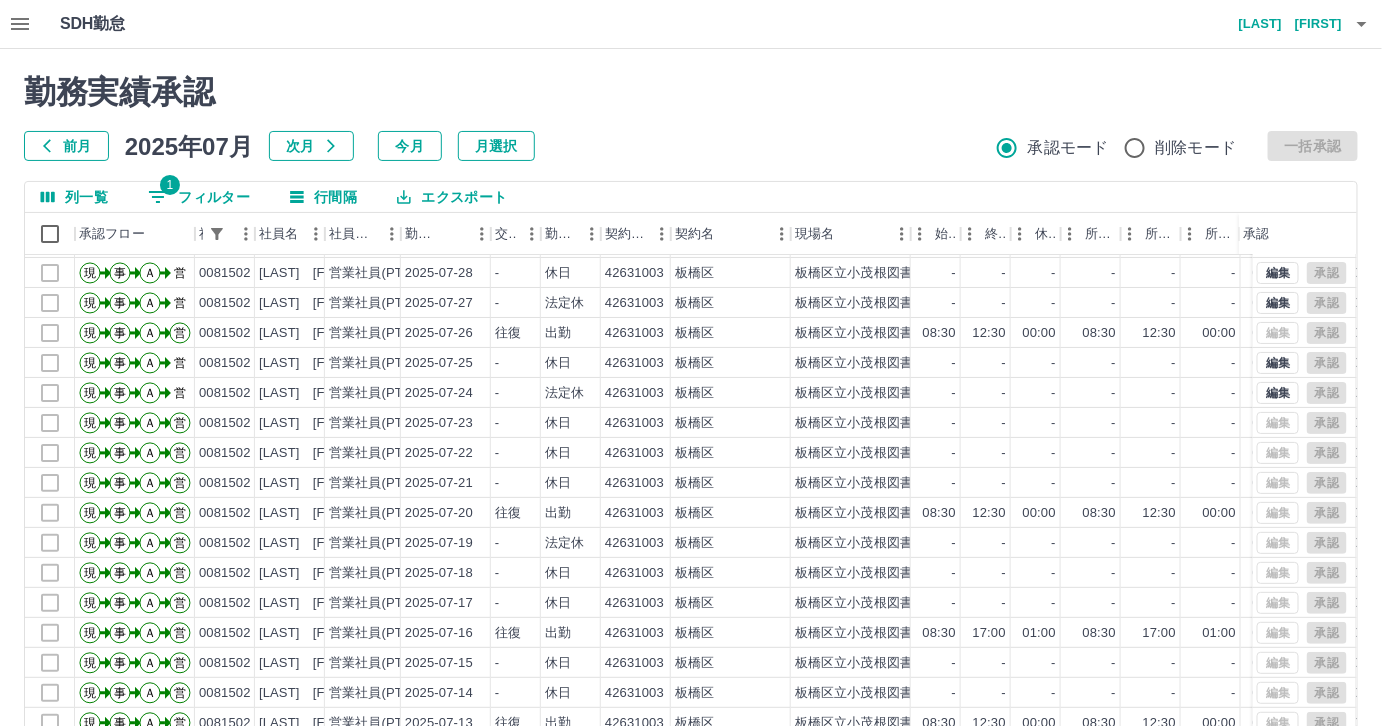 scroll, scrollTop: 99, scrollLeft: 0, axis: vertical 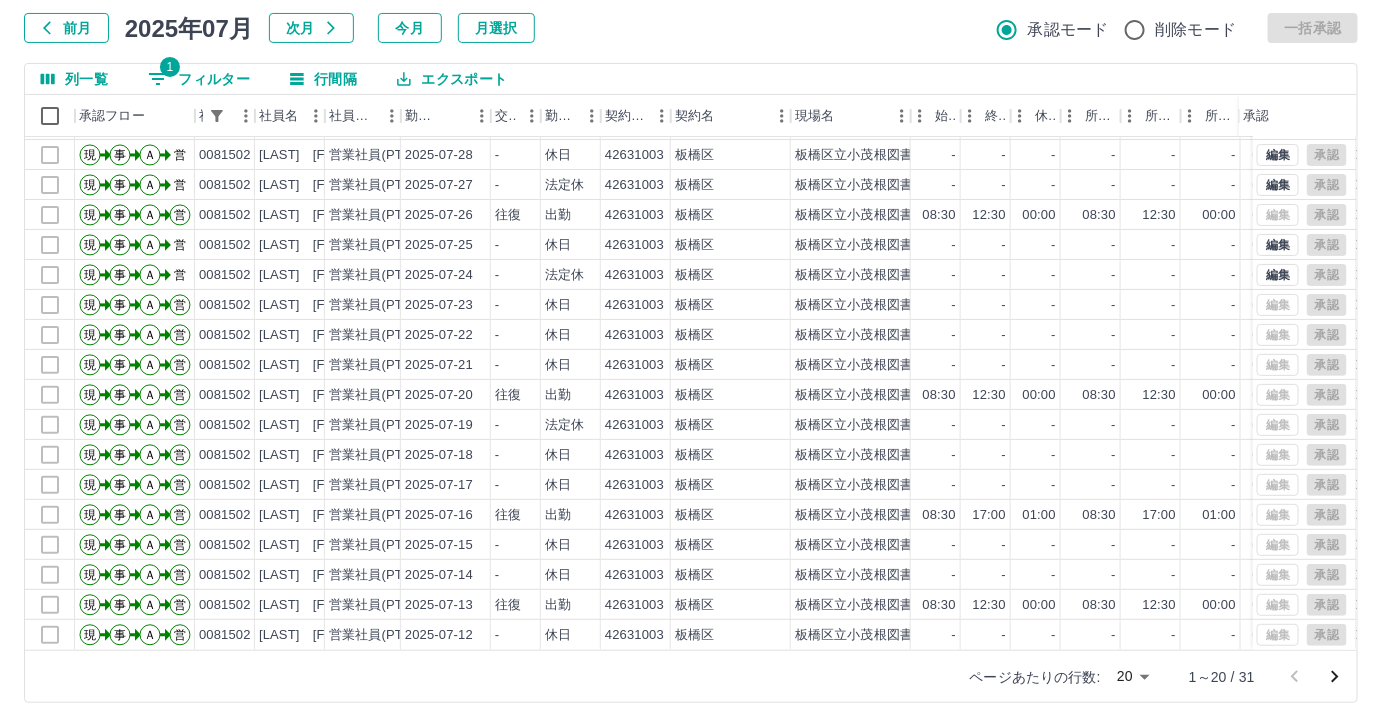click on "SDH勤怠 [LAST]　[FIRST] 勤務実績承認 前月 2025年07月 次月 今月 月選択 承認モード 削除モード 一括承認 列一覧 1 フィルター 行間隔 エクスポート 承認フロー 社員番号 社員名 社員区分 勤務日 交通費 勤務区分 契約コード 契約名 現場名 始業 終業 休憩 所定開始 所定終業 所定休憩 拘束 勤務 遅刻等 コメント ステータス 承認 現 事 Ａ 営 0081502 [LAST]　[FIRST] 営業社員(PT契約) 2025-07-30  -  休日 42631003 [CITY] [CITY]立小茂根図書館 - - - - - - 00:00 00:00 00:00 全承認済 現 事 Ａ 営 0081502 [LAST]　[FIRST] 営業社員(PT契約) 2025-07-29  -  休日 42631003 [CITY] [CITY]立小茂根図書館 - - - - - - 00:00 00:00 00:00 全承認済 現 事 Ａ 営 0081502 [LAST]　[FIRST] 営業社員(PT契約) 2025-07-28  -  休日 42631003 [CITY] [CITY]立小茂根図書館 - - - - - - 00:00 00:00 00:00 営業所長承認待 現 事 Ａ 営 0081502 [LAST]　[FIRST]  -  - - -" at bounding box center [691, 304] 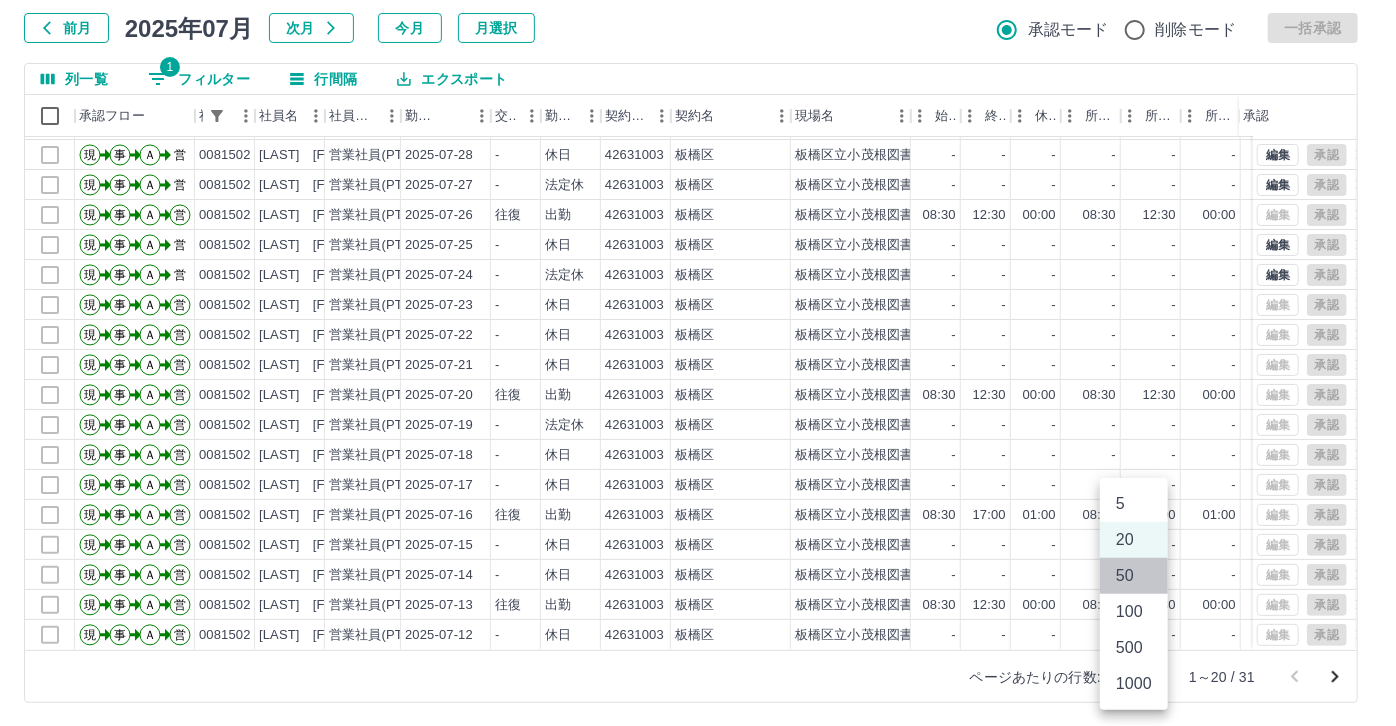 click on "50" at bounding box center (1134, 576) 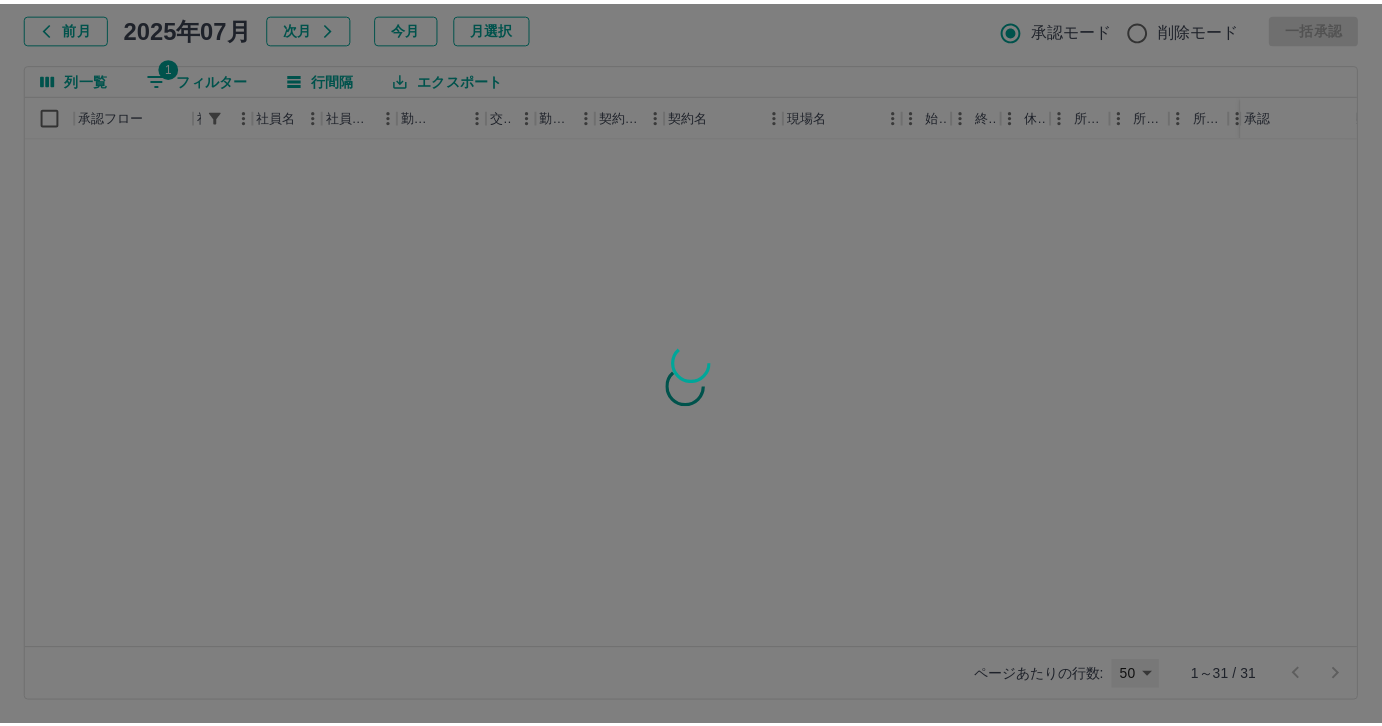 scroll, scrollTop: 0, scrollLeft: 0, axis: both 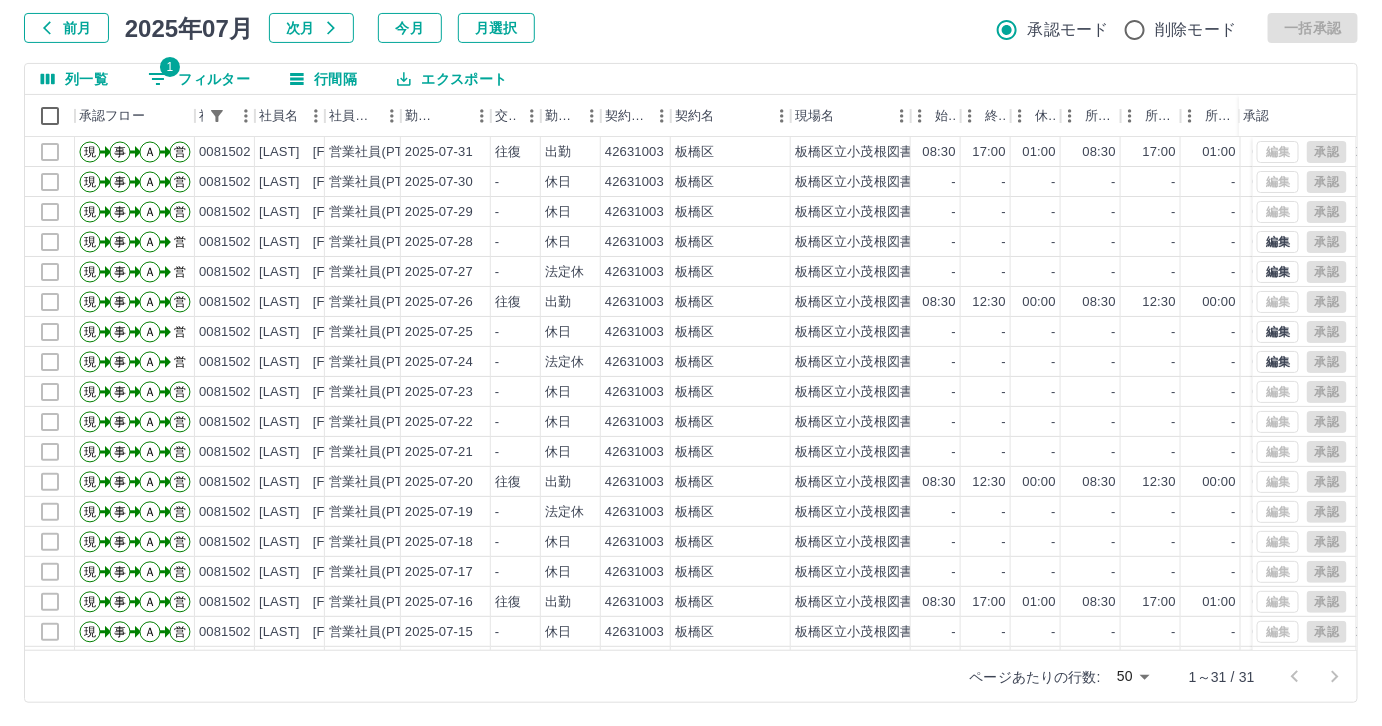 click on "1 フィルター" at bounding box center [199, 79] 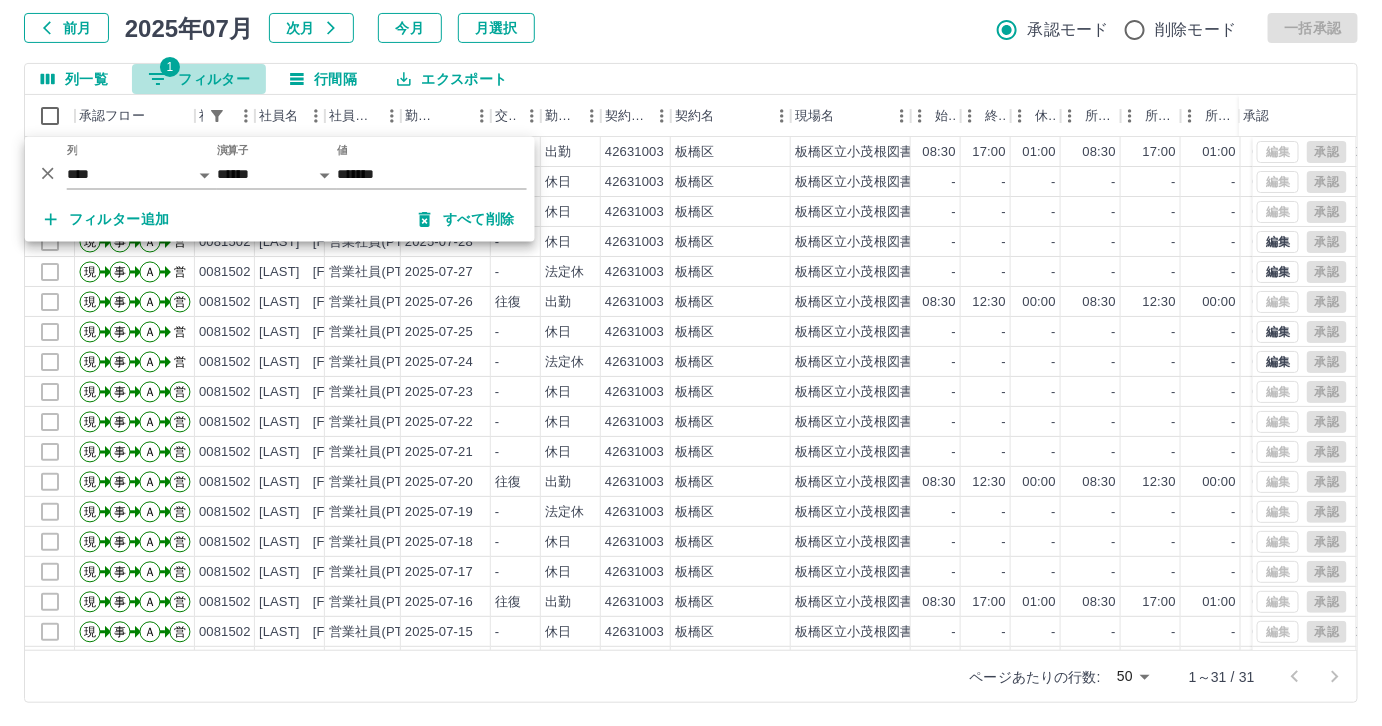 click on "1 フィルター" at bounding box center (199, 79) 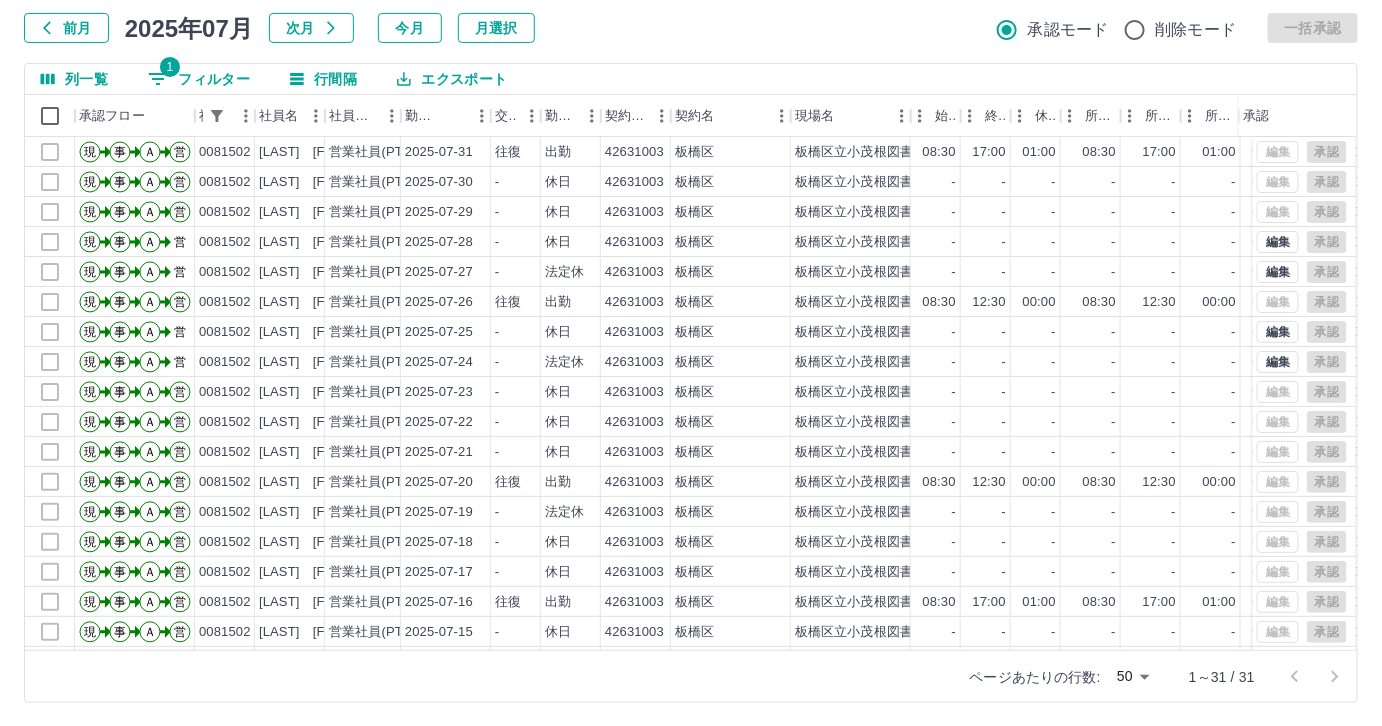 click on "1 フィルター" at bounding box center (199, 79) 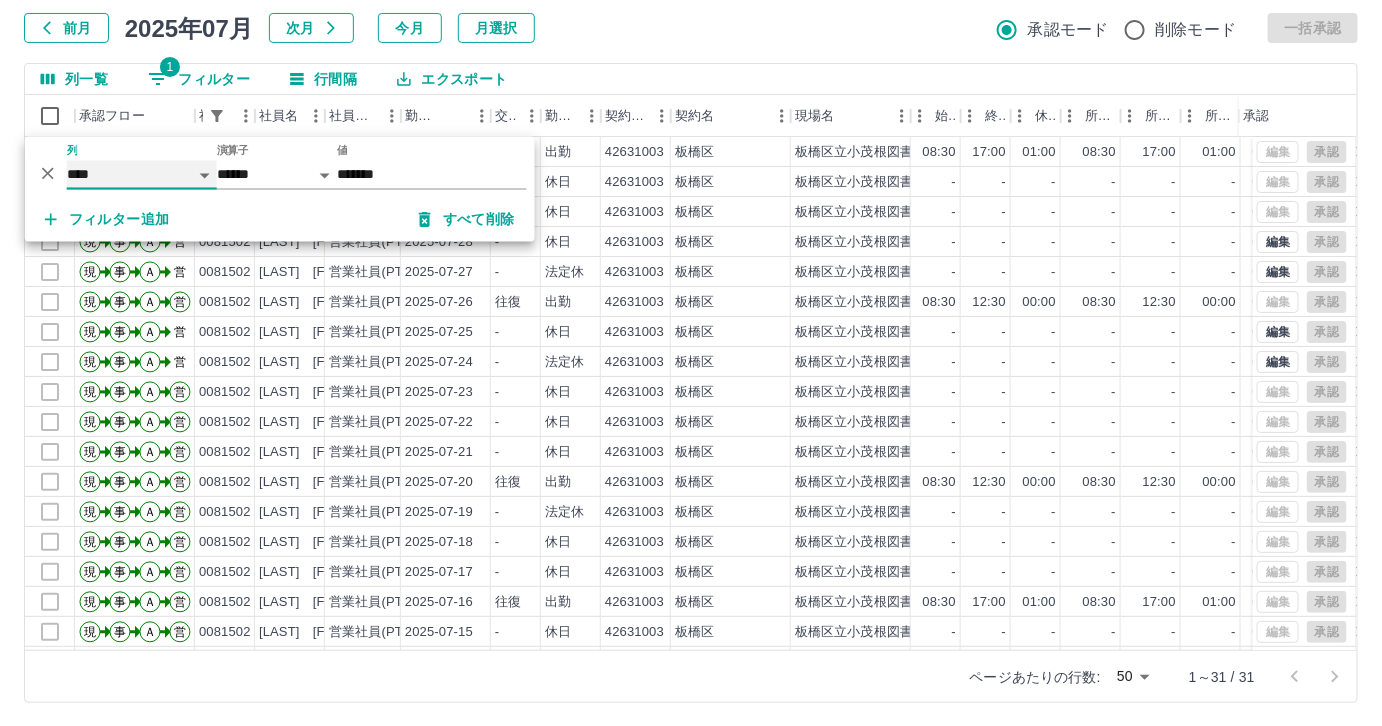 click on "**** *** **** *** *** **** ***** *** *** ** ** ** **** **** **** ** ** *** **** *****" at bounding box center (142, 175) 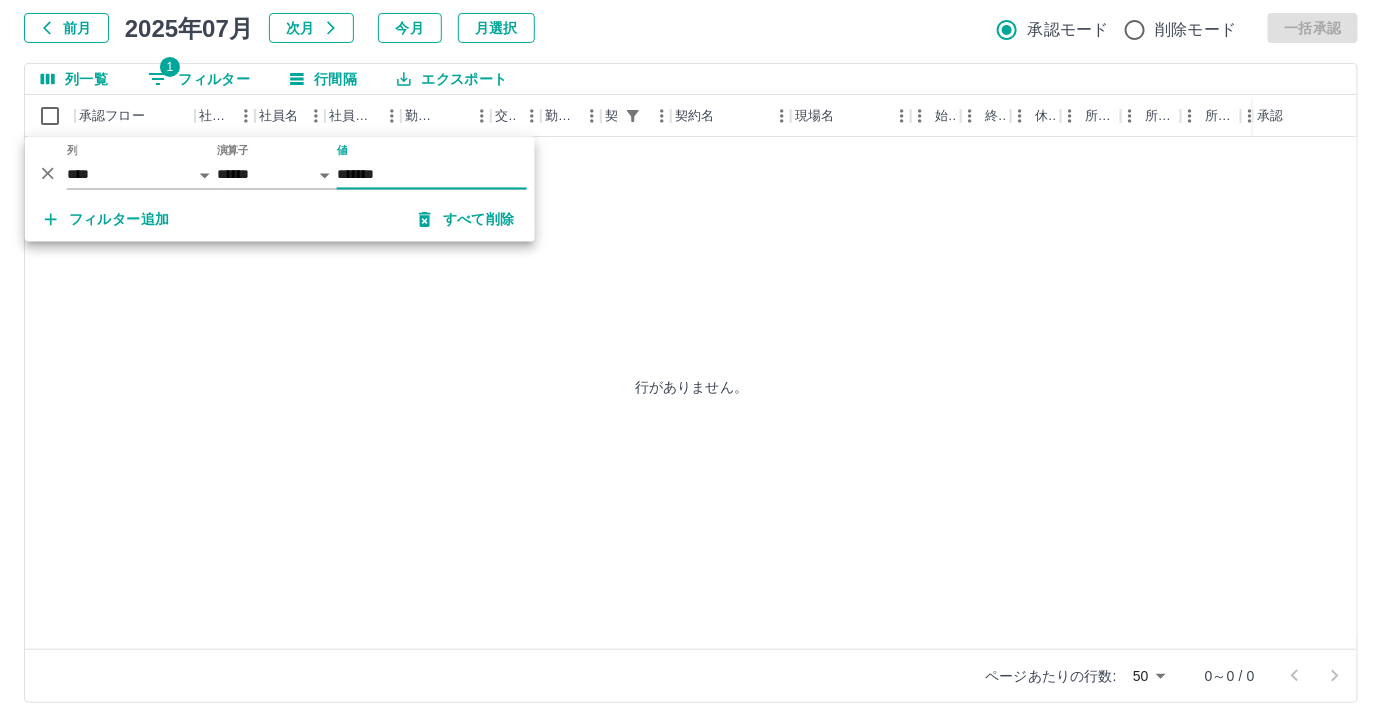 drag, startPoint x: 435, startPoint y: 178, endPoint x: 321, endPoint y: 171, distance: 114.21471 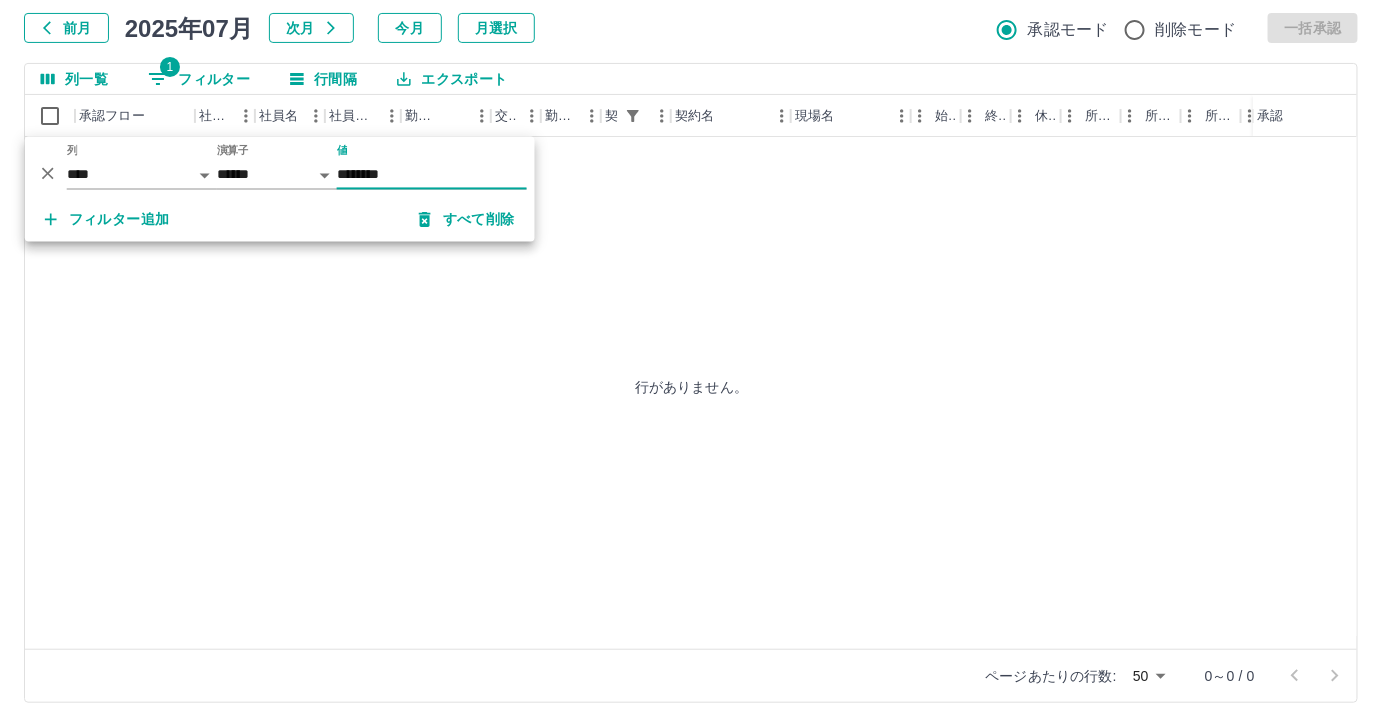 type on "********" 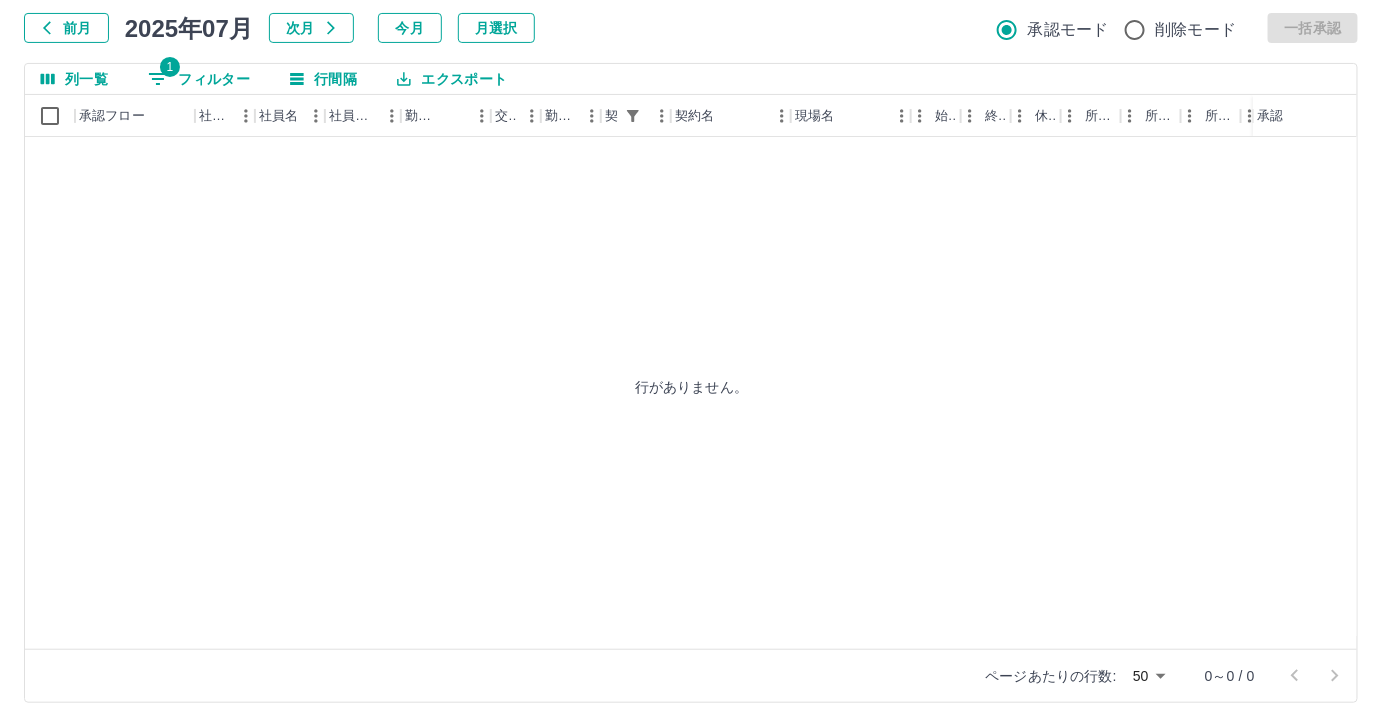 click 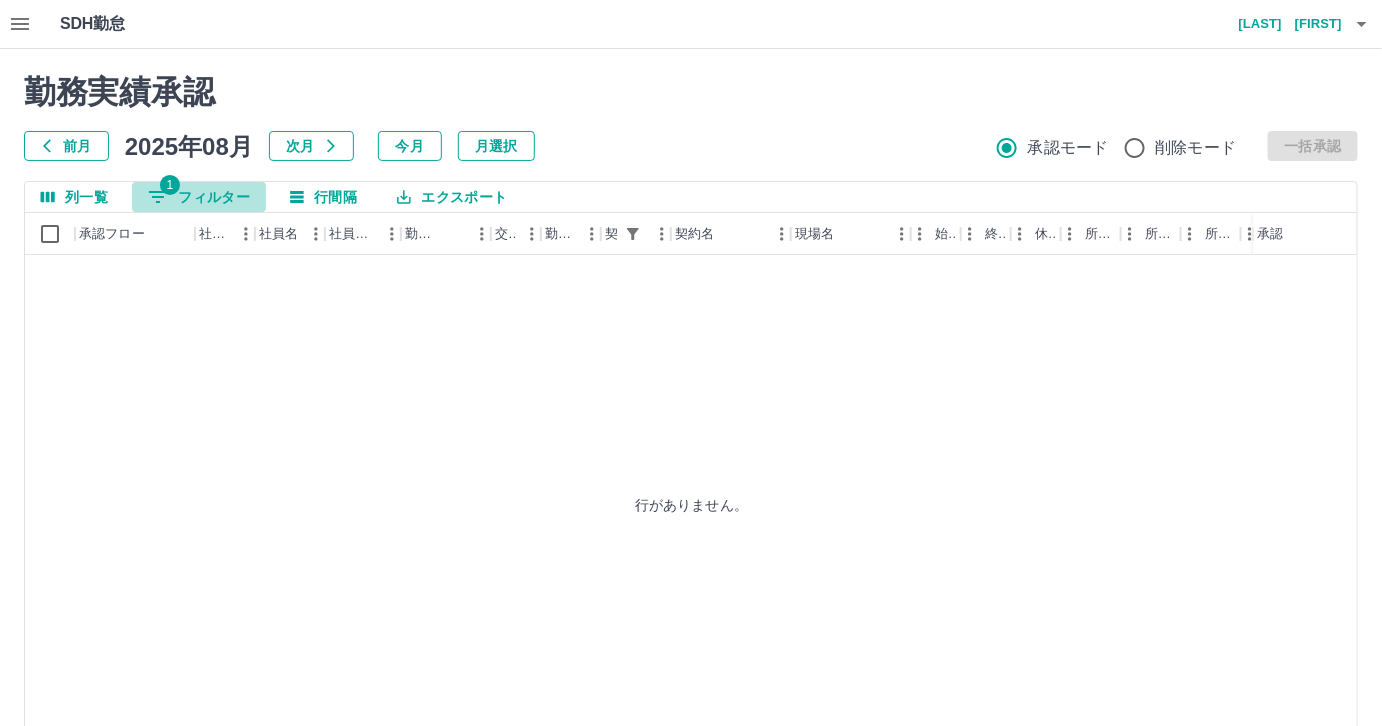 click on "1 フィルター" at bounding box center (199, 197) 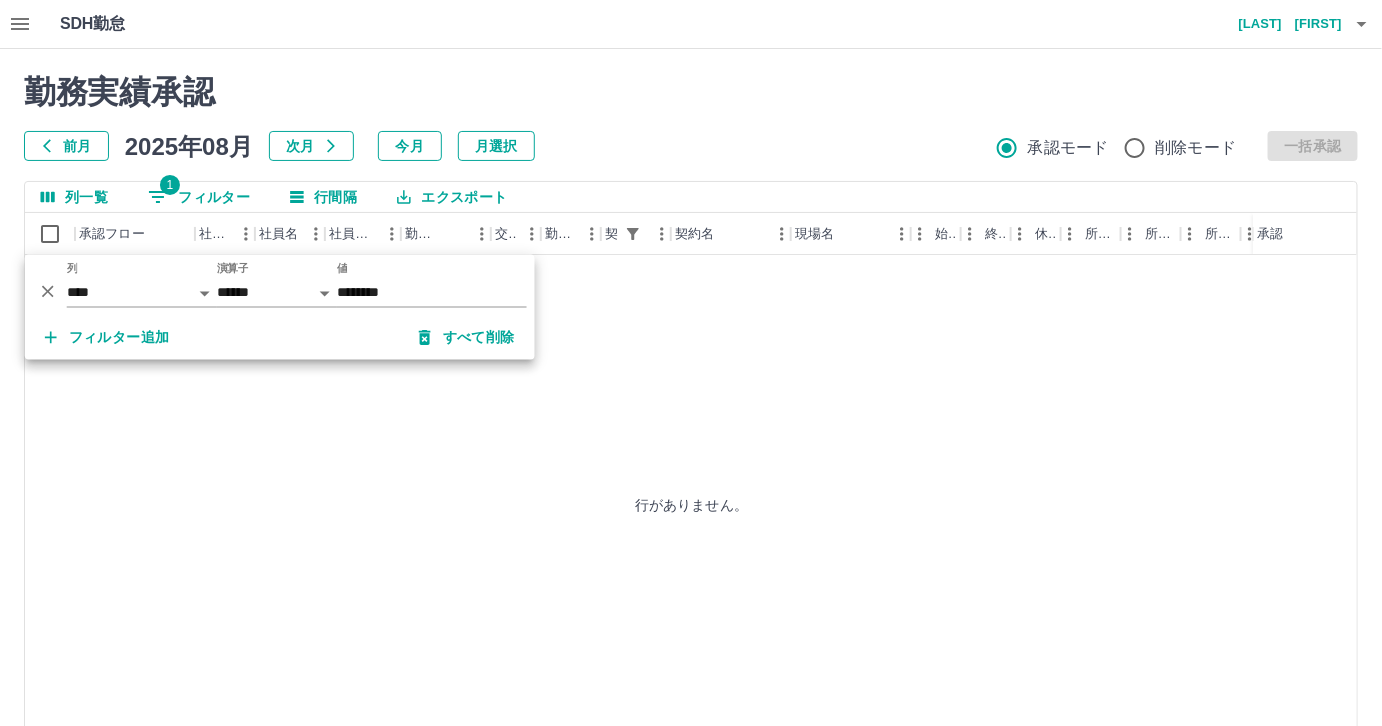 click on "勤務実績承認" at bounding box center (691, 92) 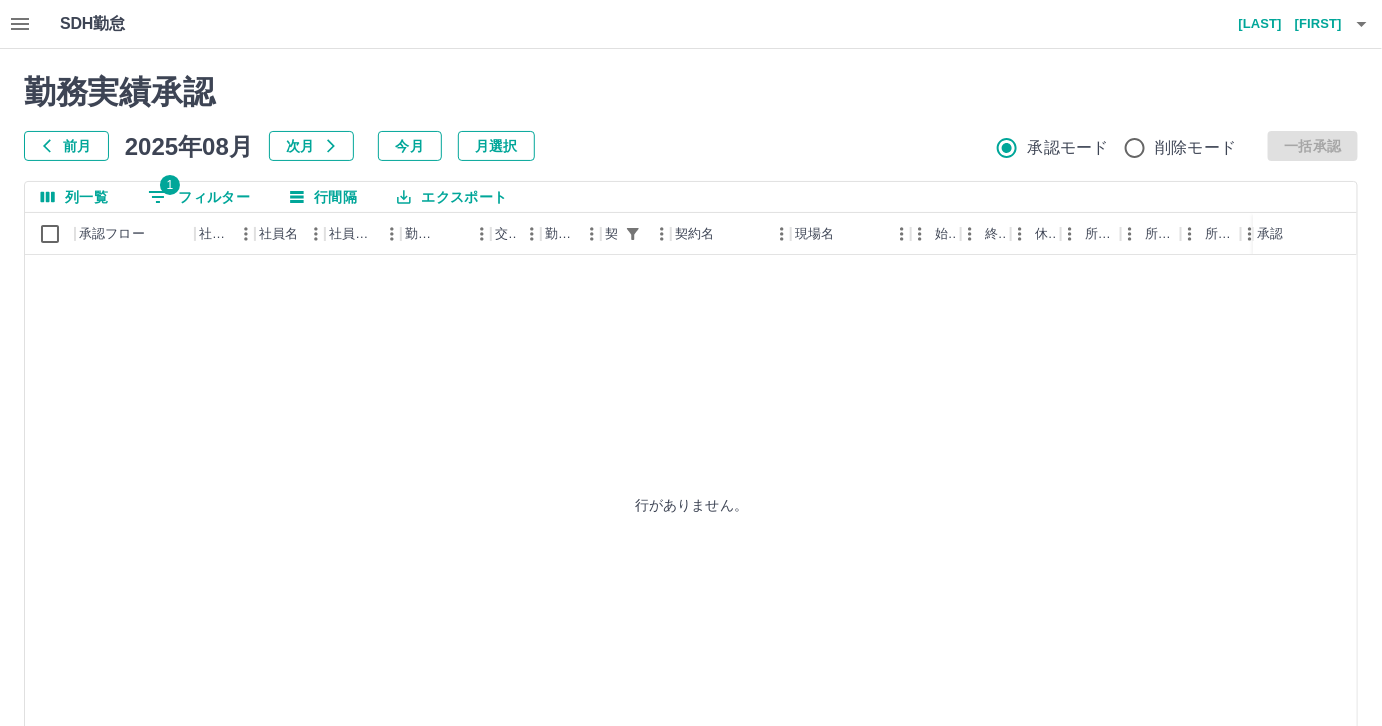 click 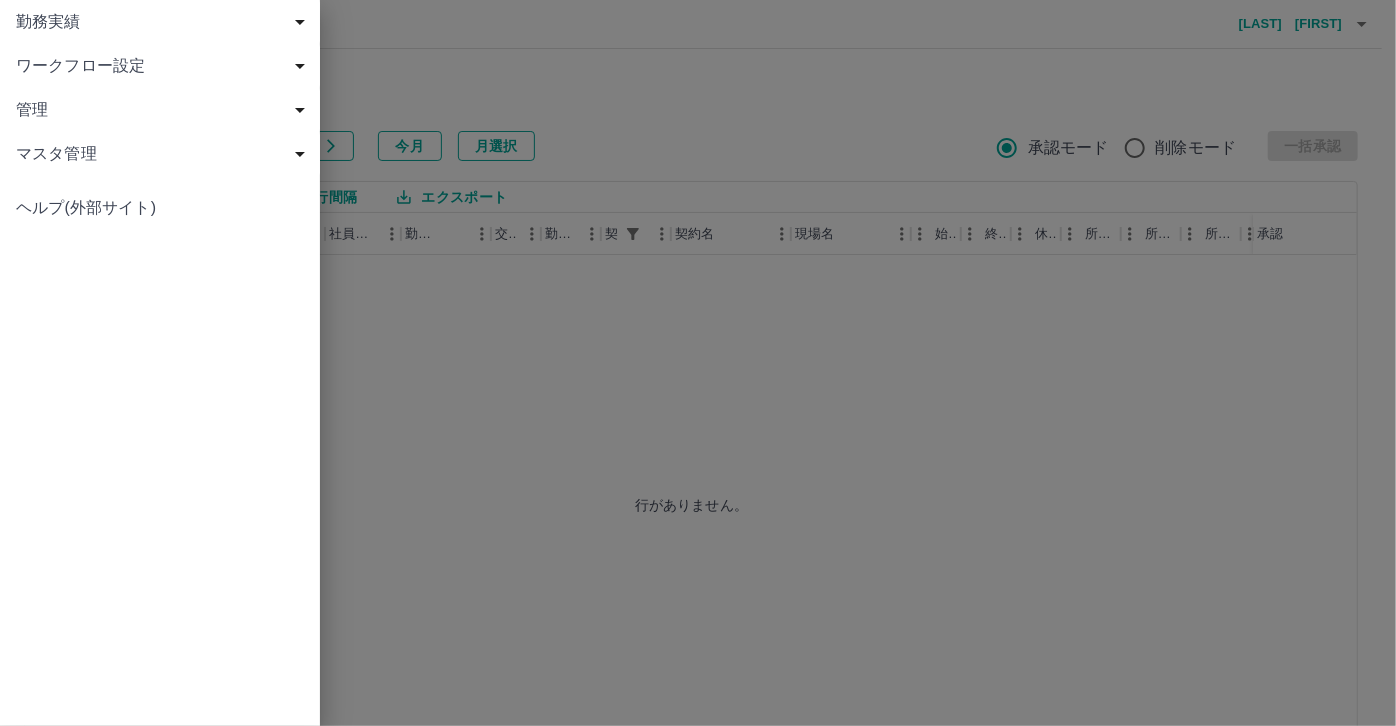 click on "勤務実績" at bounding box center [164, 22] 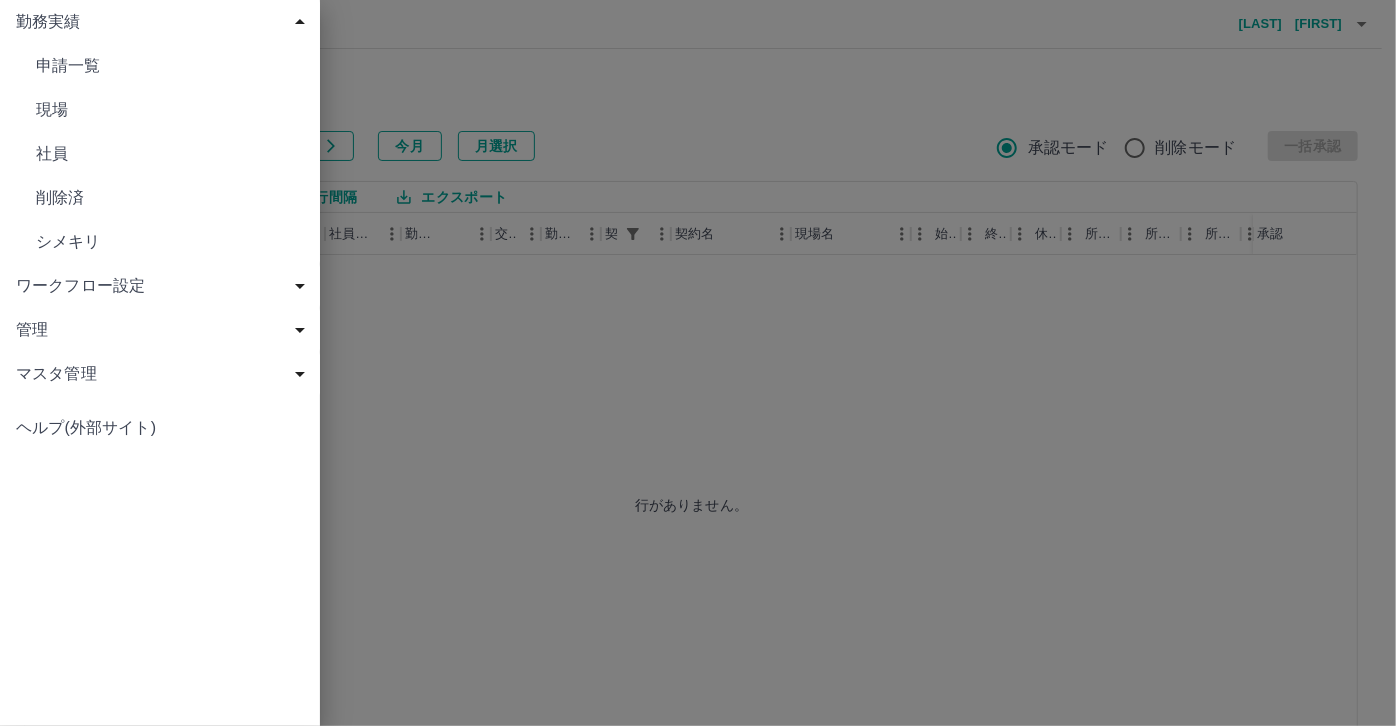 click on "申請一覧" at bounding box center [170, 66] 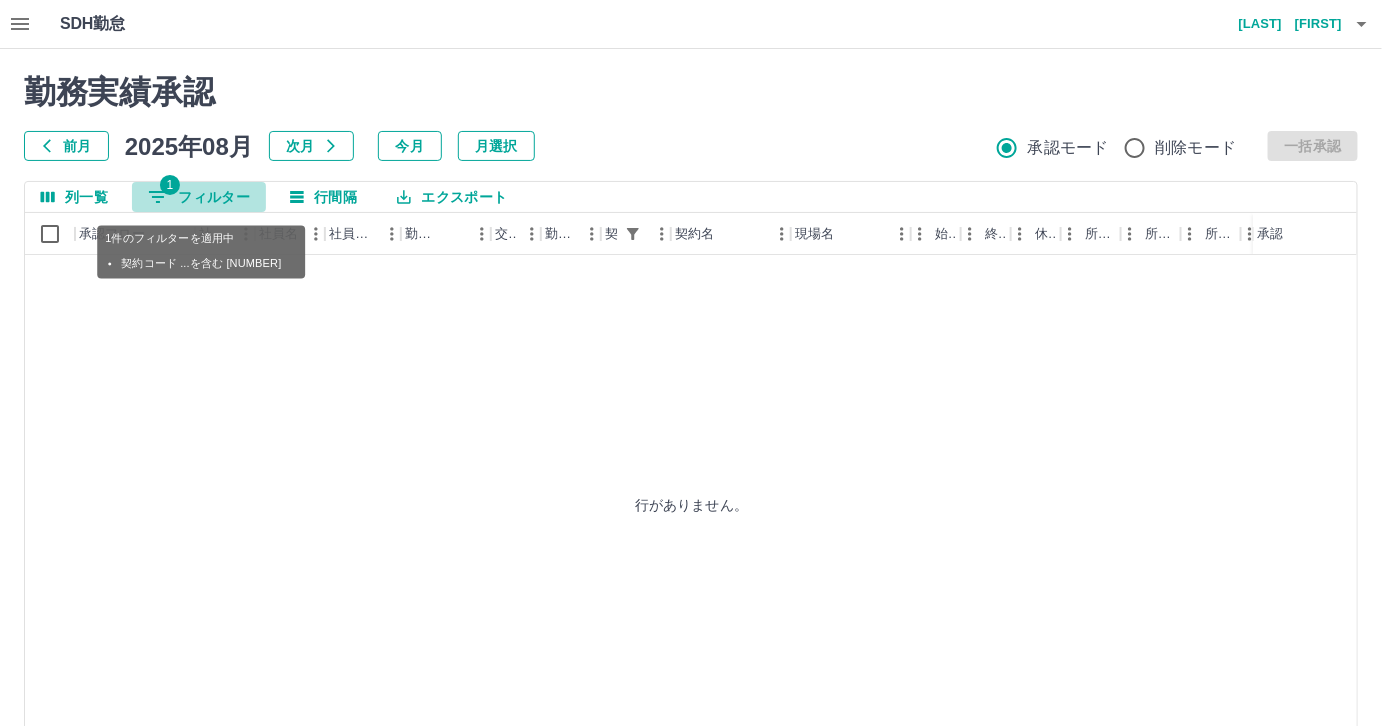 click on "1 フィルター" at bounding box center [199, 197] 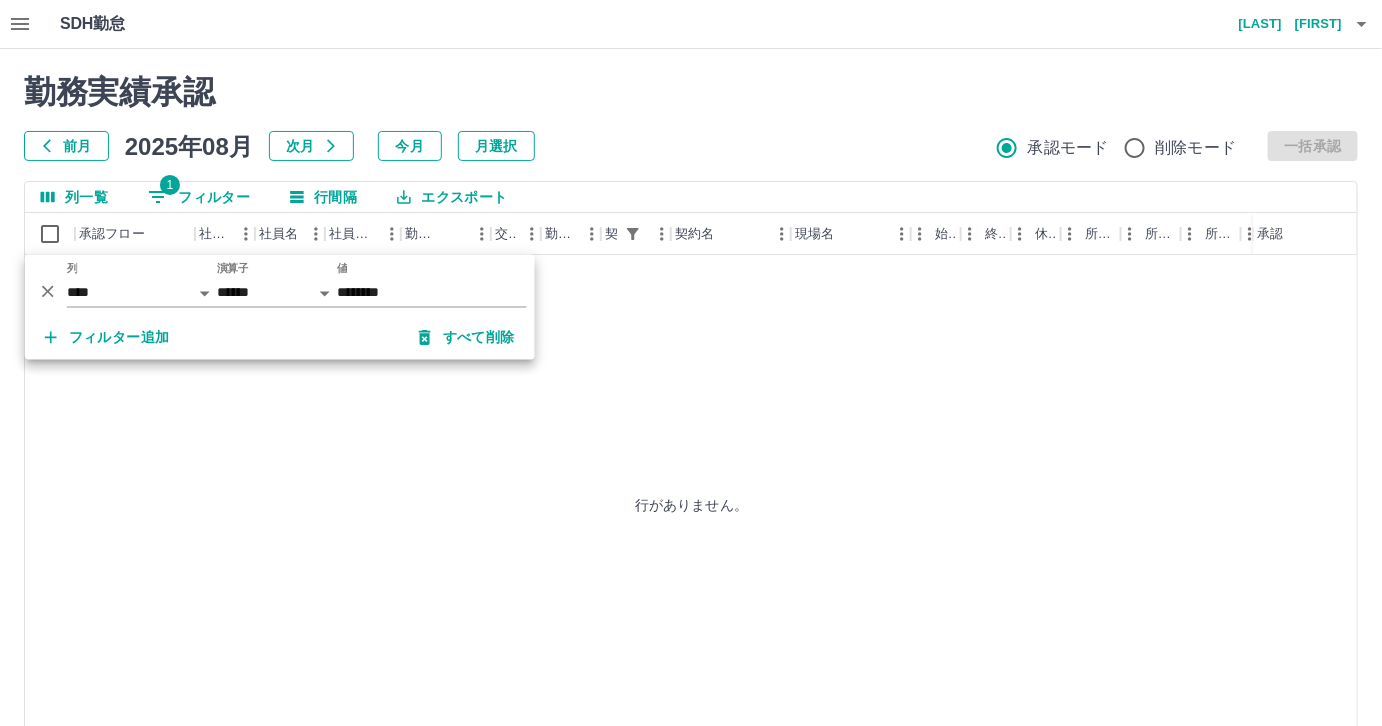click on "勤務実績承認 前月 2025年08月 次月 今月 月選択 承認モード 削除モード 一括承認" at bounding box center (691, 117) 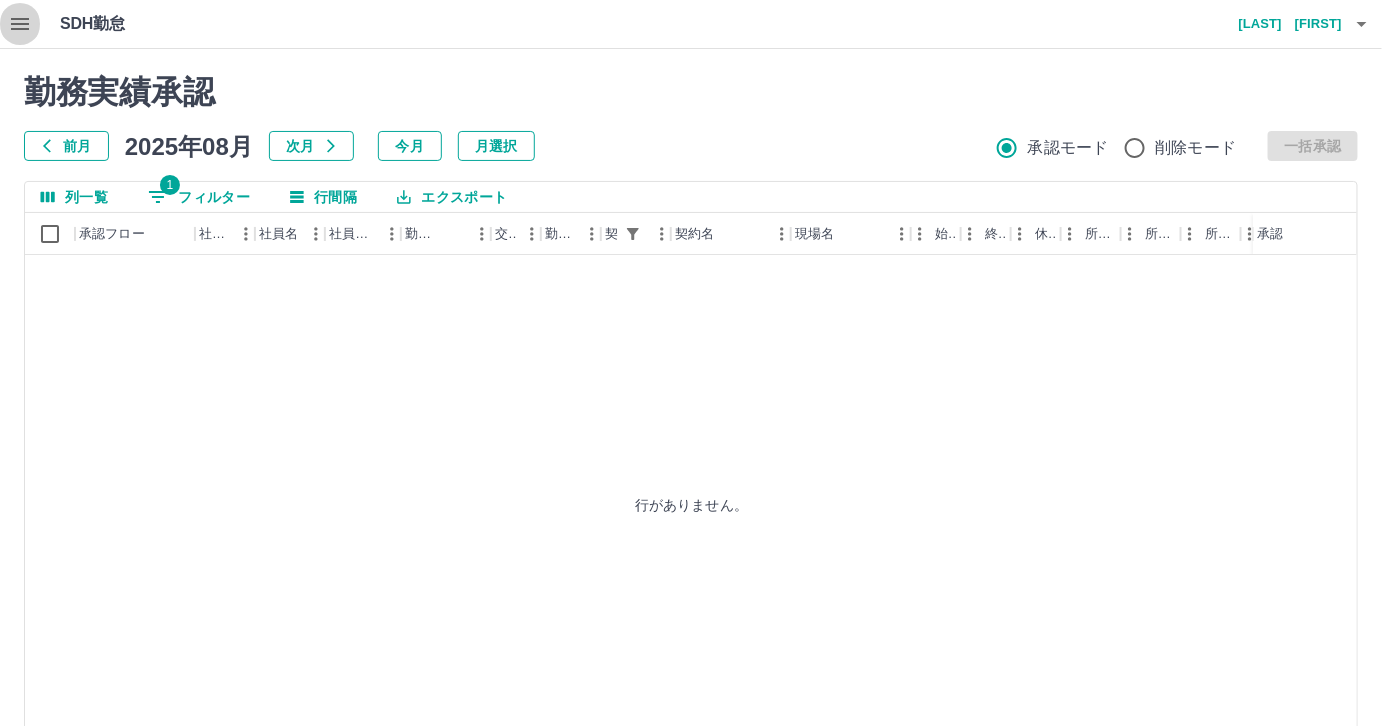 click 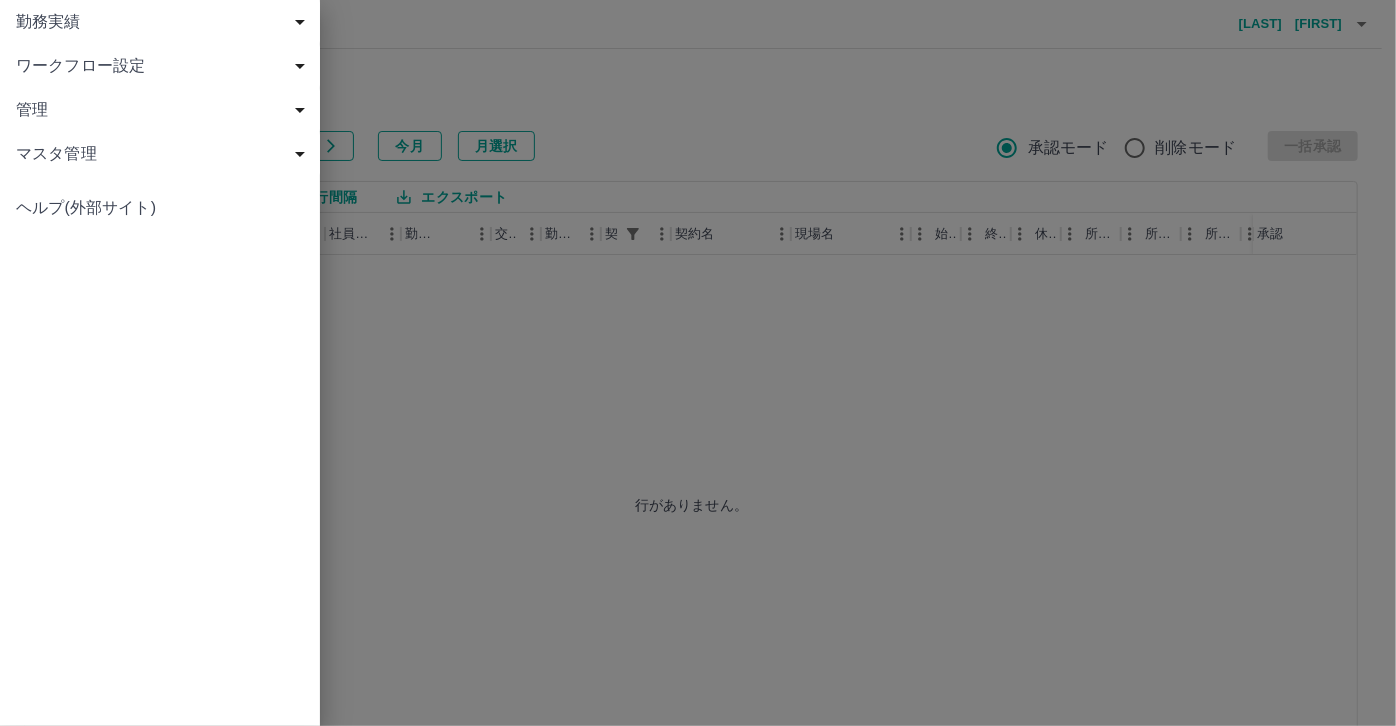 click on "勤務実績" at bounding box center (164, 22) 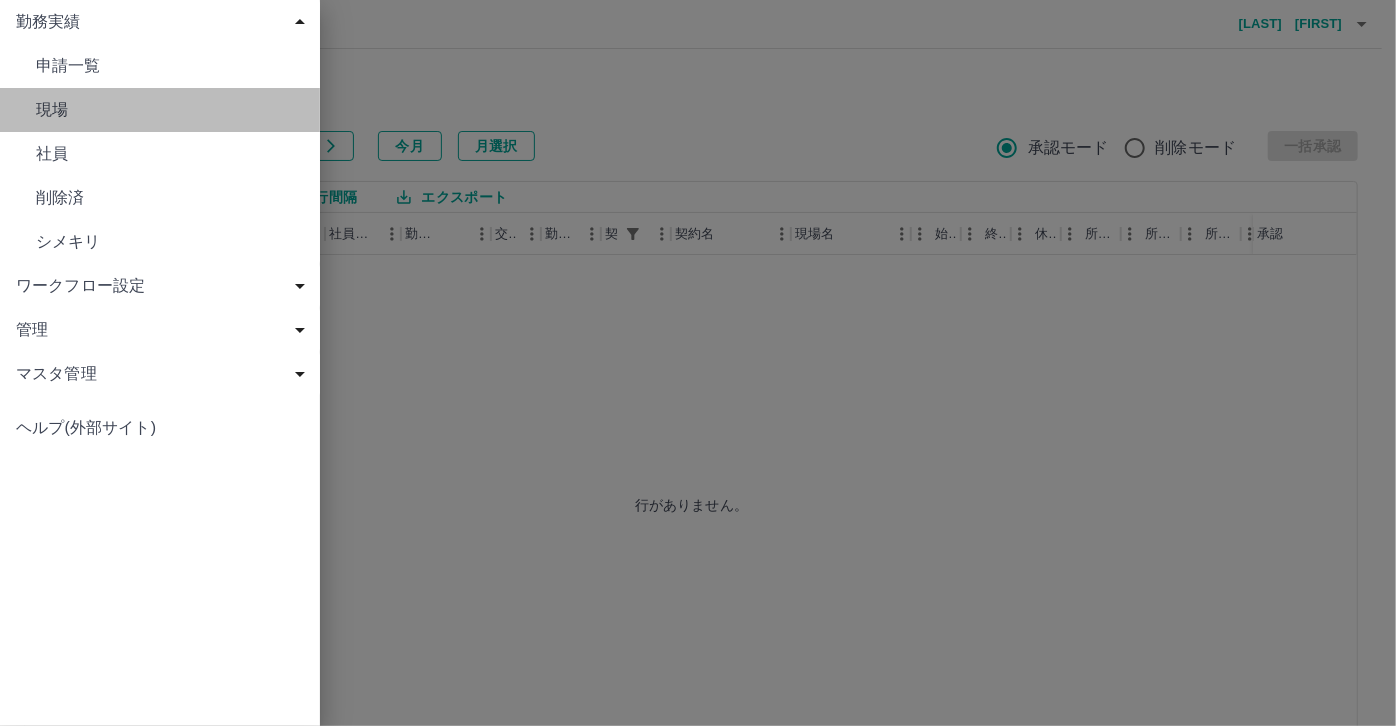 click on "現場" at bounding box center [170, 110] 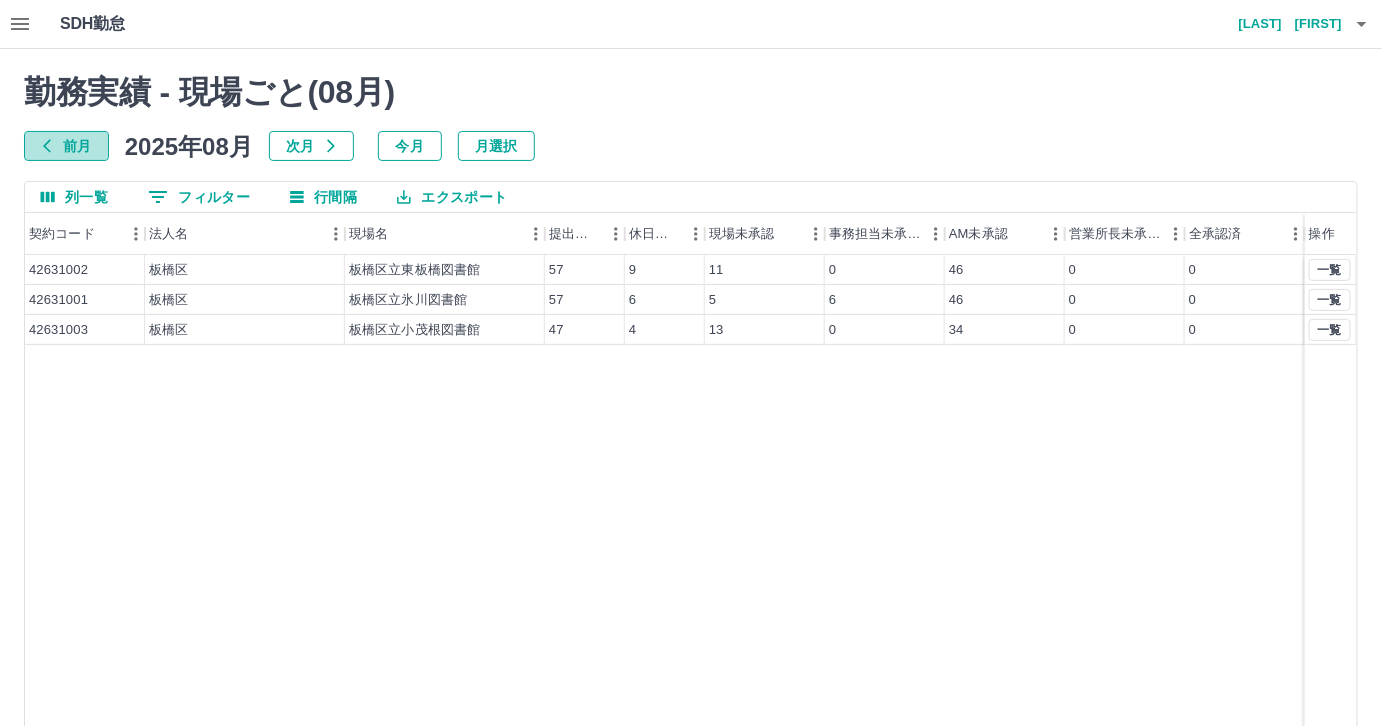 click 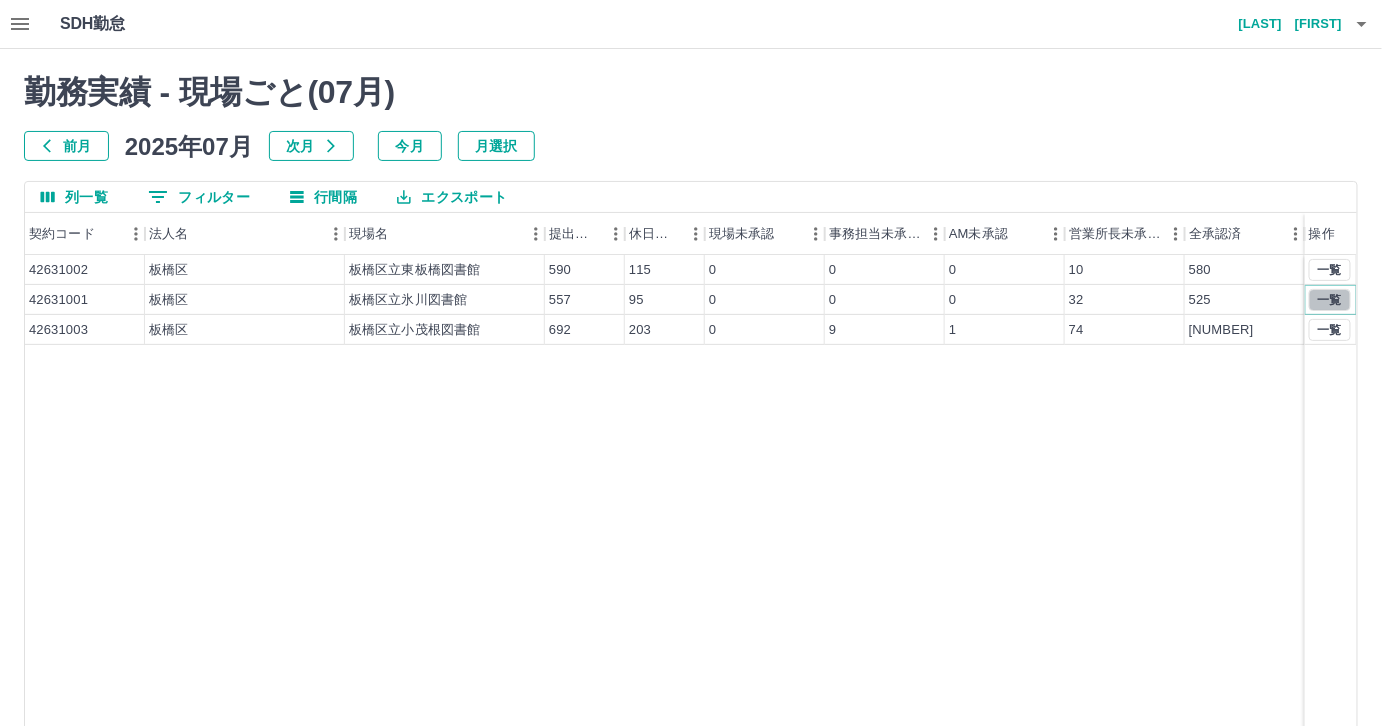 click on "一覧" at bounding box center [1330, 300] 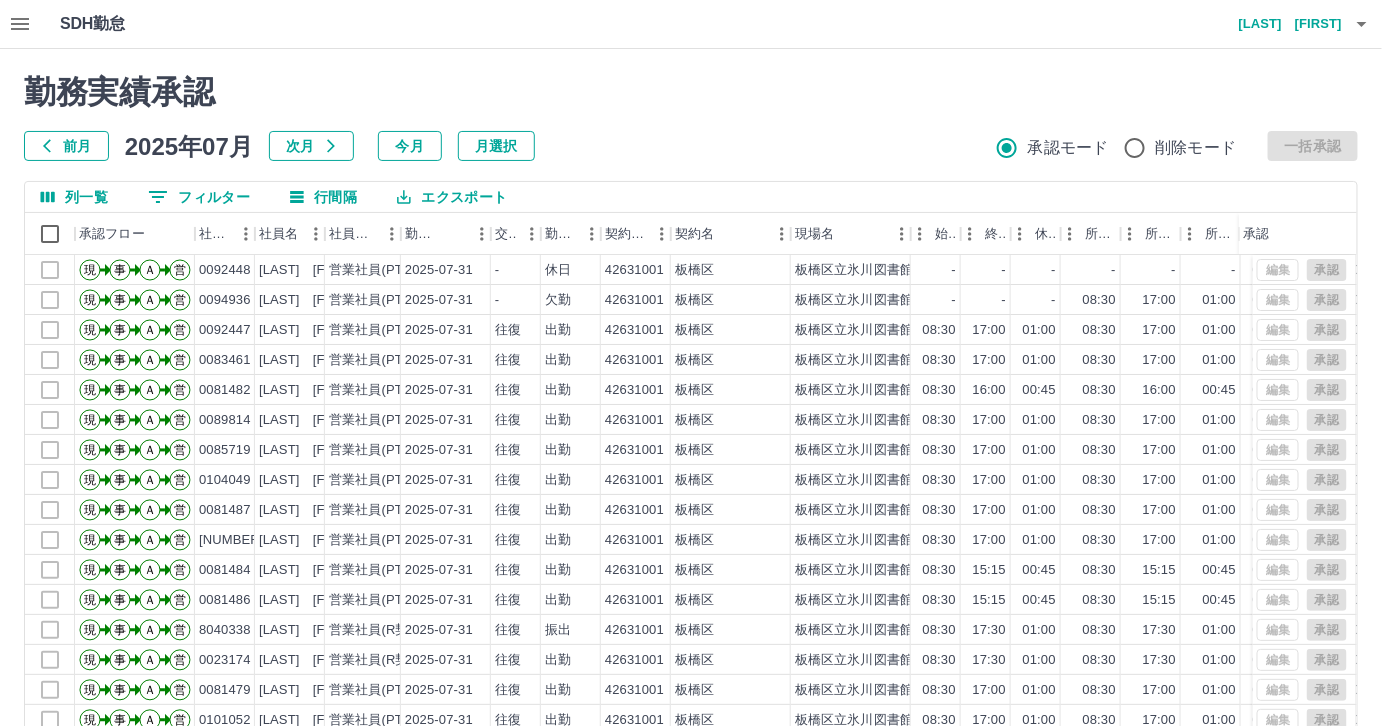 click 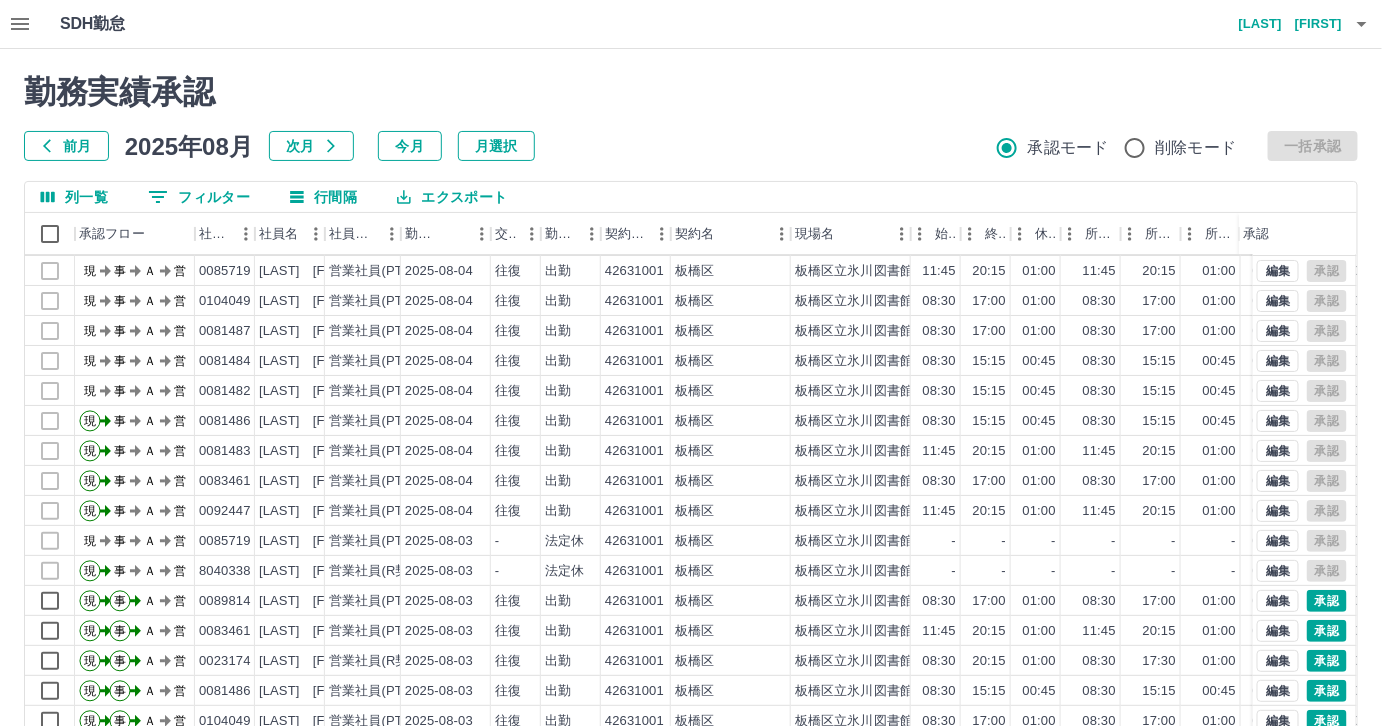 scroll, scrollTop: 99, scrollLeft: 0, axis: vertical 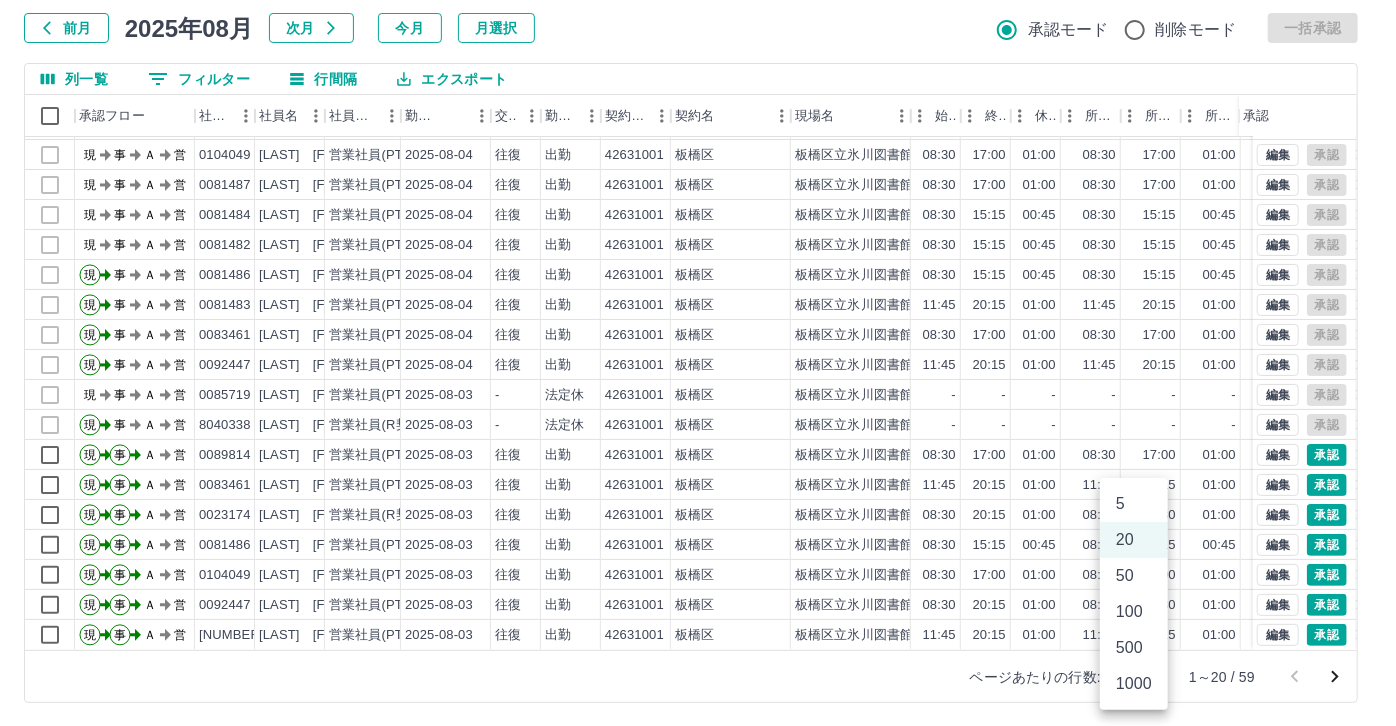 click on "SDH勤怠 [LAST]　[FIRST] 勤務実績承認 前月 2025年08月 次月 今月 月選択 承認モード 削除モード 一括承認 列一覧 0 フィルター 行間隔 エクスポート 承認フロー 社員番号 社員名 社員区分 勤務日 交通費 勤務区分 契約コード 契約名 現場名 始業 終業 休憩 所定開始 所定終業 所定休憩 拘束 勤務 遅刻等 コメント ステータス 承認 現 事 Ａ 営 0081486 [LAST]　[FIRST] 営業社員(PT契約) 2025-08-05  -  休日 42631001 [CITY] [CITY]立氷川図書館 - - - - - - 00:00 00:00 00:00 事務担当者承認待 現 事 Ａ 営 0085719 [LAST]　[FIRST] 営業社員(PT契約) 2025-08-04 往復 出勤 42631001 [CITY] [CITY]立氷川図書館 11:45 20:15 01:00 11:45 20:15 01:00 08:30 07:30 00:00 現場責任者承認待 現 事 Ａ 営 0104049 [LAST]　[FIRST] 営業社員(PT契約) 2025-08-04 往復 出勤 42631001 [CITY] [CITY]立氷川図書館 08:30 17:00 01:00 08:30 17:00 01:00 08:30 07:30 00:00" at bounding box center (698, 304) 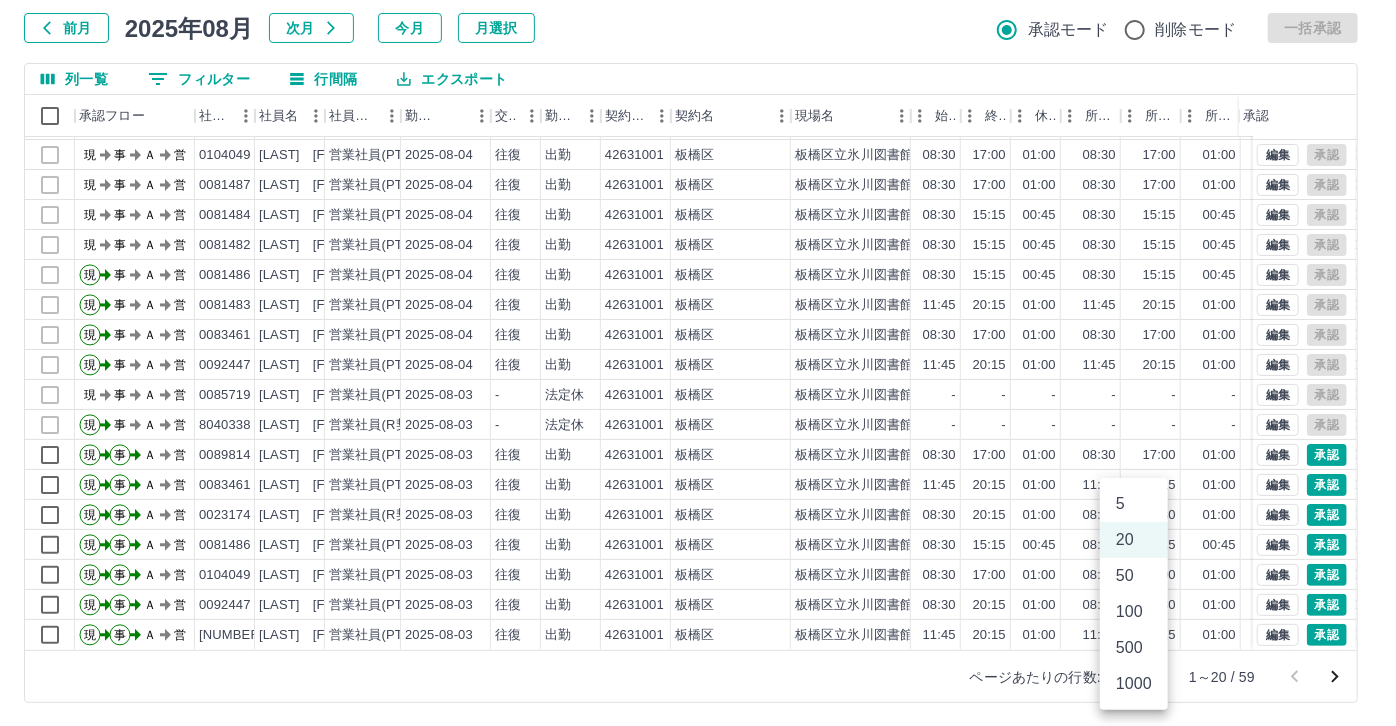 click on "100" at bounding box center (1134, 612) 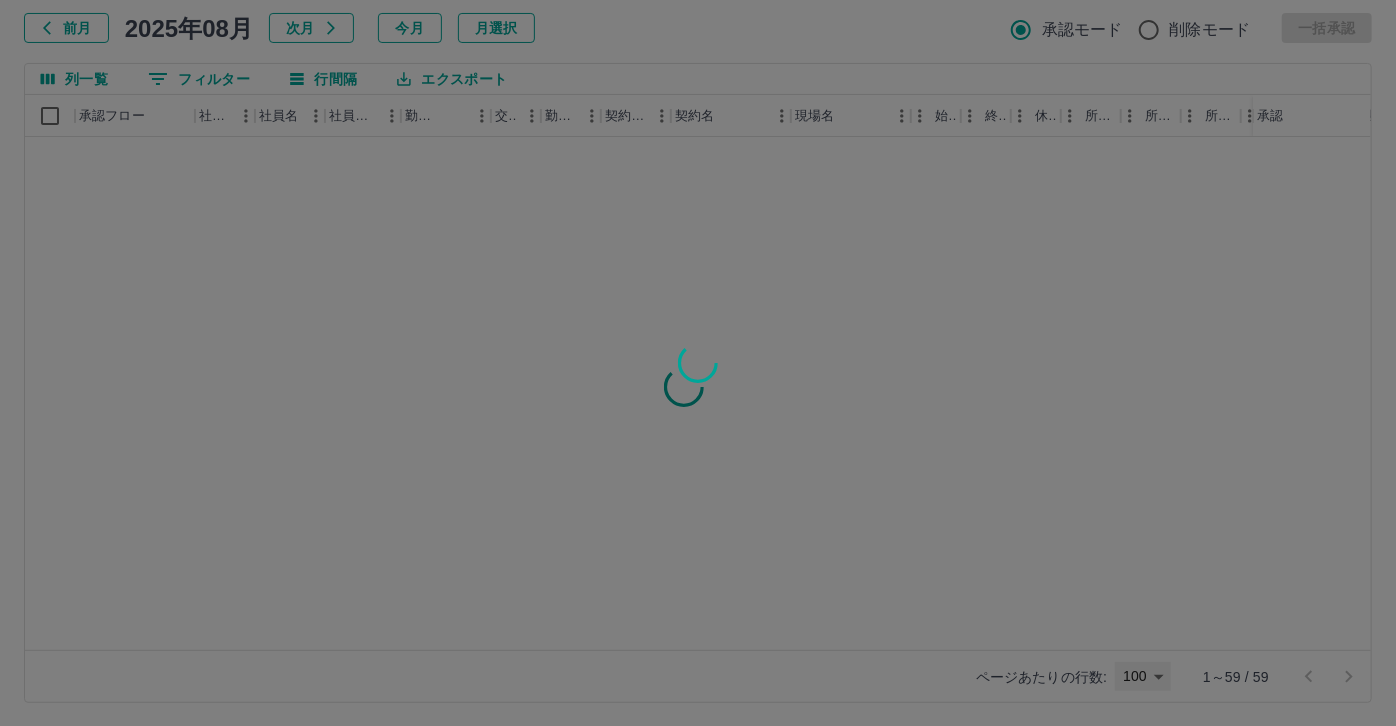 type on "***" 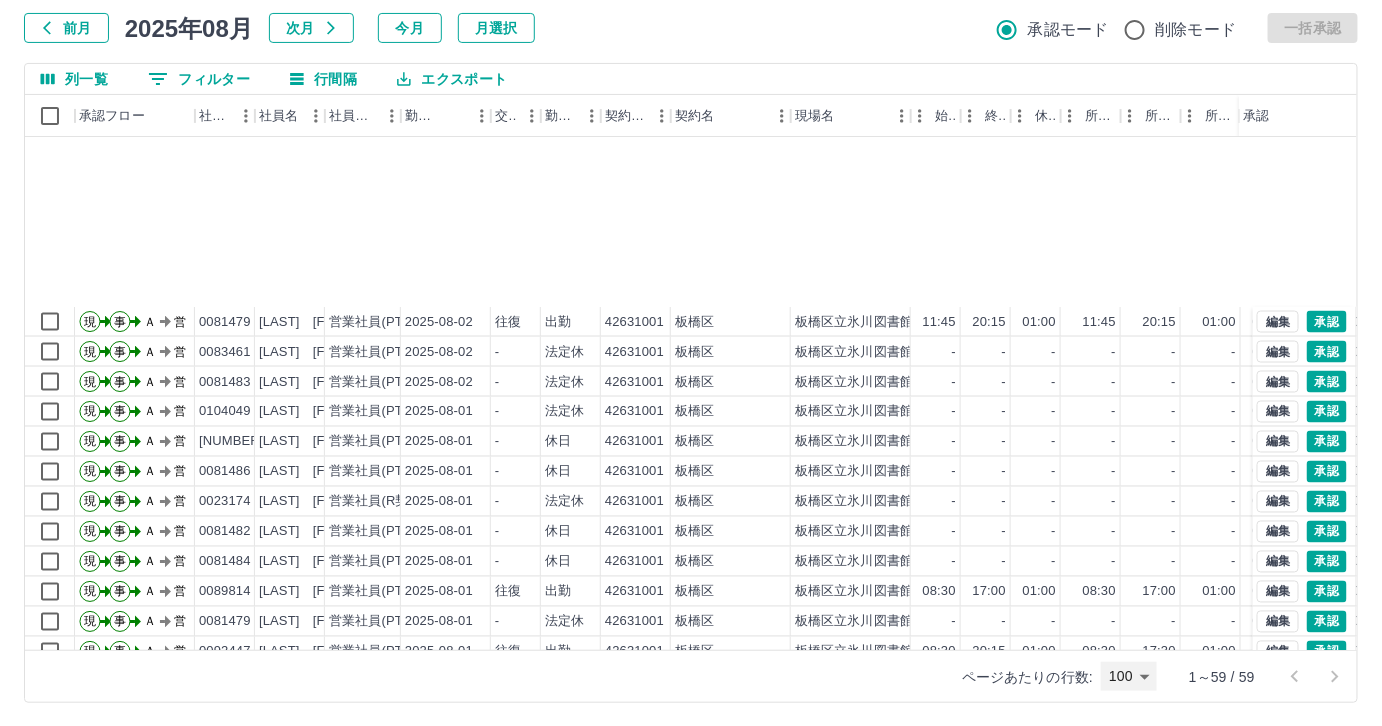 scroll, scrollTop: 1269, scrollLeft: 0, axis: vertical 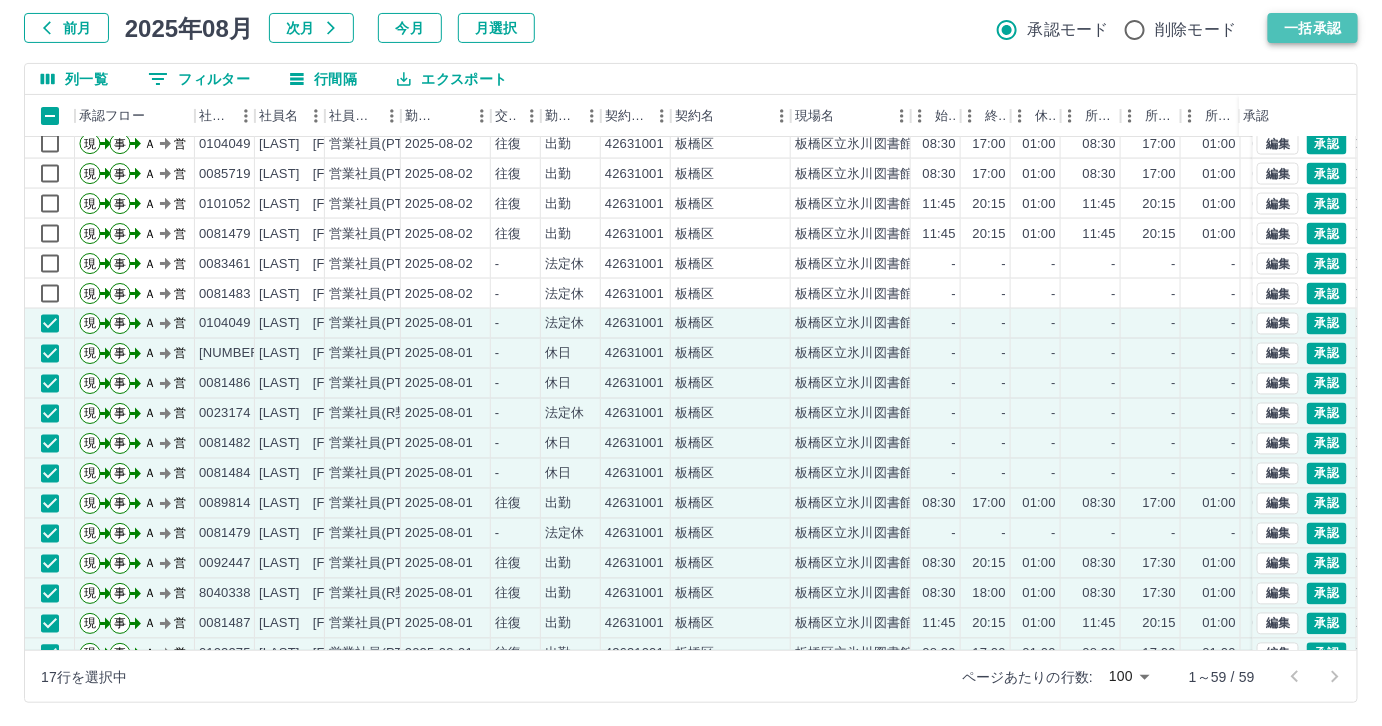 click on "一括承認" at bounding box center [1313, 28] 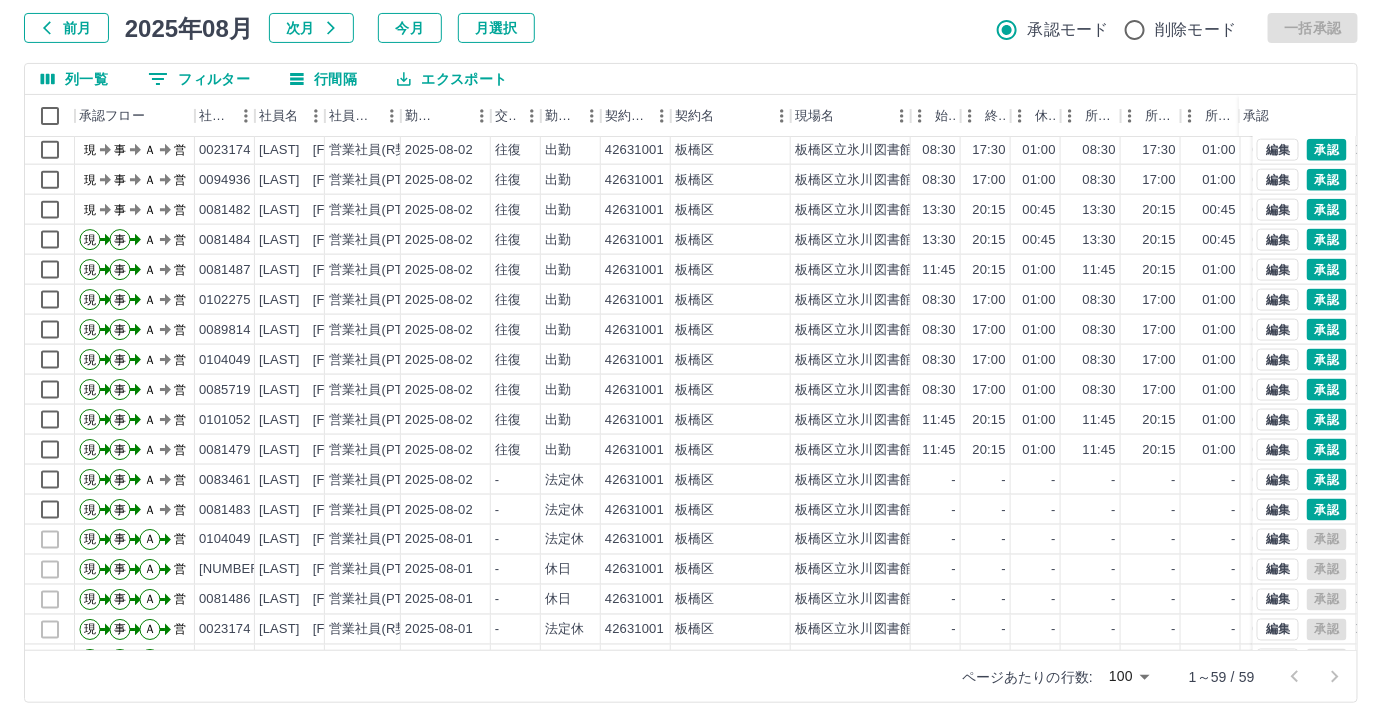scroll, scrollTop: 815, scrollLeft: 0, axis: vertical 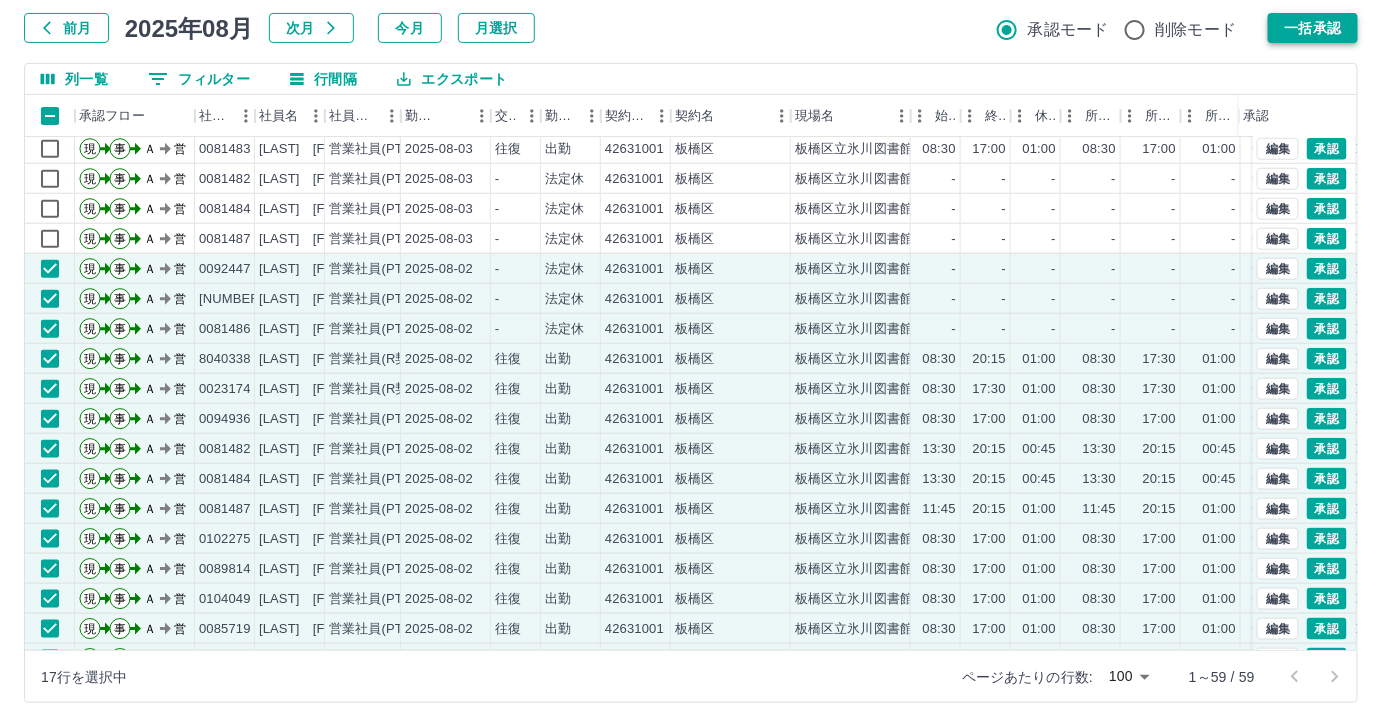 click on "一括承認" at bounding box center (1313, 28) 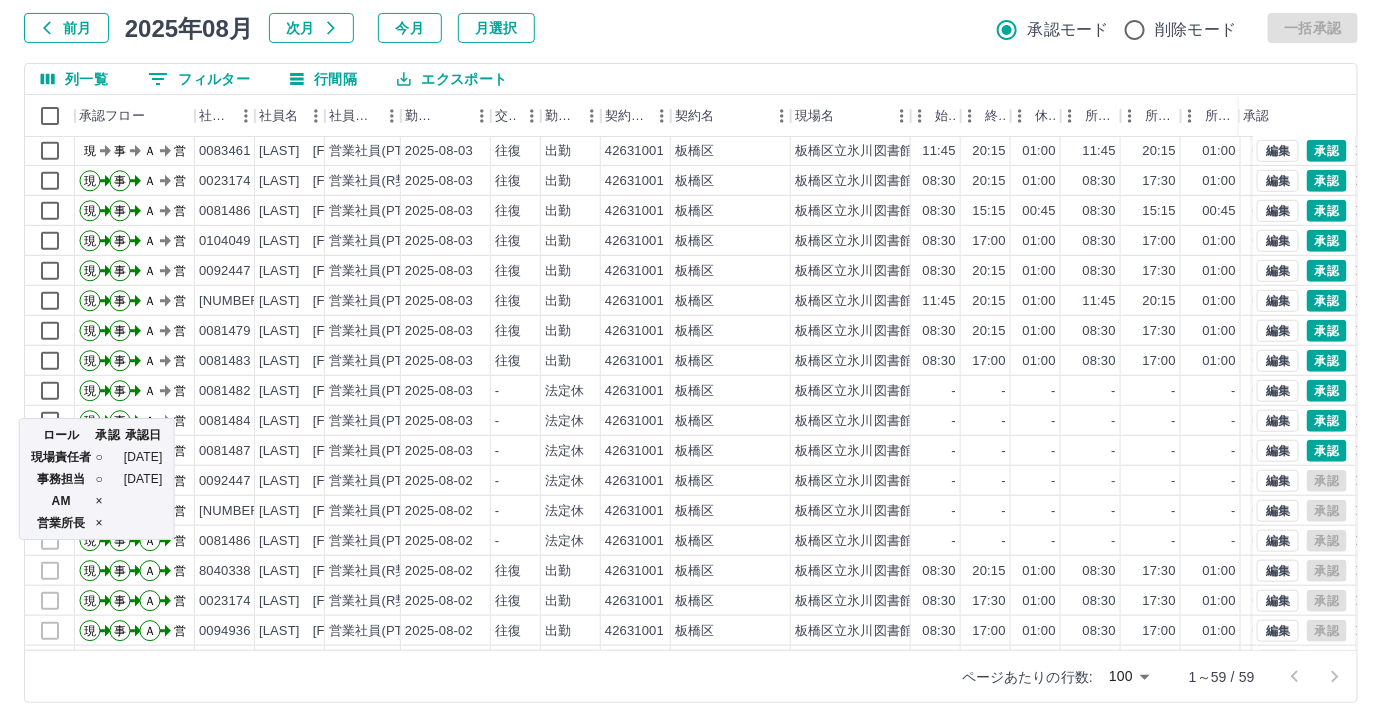 scroll, scrollTop: 390, scrollLeft: 0, axis: vertical 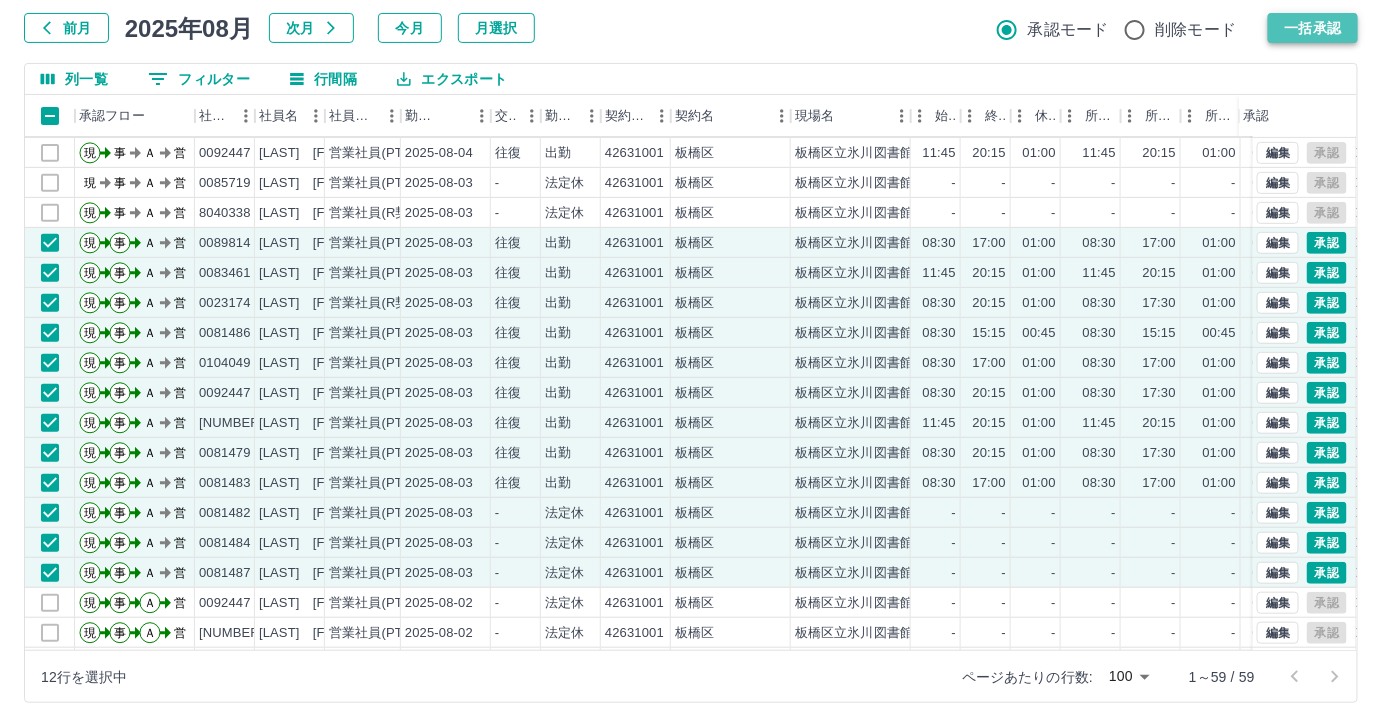 click on "一括承認" at bounding box center [1313, 28] 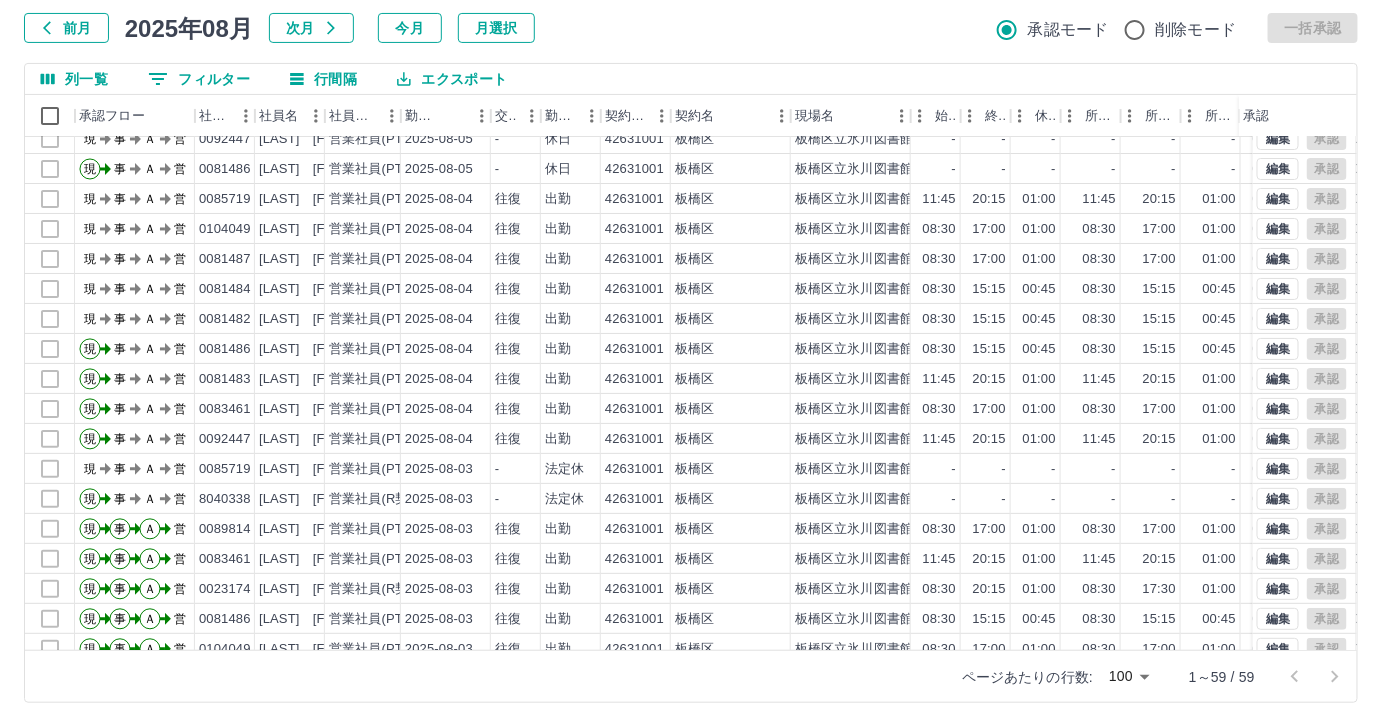 scroll, scrollTop: 0, scrollLeft: 0, axis: both 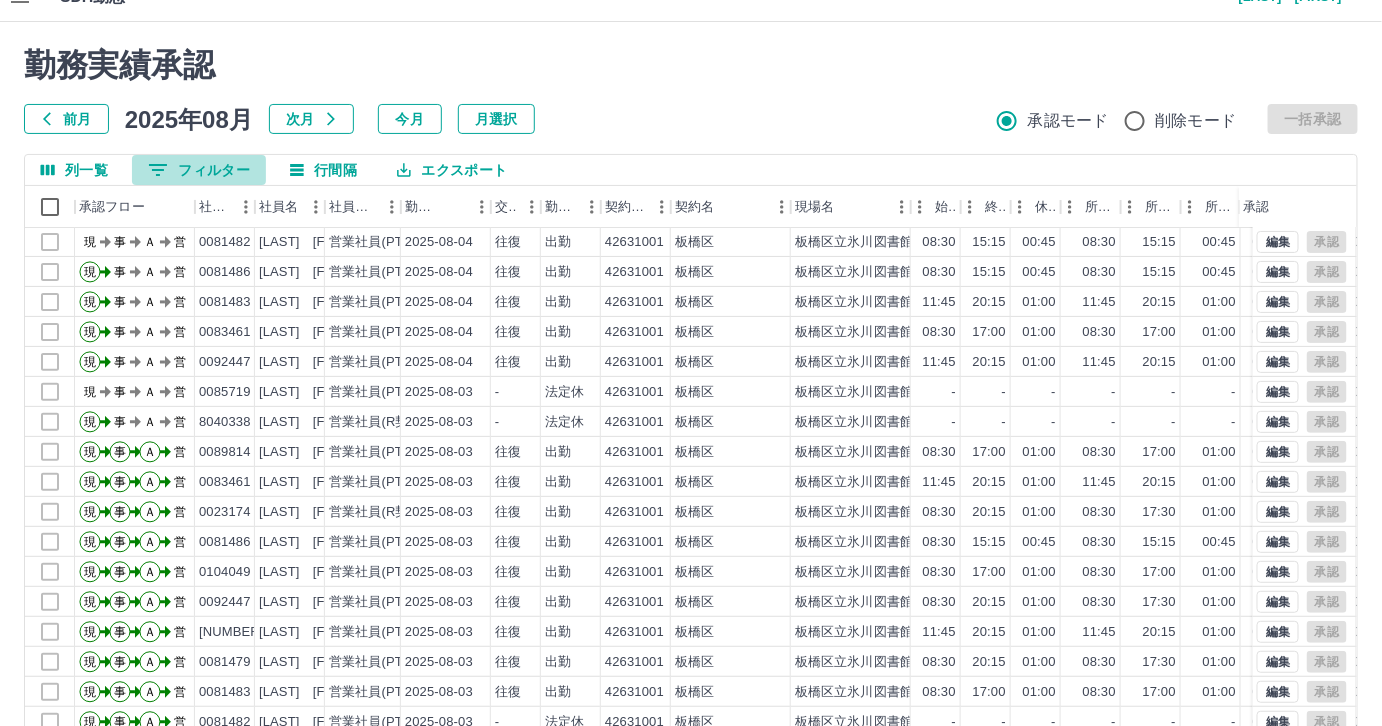 click on "0 フィルター" at bounding box center (199, 170) 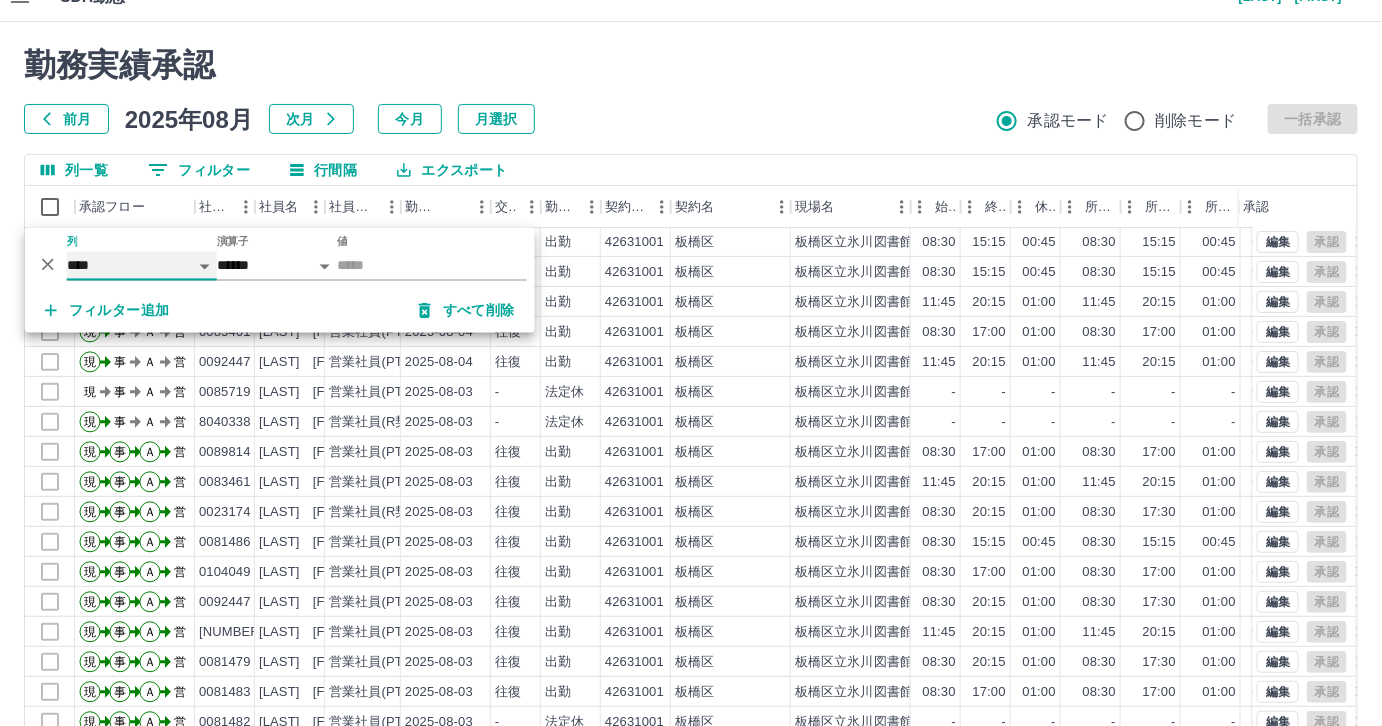 click on "**** *** **** *** *** **** ***** *** *** ** ** ** **** **** **** ** ** *** **** *****" at bounding box center (142, 266) 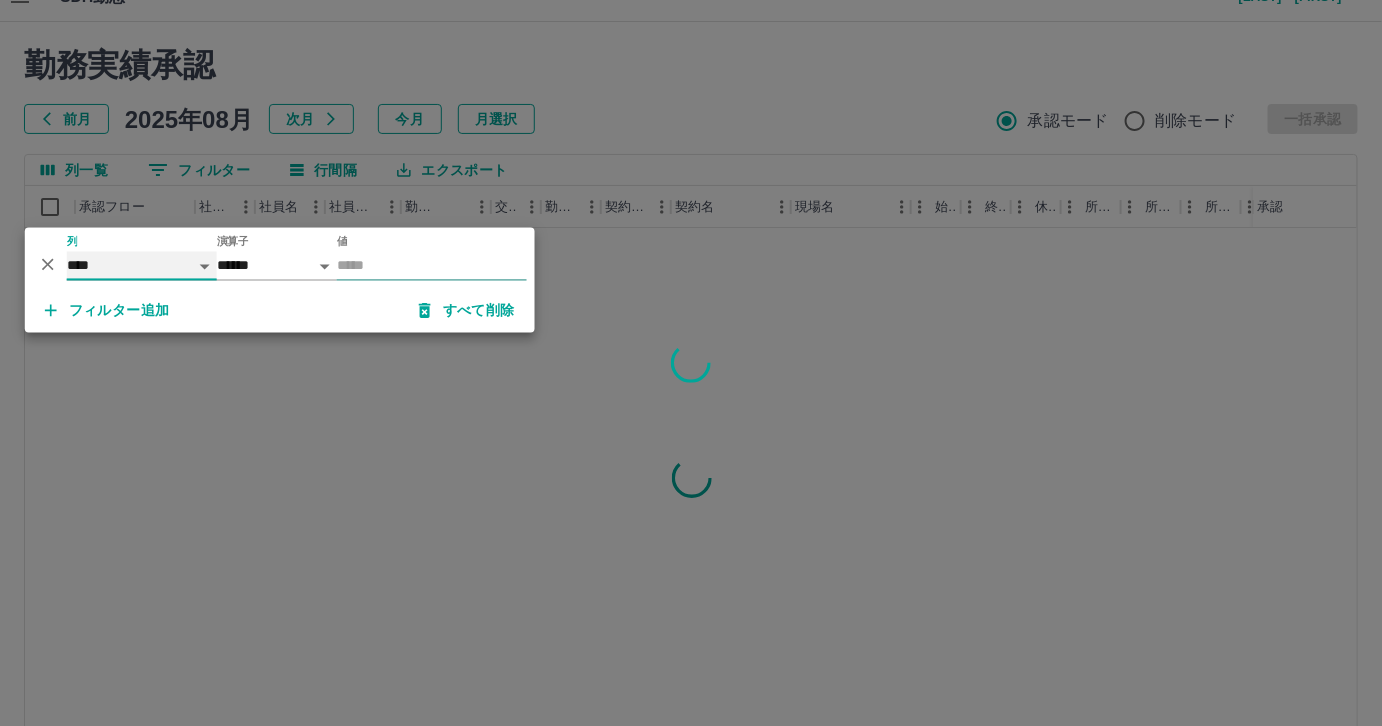 scroll, scrollTop: 0, scrollLeft: 0, axis: both 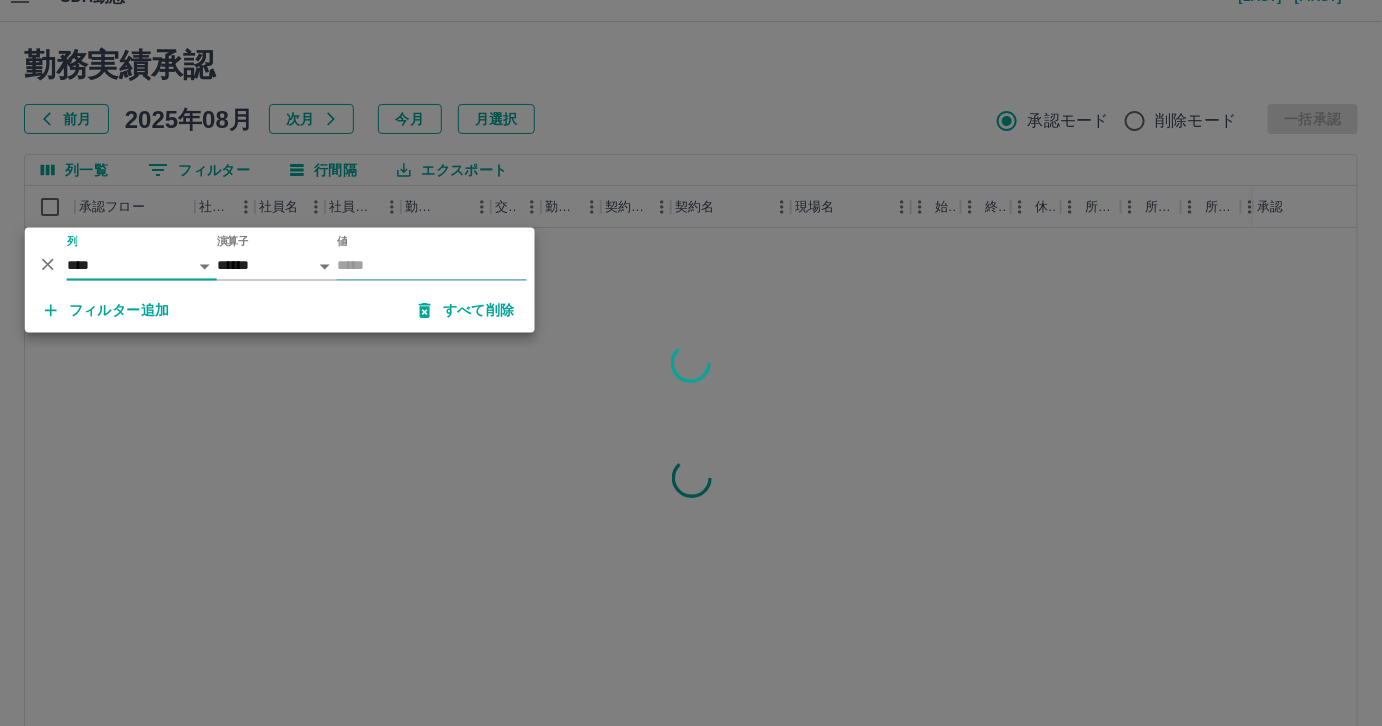 click on "値" at bounding box center (432, 266) 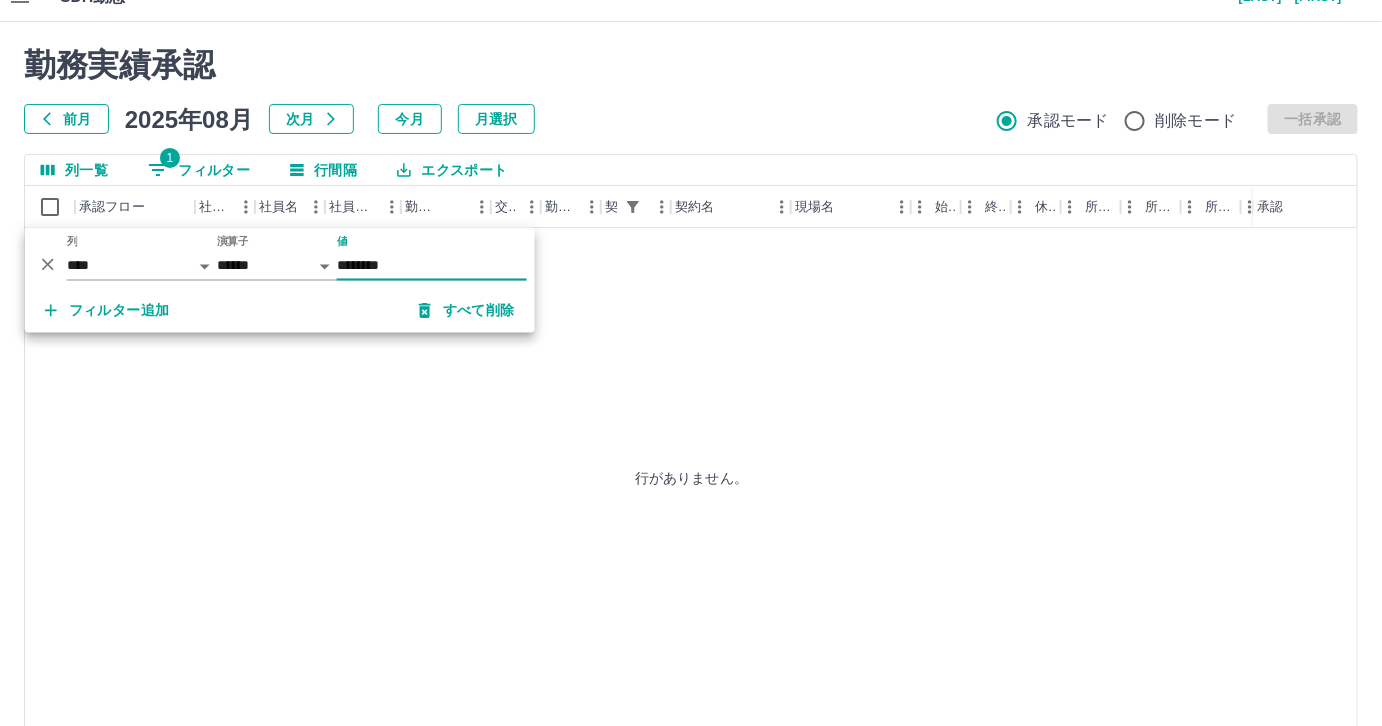 type on "********" 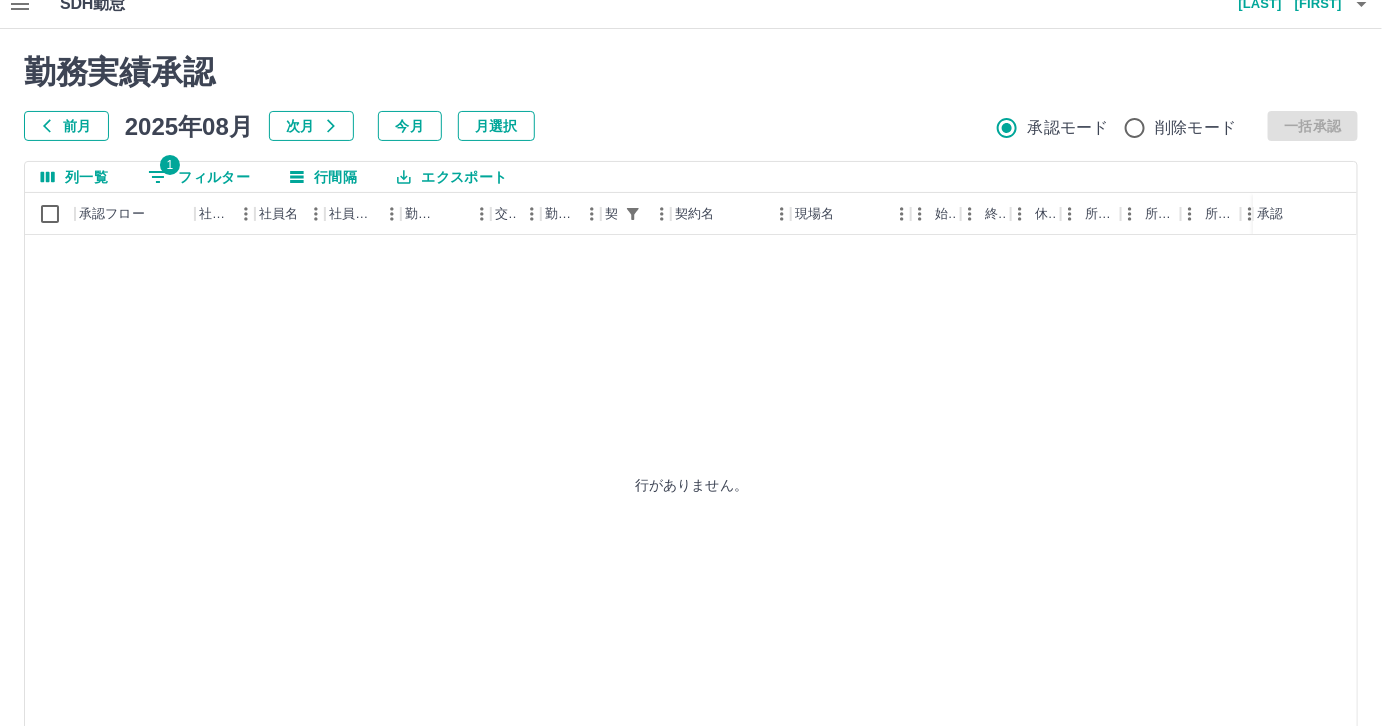 scroll, scrollTop: 0, scrollLeft: 0, axis: both 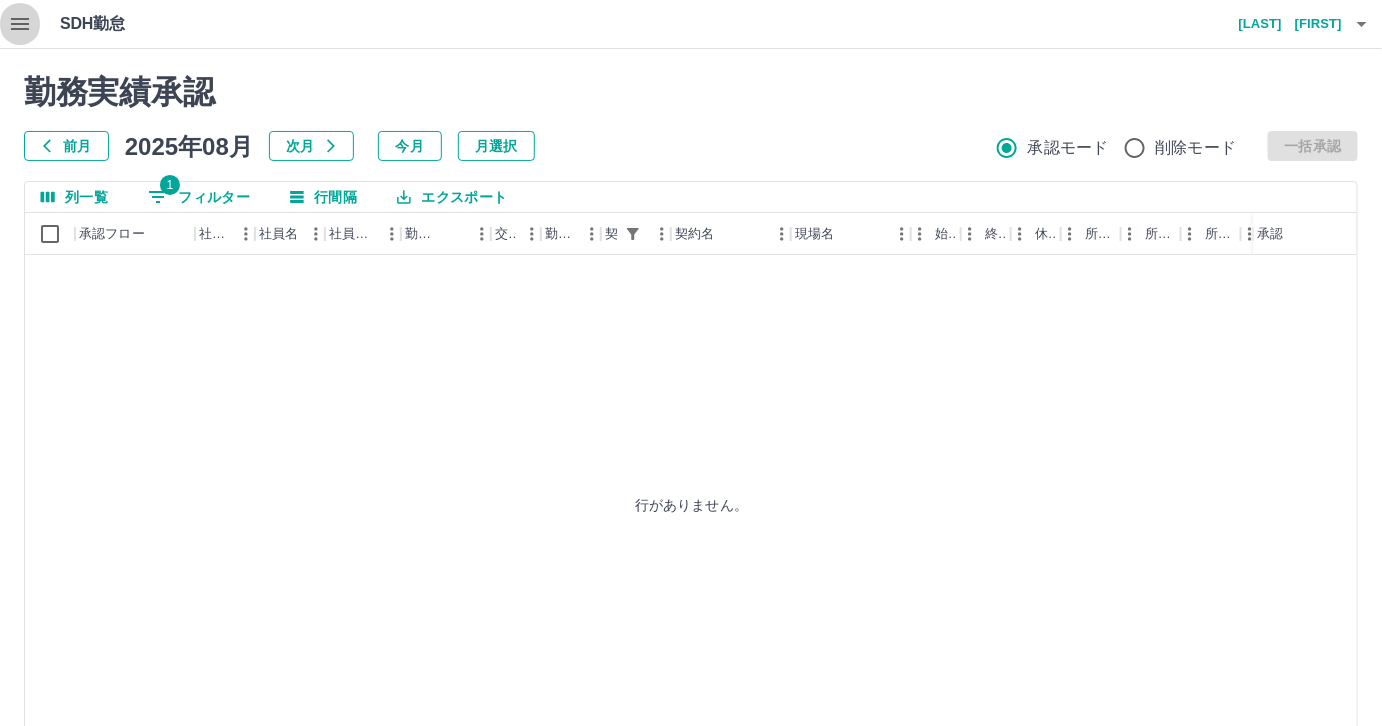 click at bounding box center (20, 24) 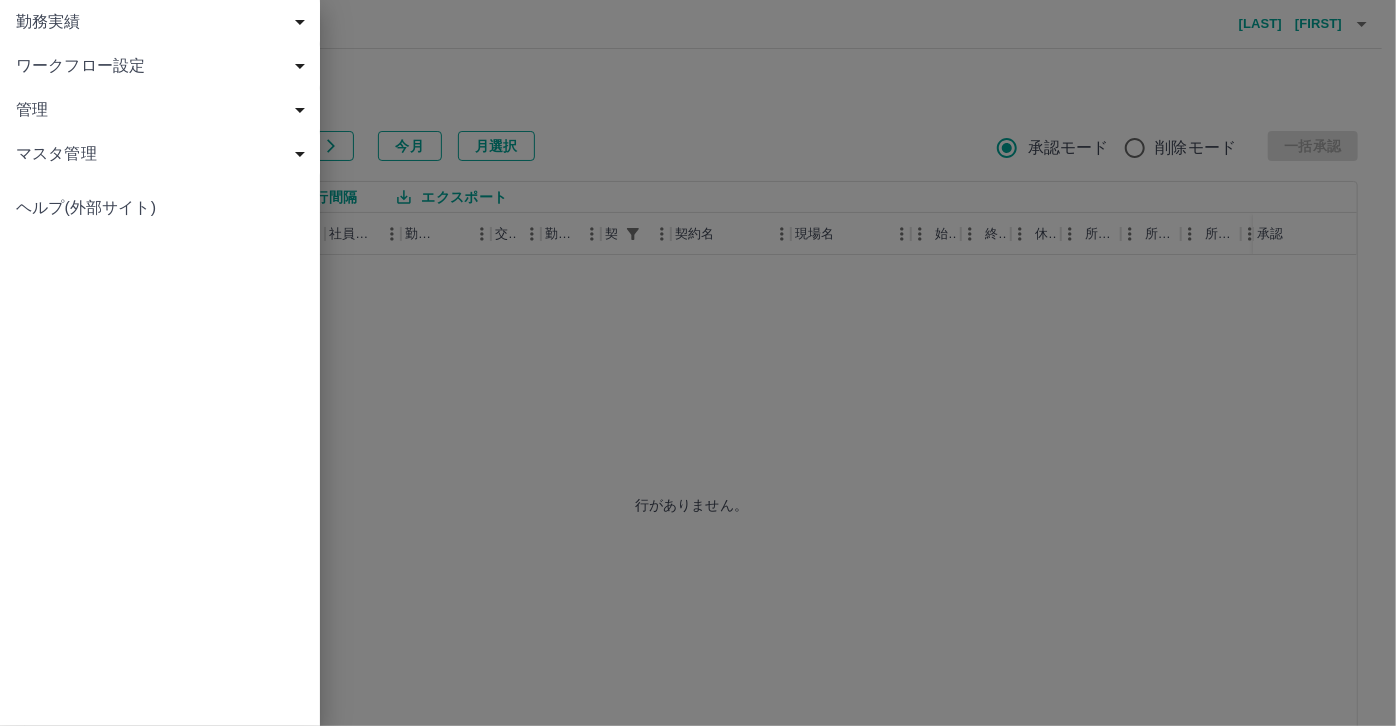 click on "勤務実績" at bounding box center (160, 22) 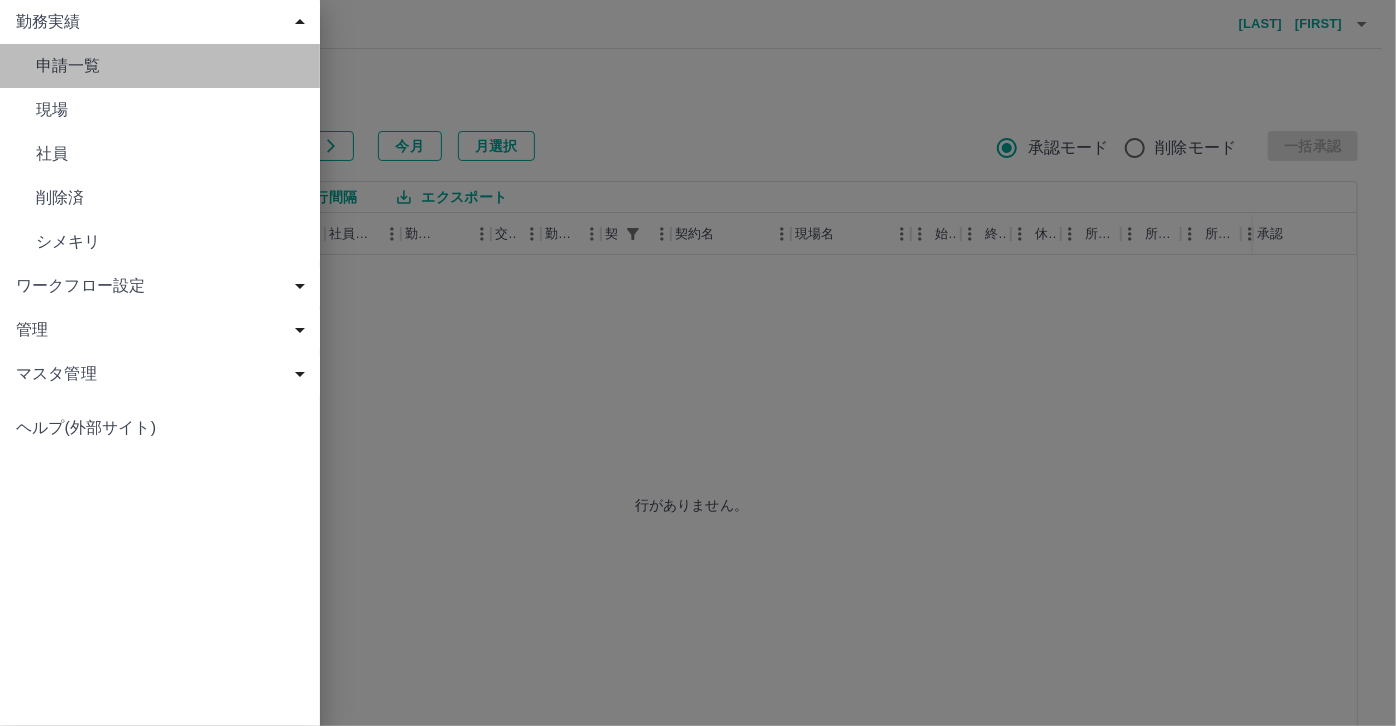 click on "申請一覧" at bounding box center [170, 66] 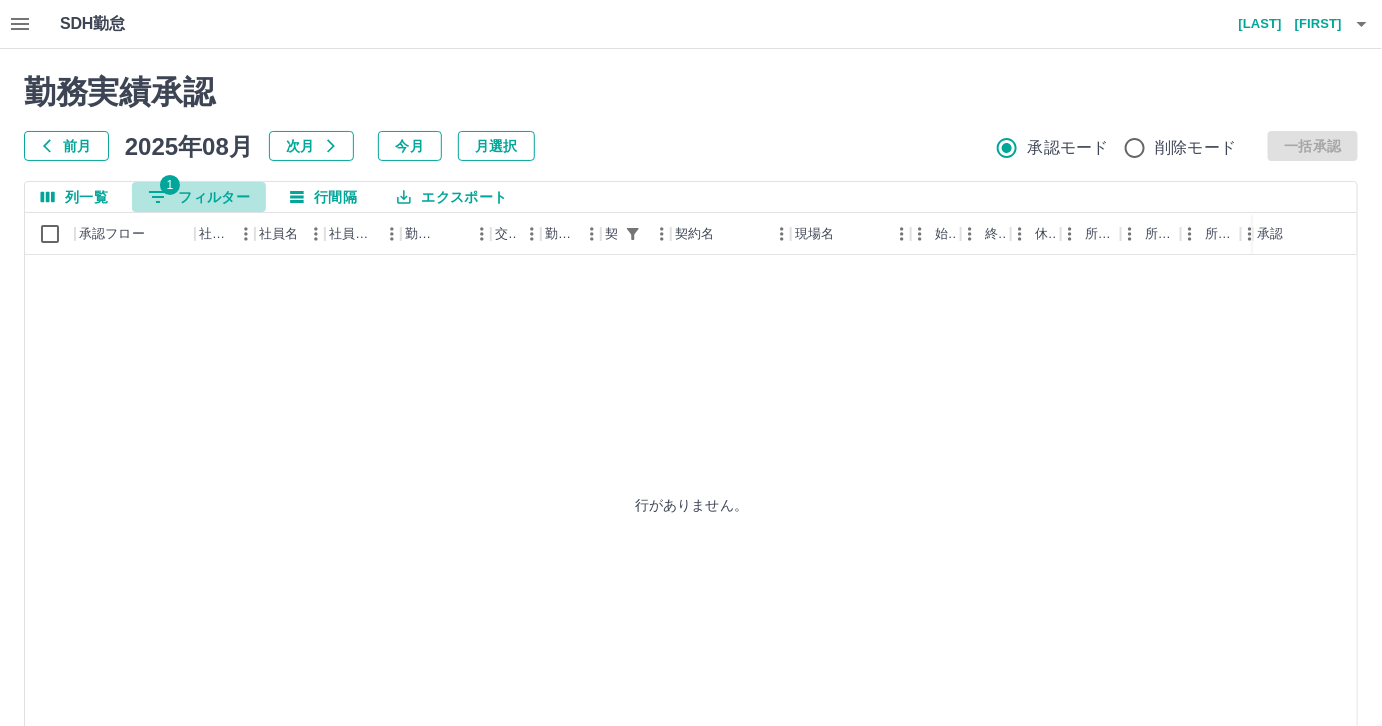 click on "1 フィルター" at bounding box center [199, 197] 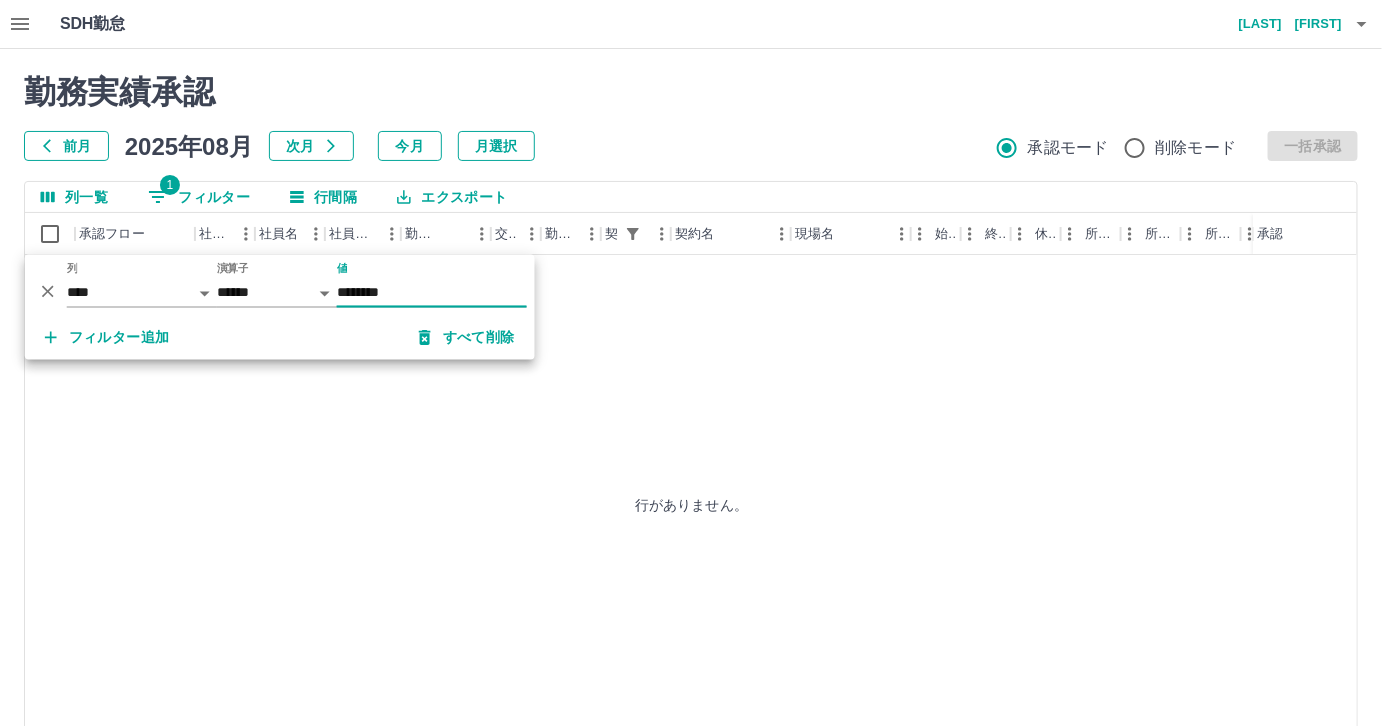 click on "********" at bounding box center [432, 293] 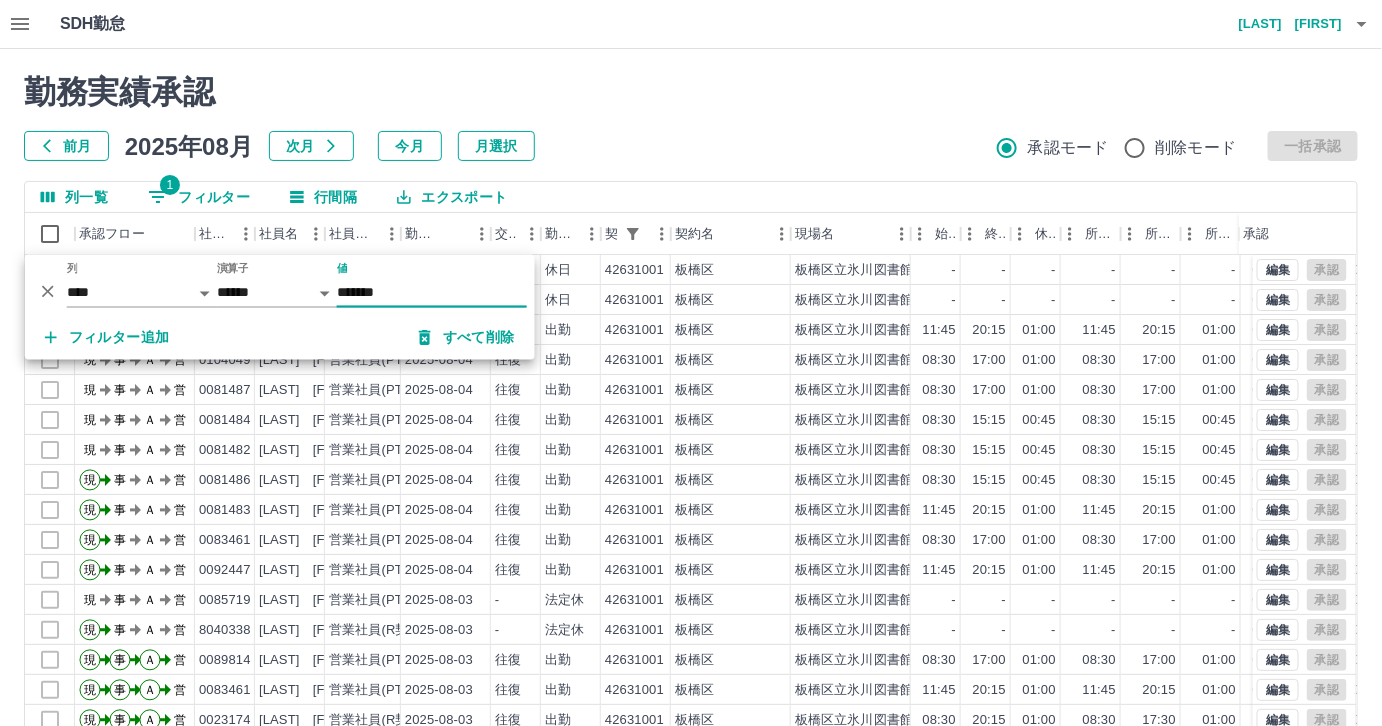 type on "********" 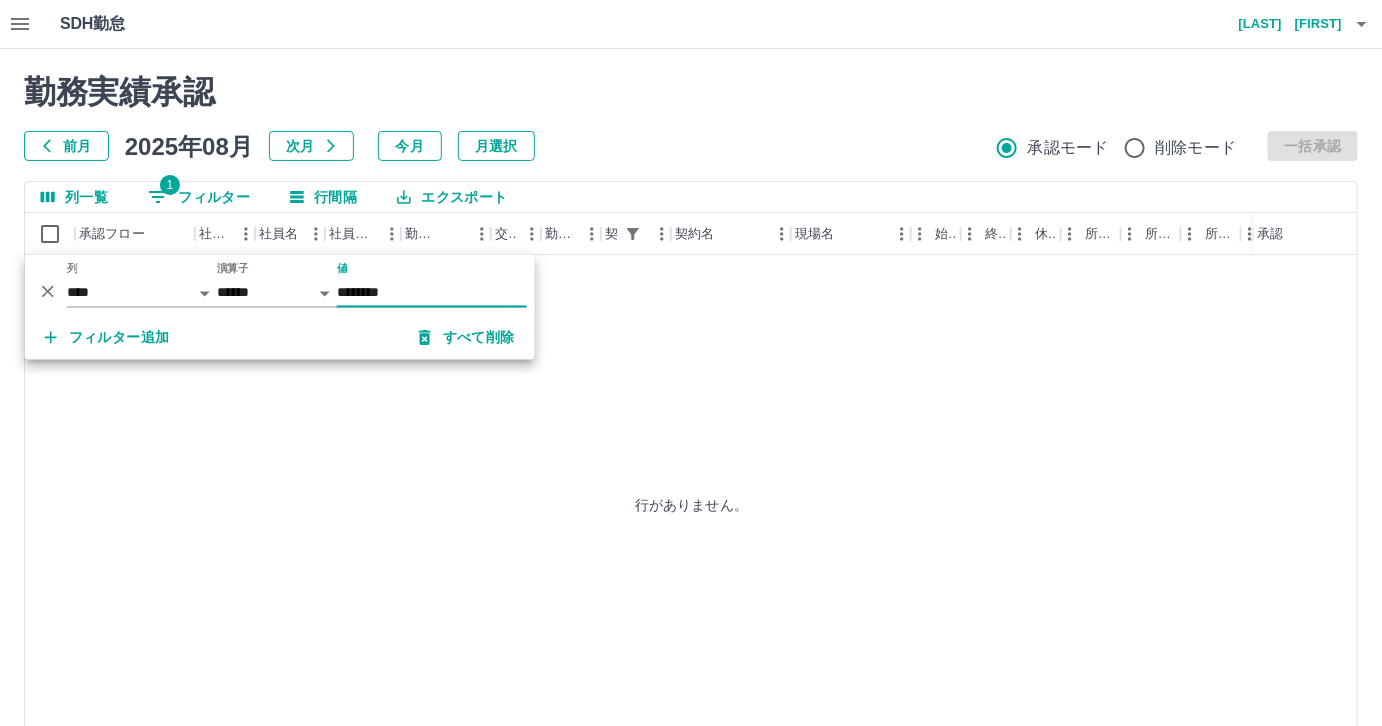 click on "勤務実績承認" at bounding box center [691, 92] 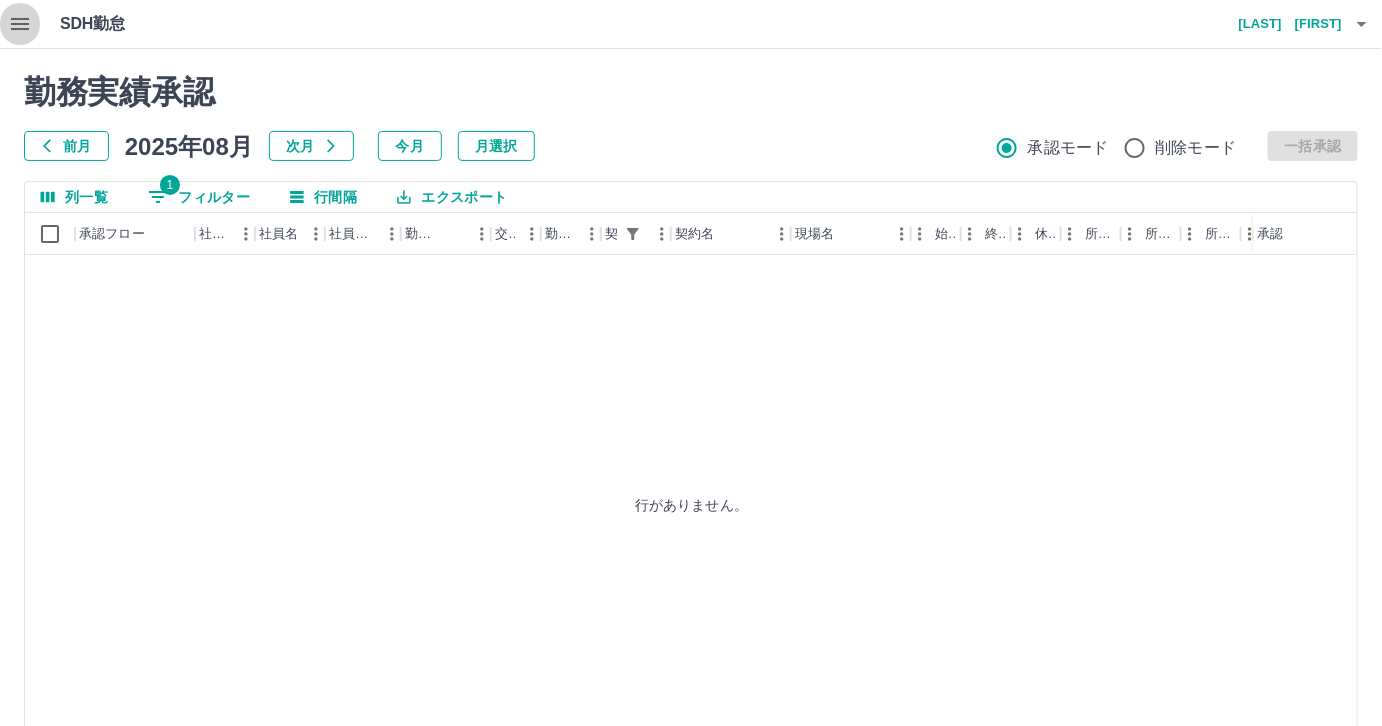 click 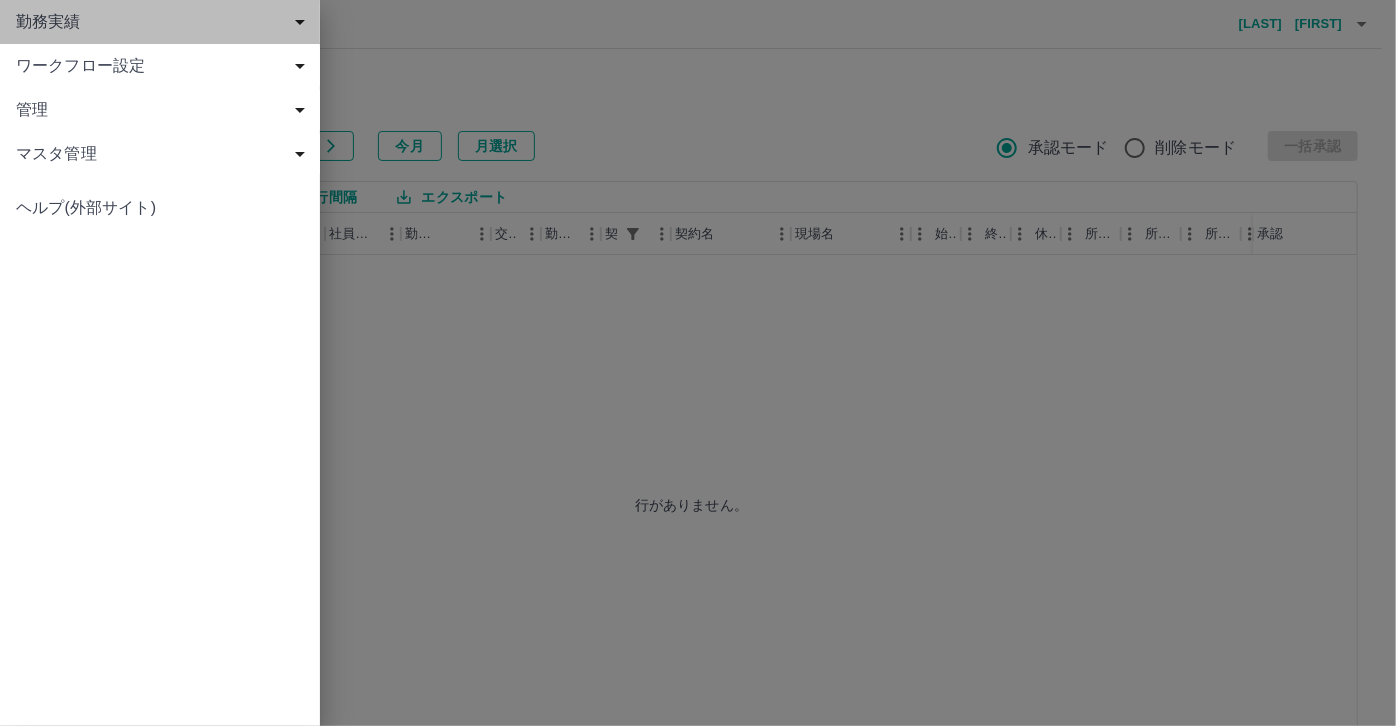 click on "勤務実績" at bounding box center [164, 22] 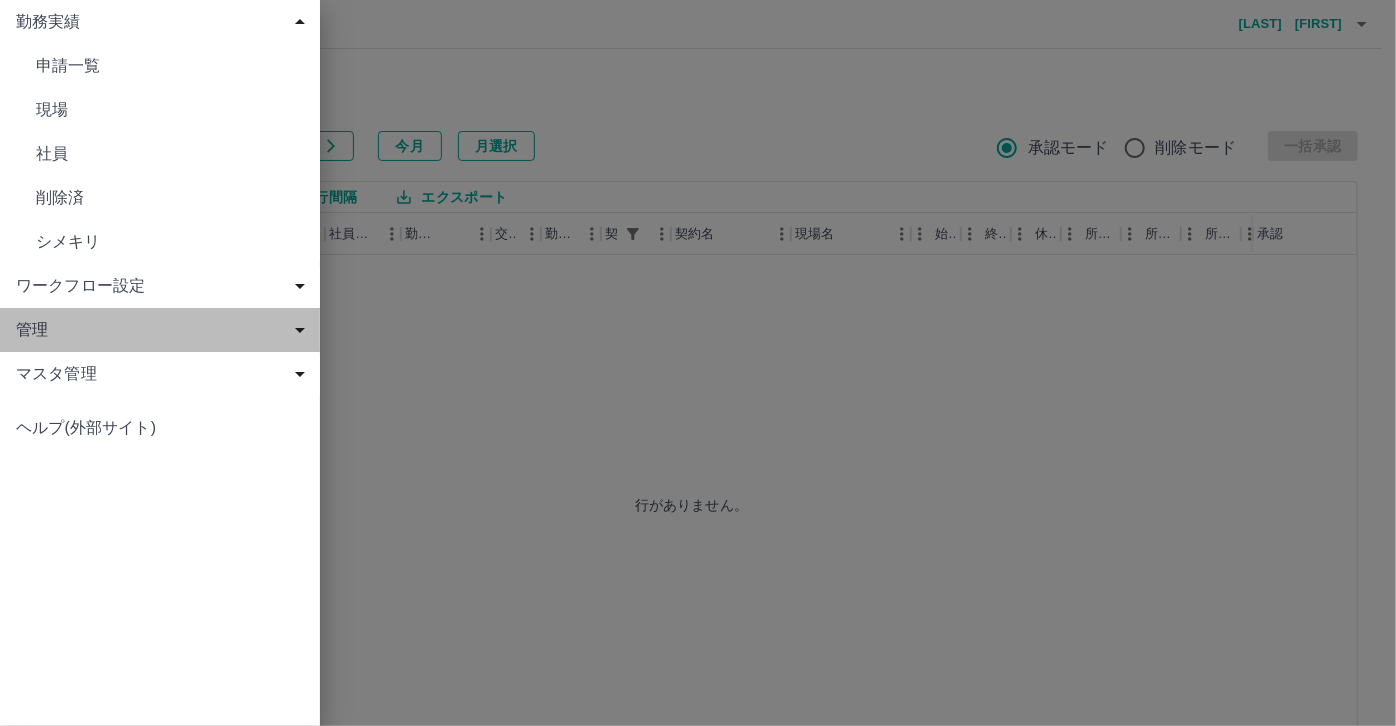 click on "管理" at bounding box center (164, 330) 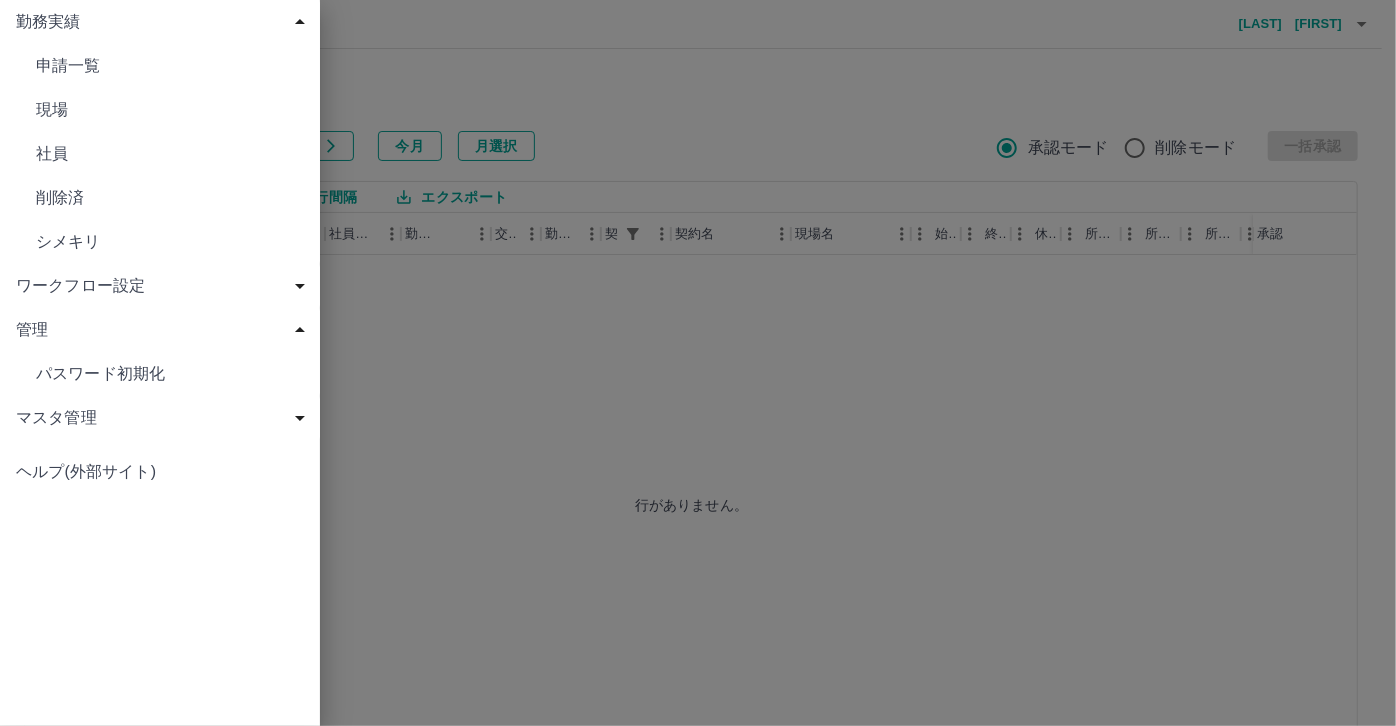 click on "現場" at bounding box center (170, 110) 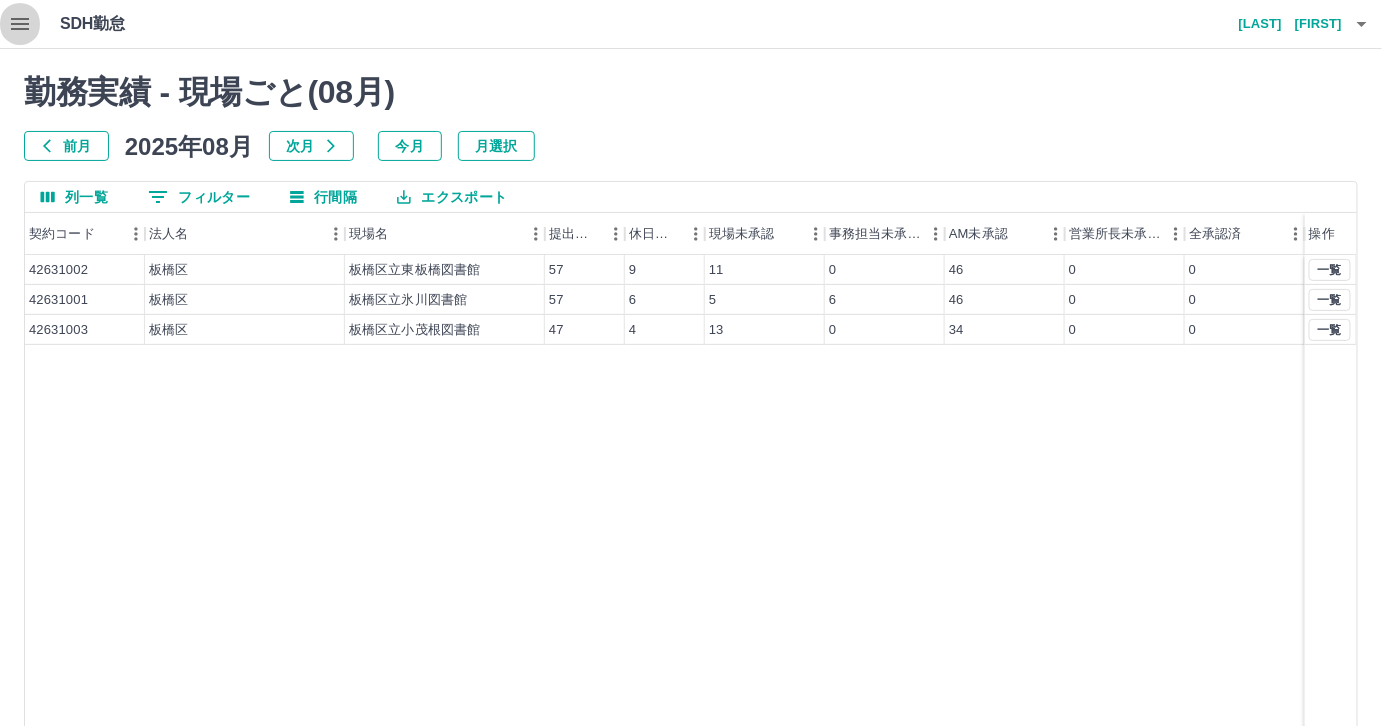 click 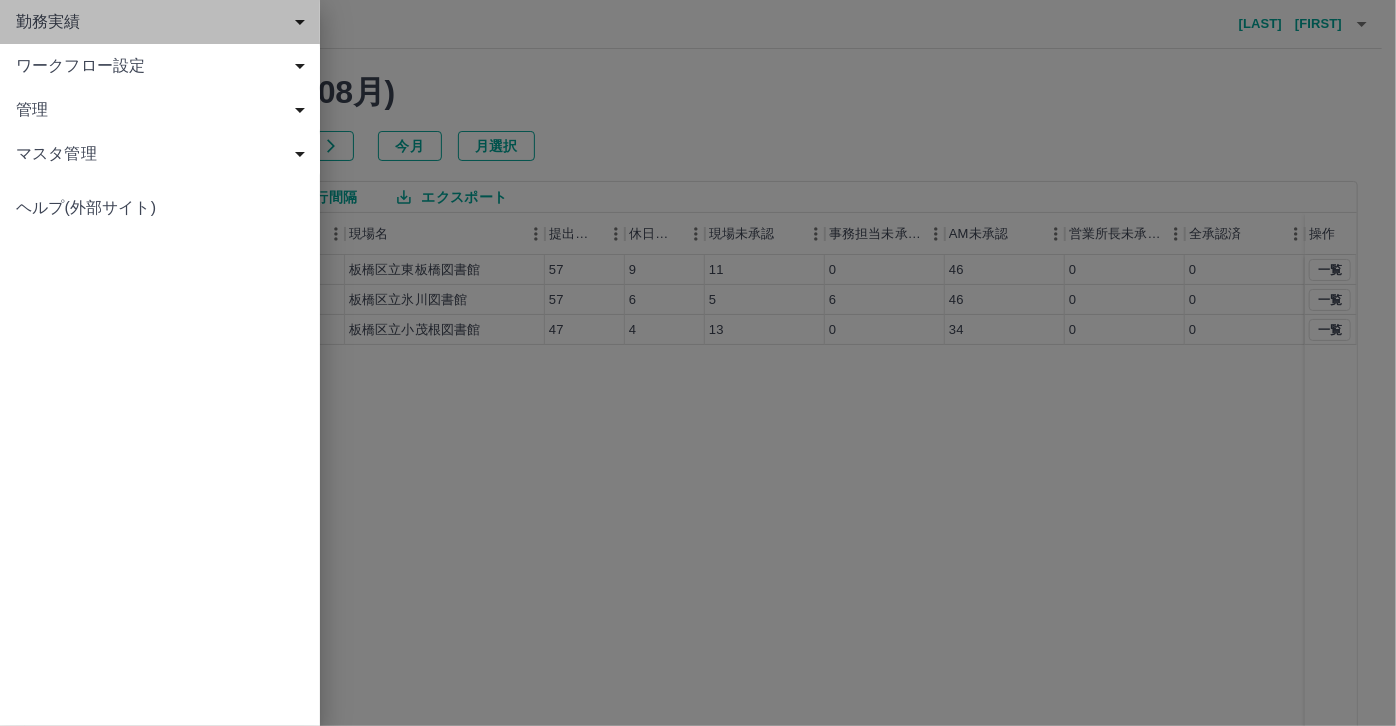 click on "勤務実績" at bounding box center [164, 22] 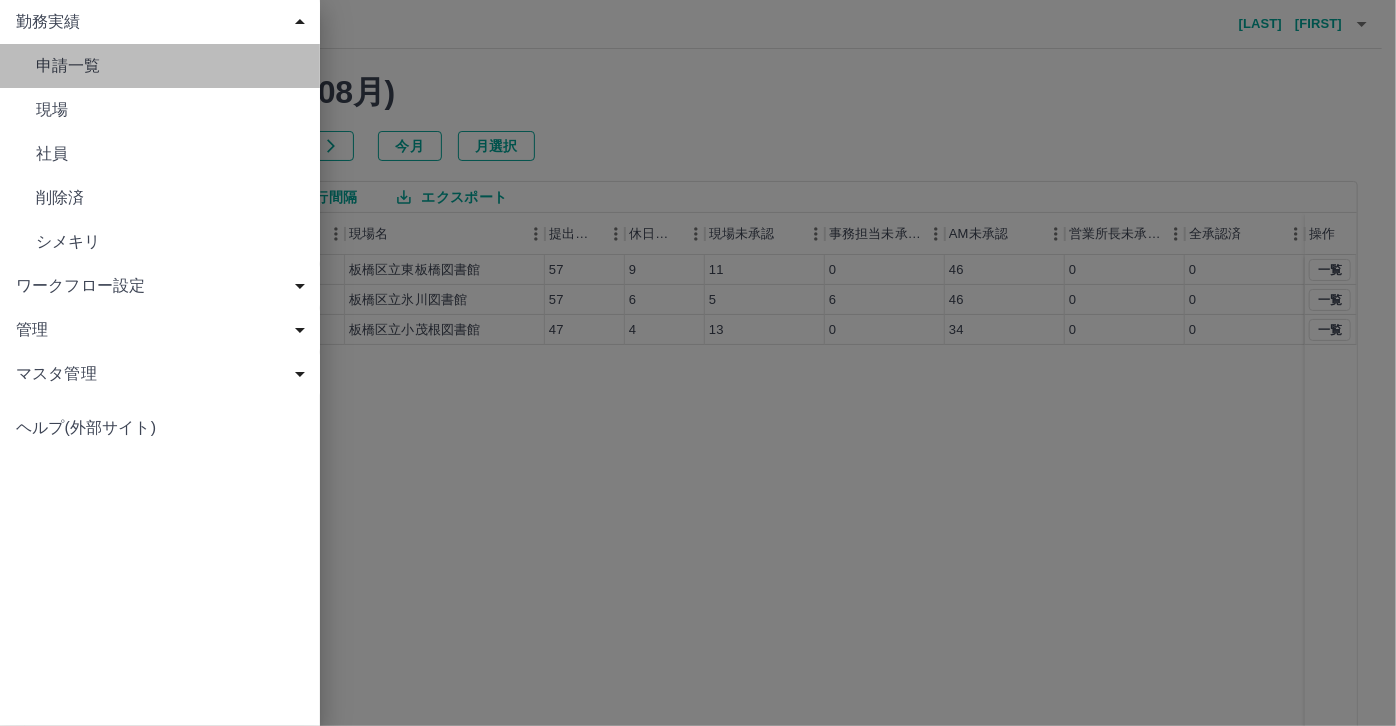 click on "申請一覧" at bounding box center (170, 66) 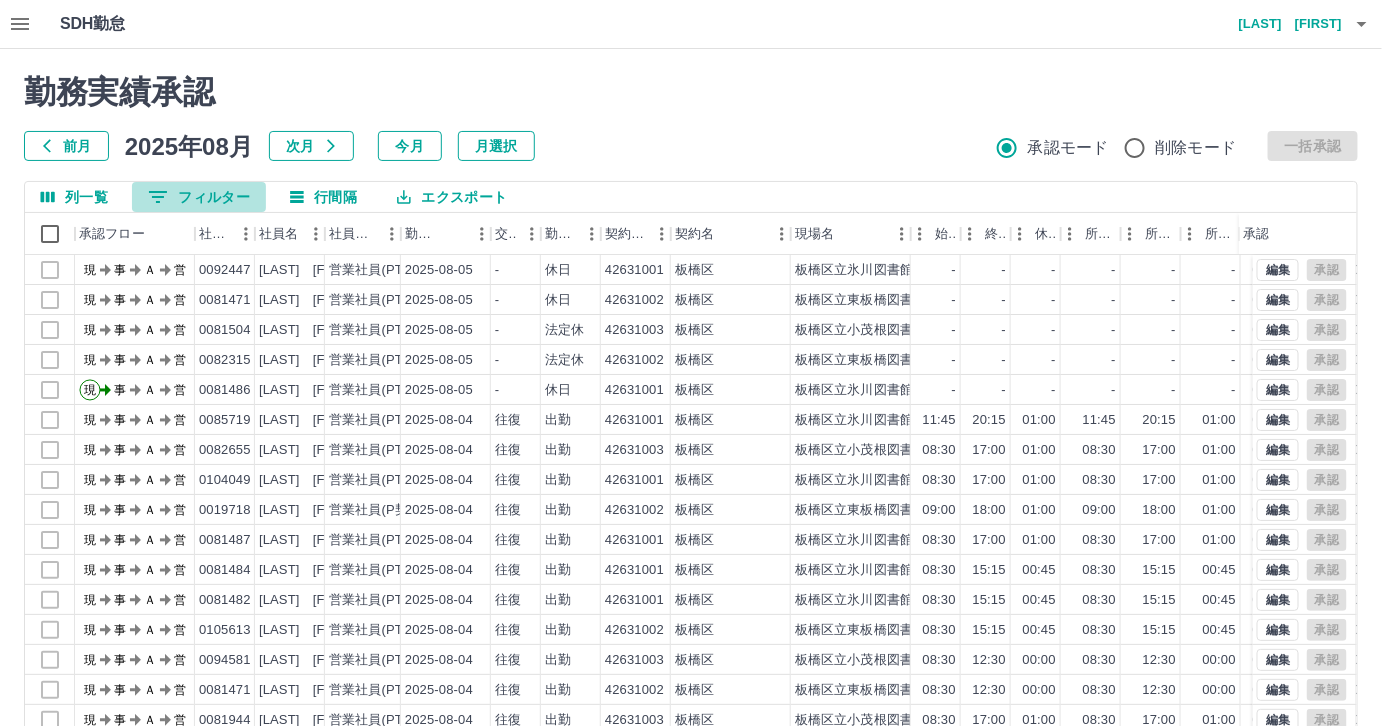 click on "0 フィルター" at bounding box center [199, 197] 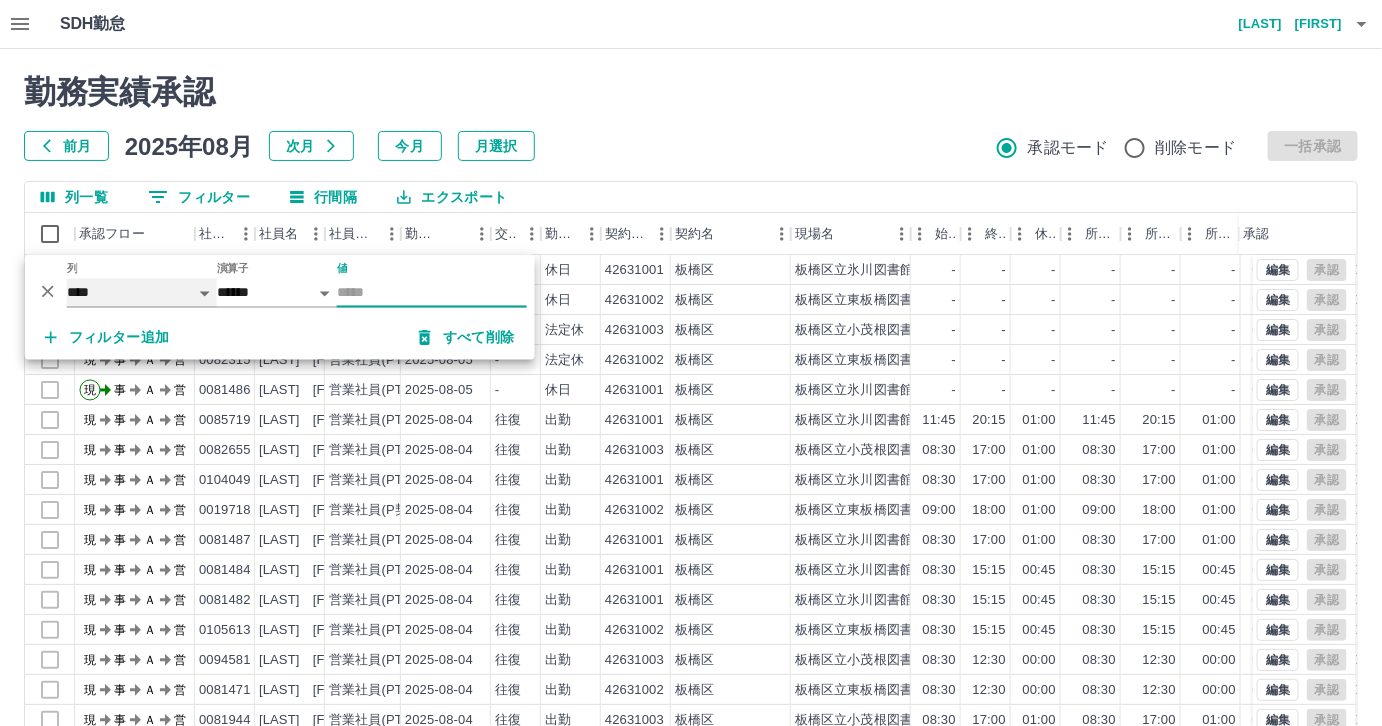 click on "**** *** **** *** *** **** ***** *** *** ** ** ** **** **** **** ** ** *** **** *****" at bounding box center (142, 293) 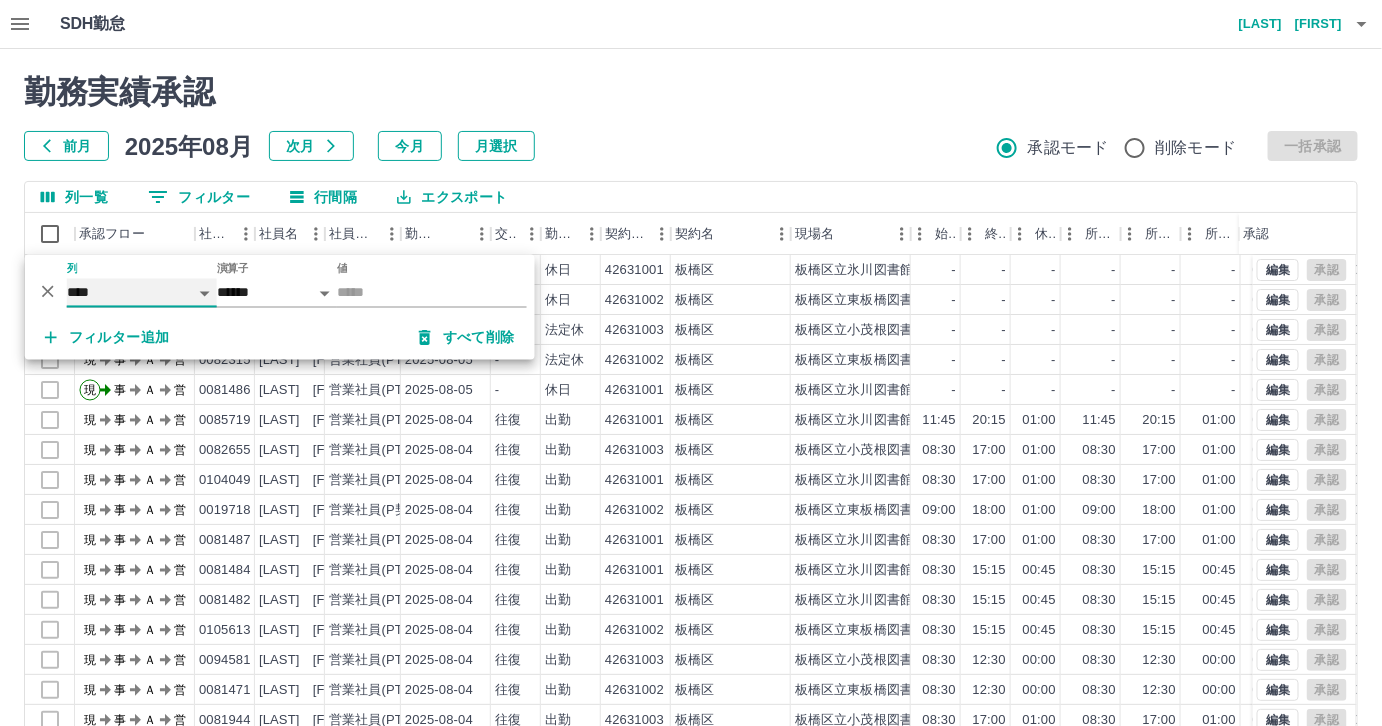 click on "**** *** **** *** *** **** ***** *** *** ** ** ** **** **** **** ** ** *** **** *****" at bounding box center (142, 293) 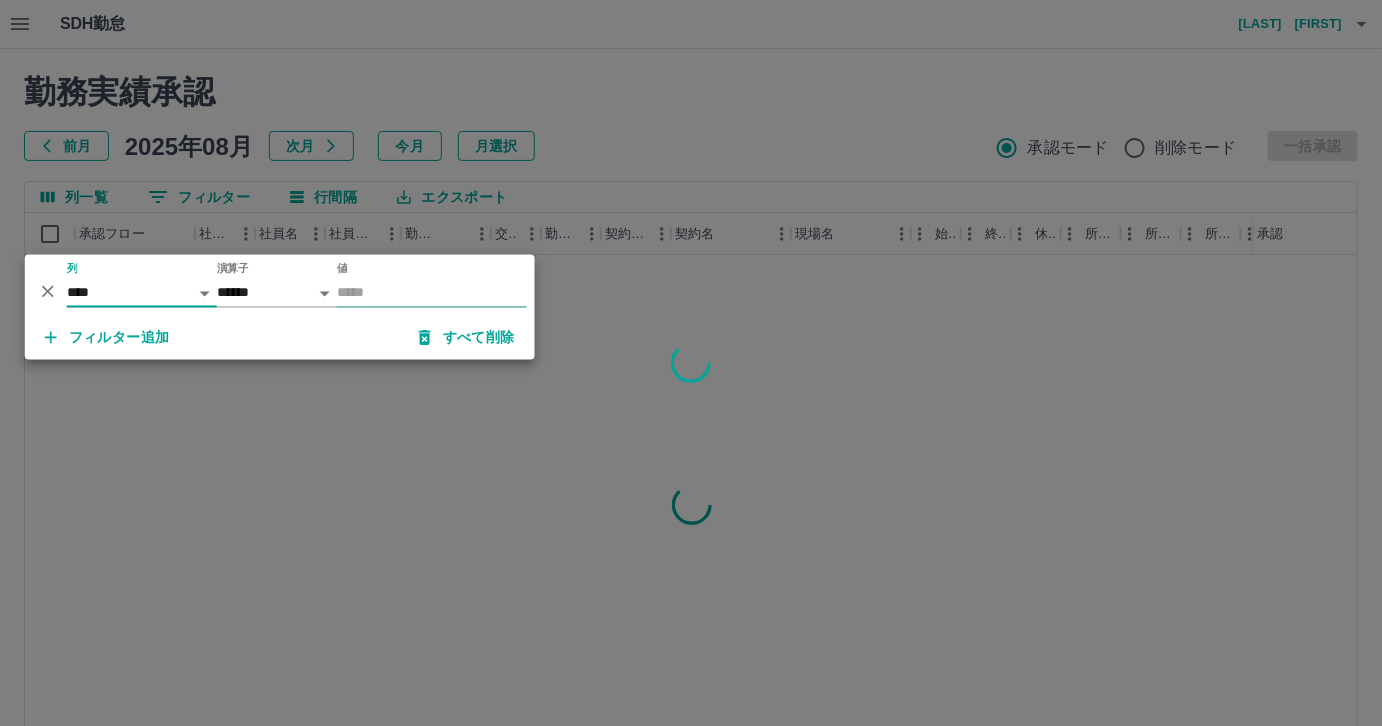 click on "値" at bounding box center [432, 293] 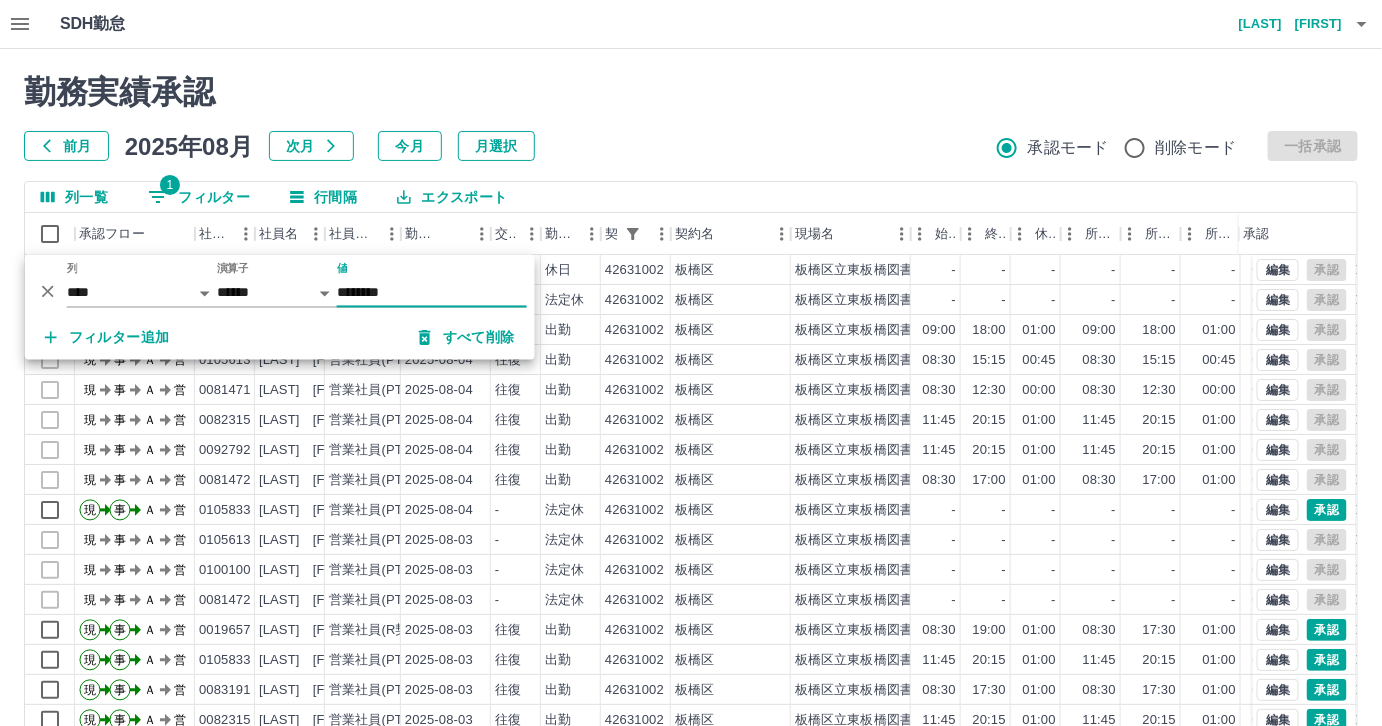 type on "********" 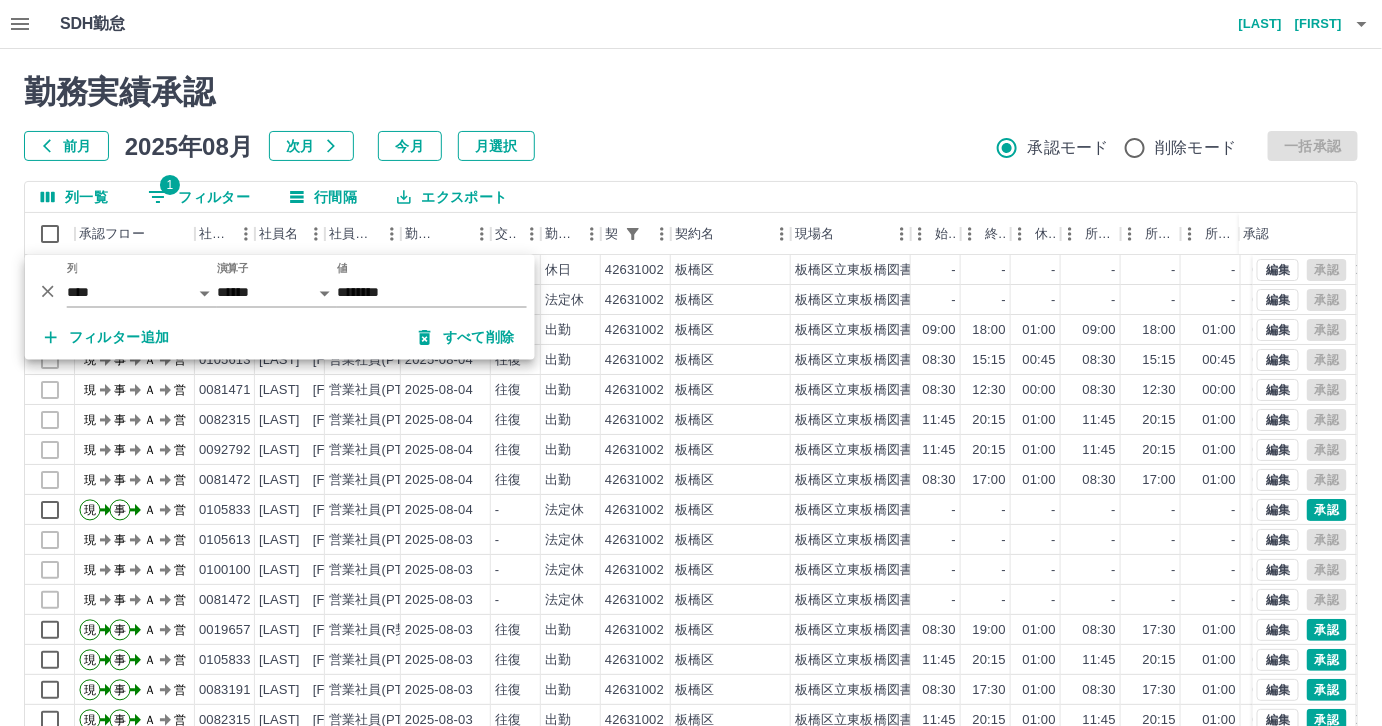 click on "前月 2025年08月 次月 今月 月選択 承認モード 削除モード 一括承認" at bounding box center (691, 146) 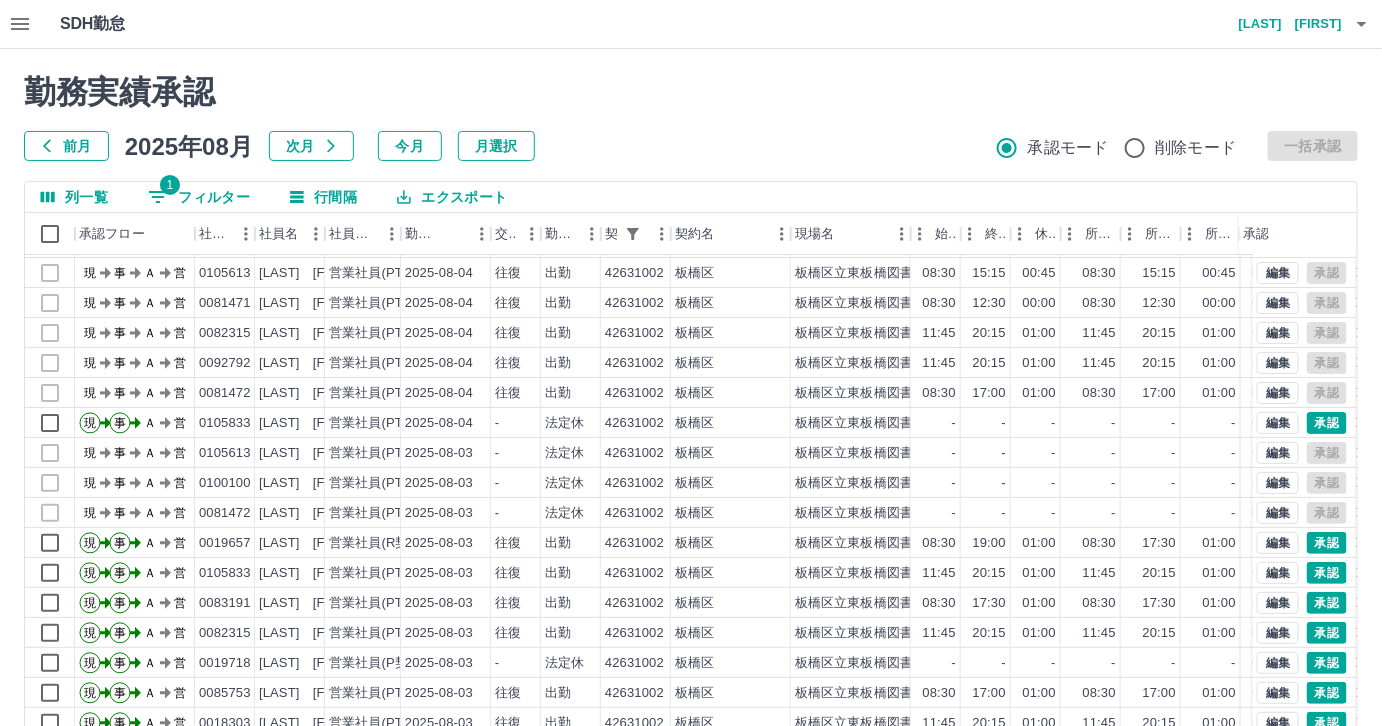 scroll, scrollTop: 99, scrollLeft: 0, axis: vertical 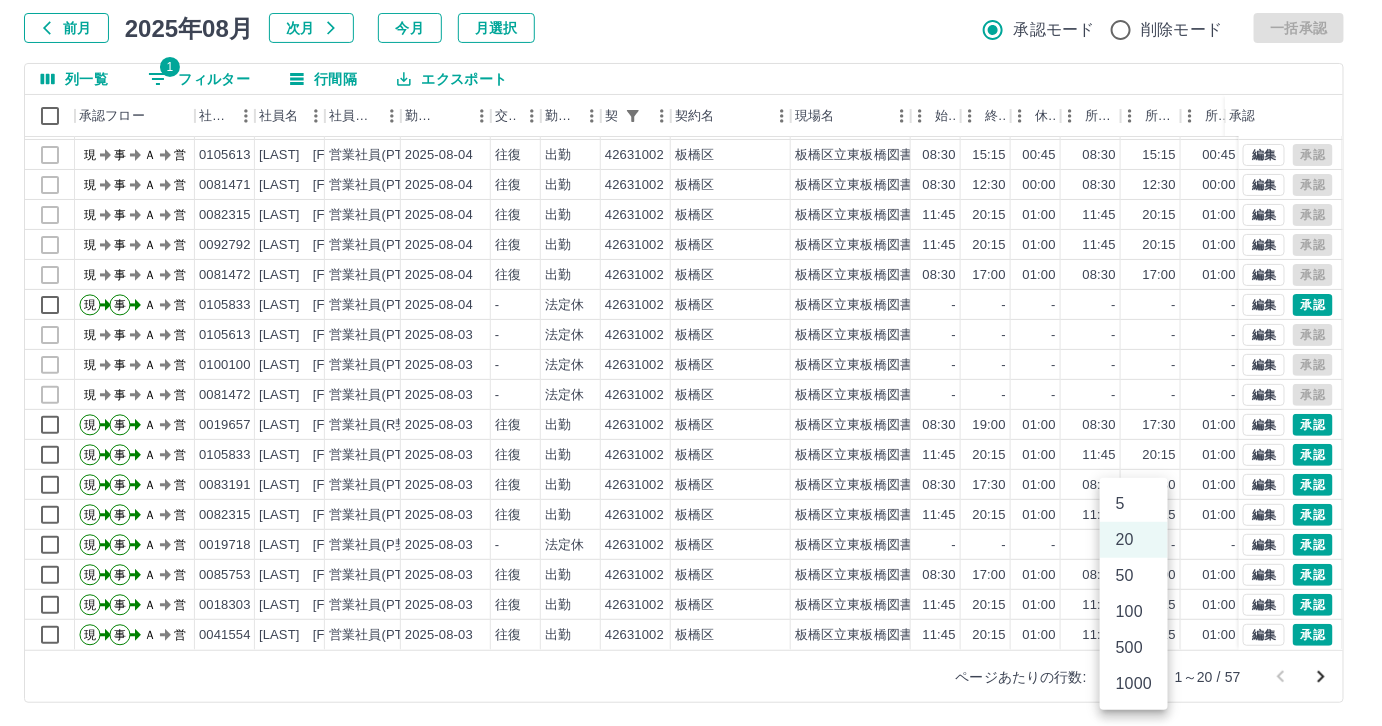 click on "SDH勤怠 [LAST]　[FIRST] 勤務実績承認 前月 2025年08月 次月 今月 月選択 承認モード 削除モード 一括承認 列一覧 1 フィルター 行間隔 エクスポート 承認フロー 社員番号 社員名 社員区分 勤務日 交通費 勤務区分 契約コード 契約名 現場名 始業 終業 休憩 所定開始 所定終業 所定休憩 拘束 勤務 遅刻等 コメント ステータス 承認 現 事 Ａ 営 0082315 [LAST]　[FIRST] 営業社員(PT契約) 2025-08-05  -  法定休 42631002 [CITY] [CITY]立東板橋図書館 - - - - - - 00:00 00:00 00:00 現場責任者承認待 現 事 Ａ 営 0019718 [LAST]　[FIRST] 営業社員(P契約) 2025-08-04 往復 出勤 42631002 [CITY] [CITY]立東板橋図書館 09:00 18:00 01:00 09:00 18:00 01:00 09:00 08:00 00:00 現場責任者承認待 現 事 Ａ 営 0105613 [LAST]　[FIRST] 営業社員(PT契約) 2025-08-04 往復 出勤 42631002 [CITY] [CITY]立東板橋図書館 08:30 15:15 00:45 08:30 15:15 00:45 06:45 現" at bounding box center (691, 304) 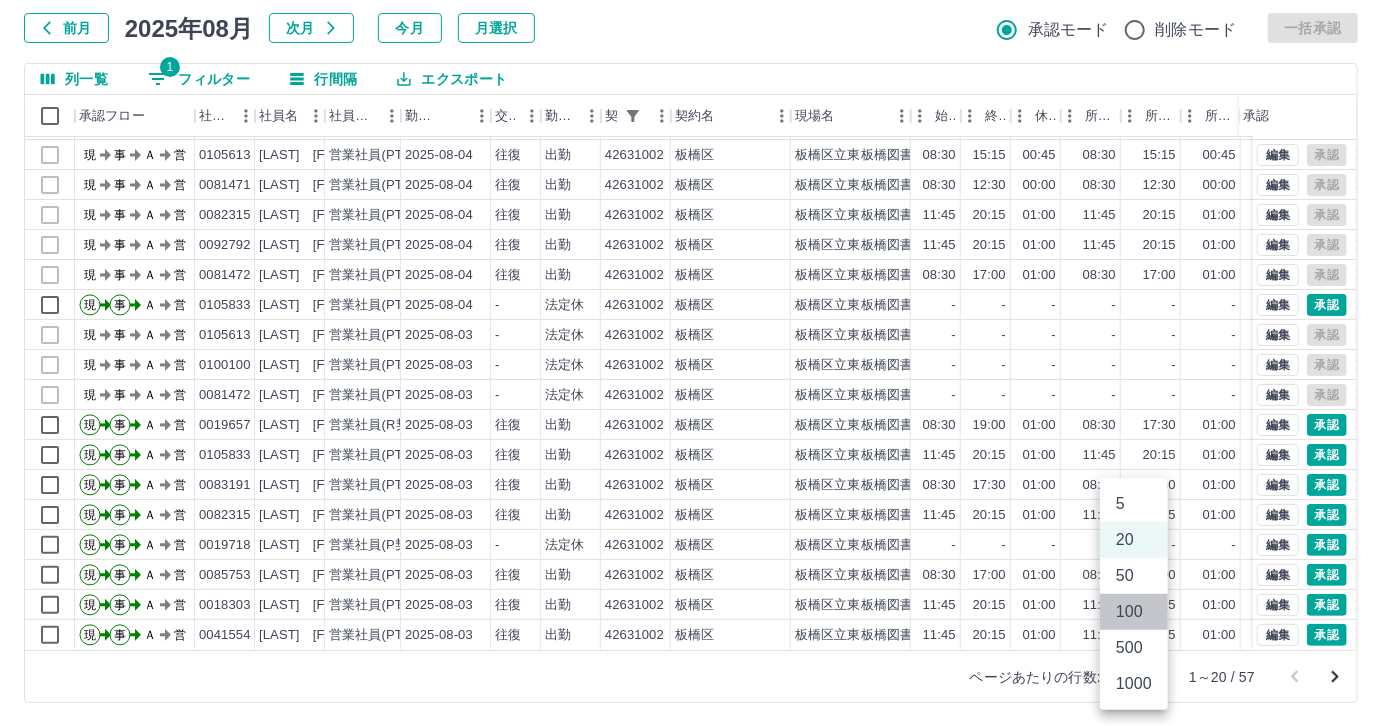 click on "100" at bounding box center (1134, 612) 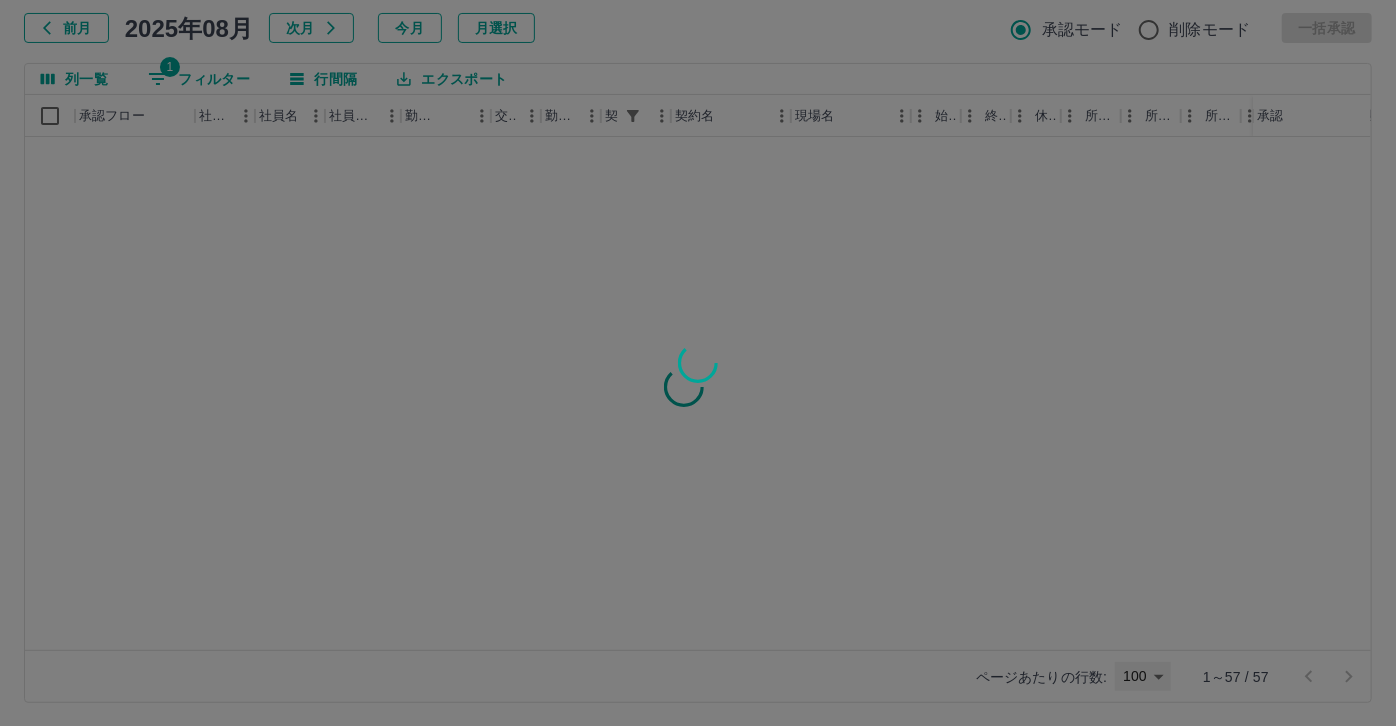 type on "***" 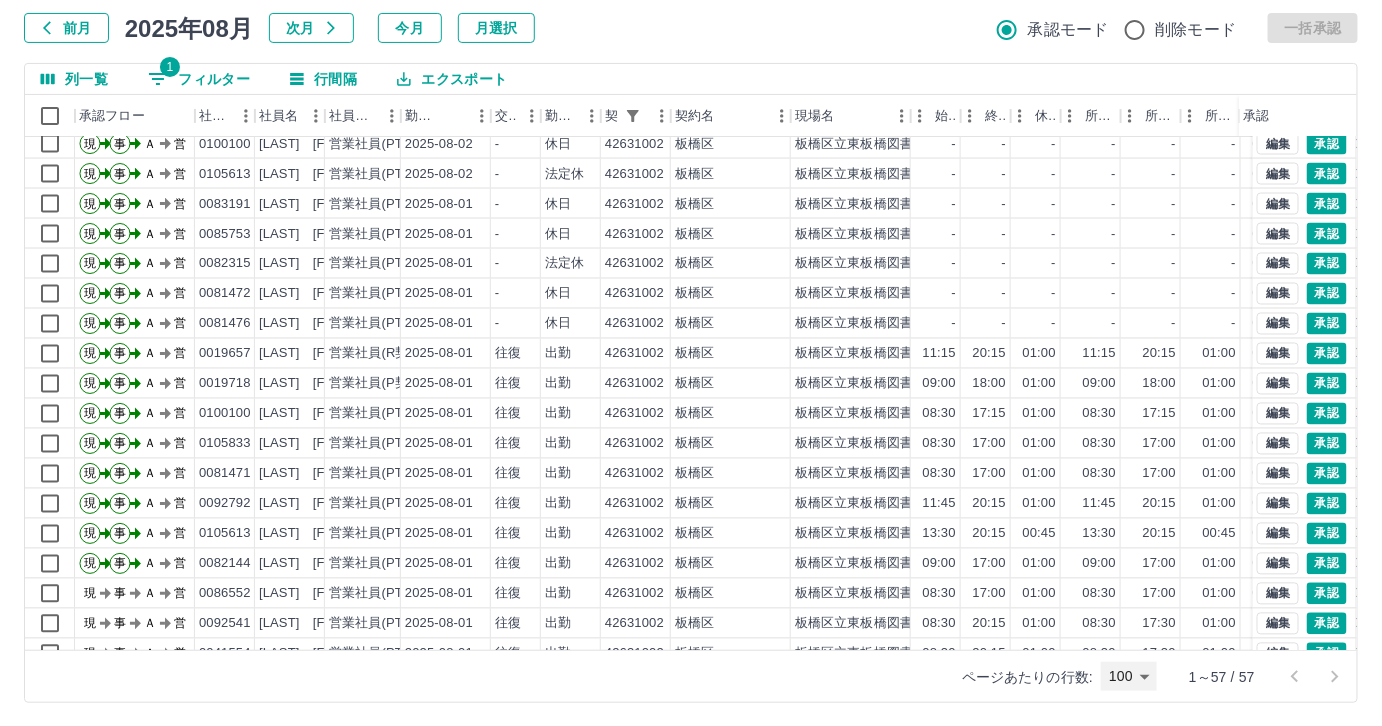 scroll, scrollTop: 1209, scrollLeft: 0, axis: vertical 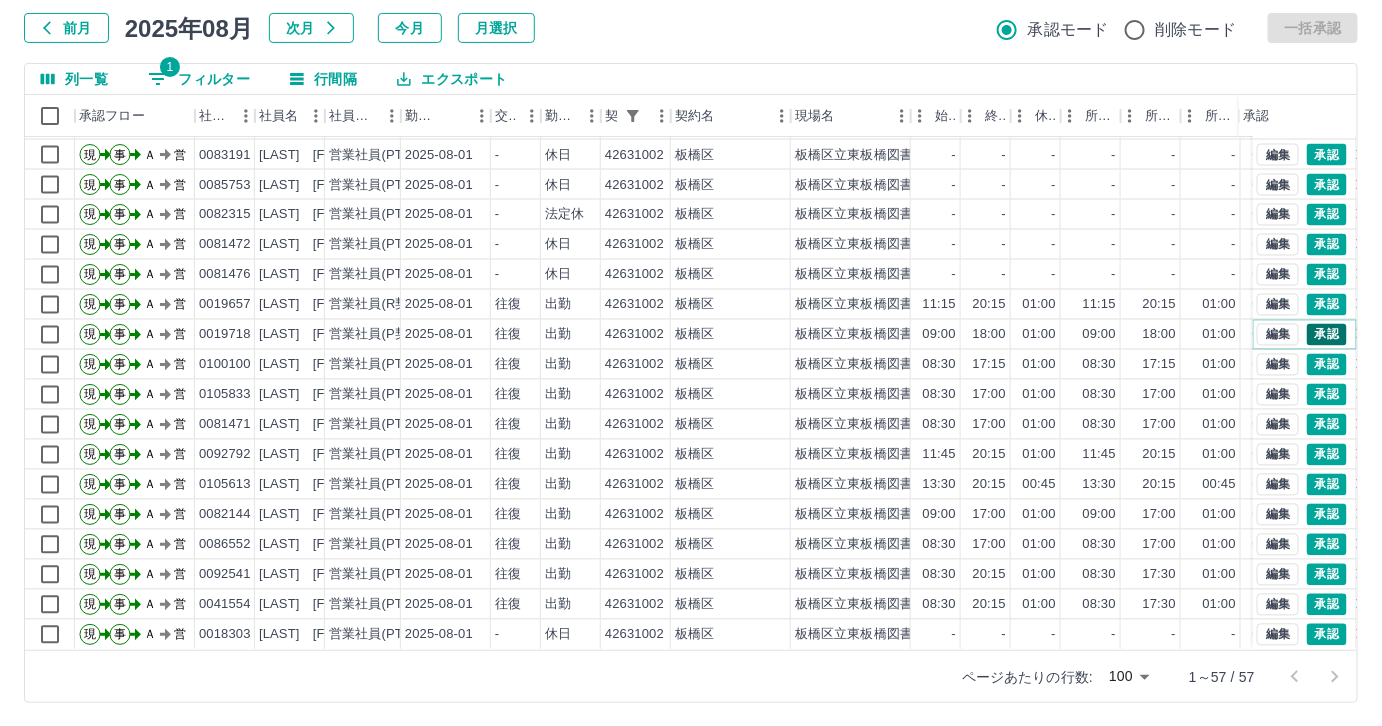 click on "承認" at bounding box center [1327, 335] 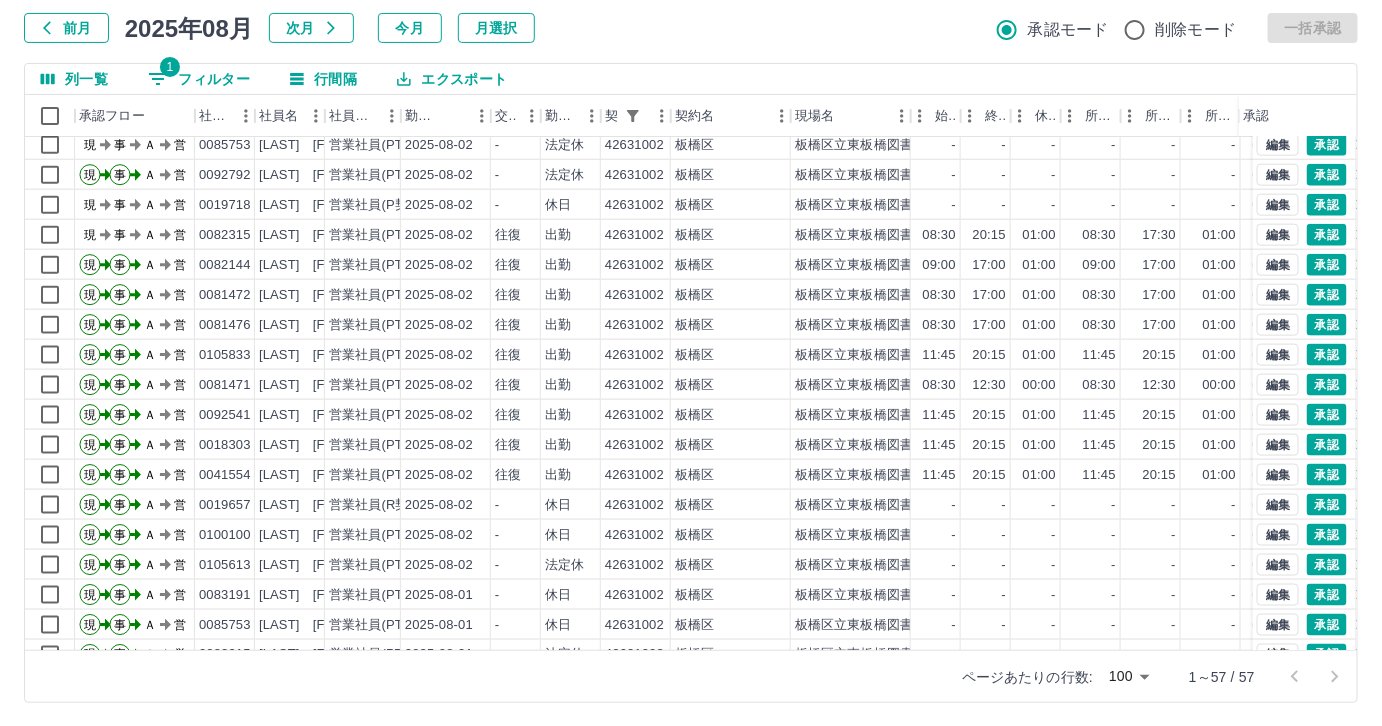 scroll, scrollTop: 754, scrollLeft: 0, axis: vertical 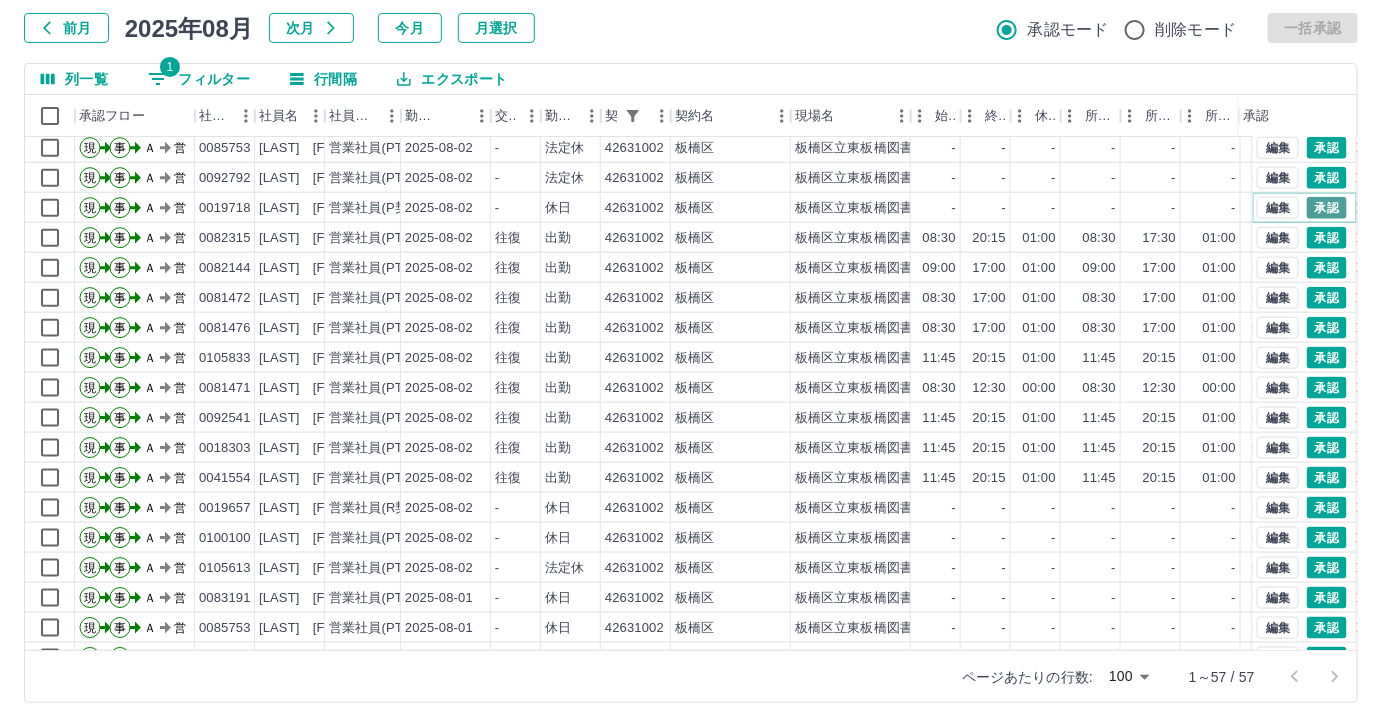 click on "承認" at bounding box center (1327, 208) 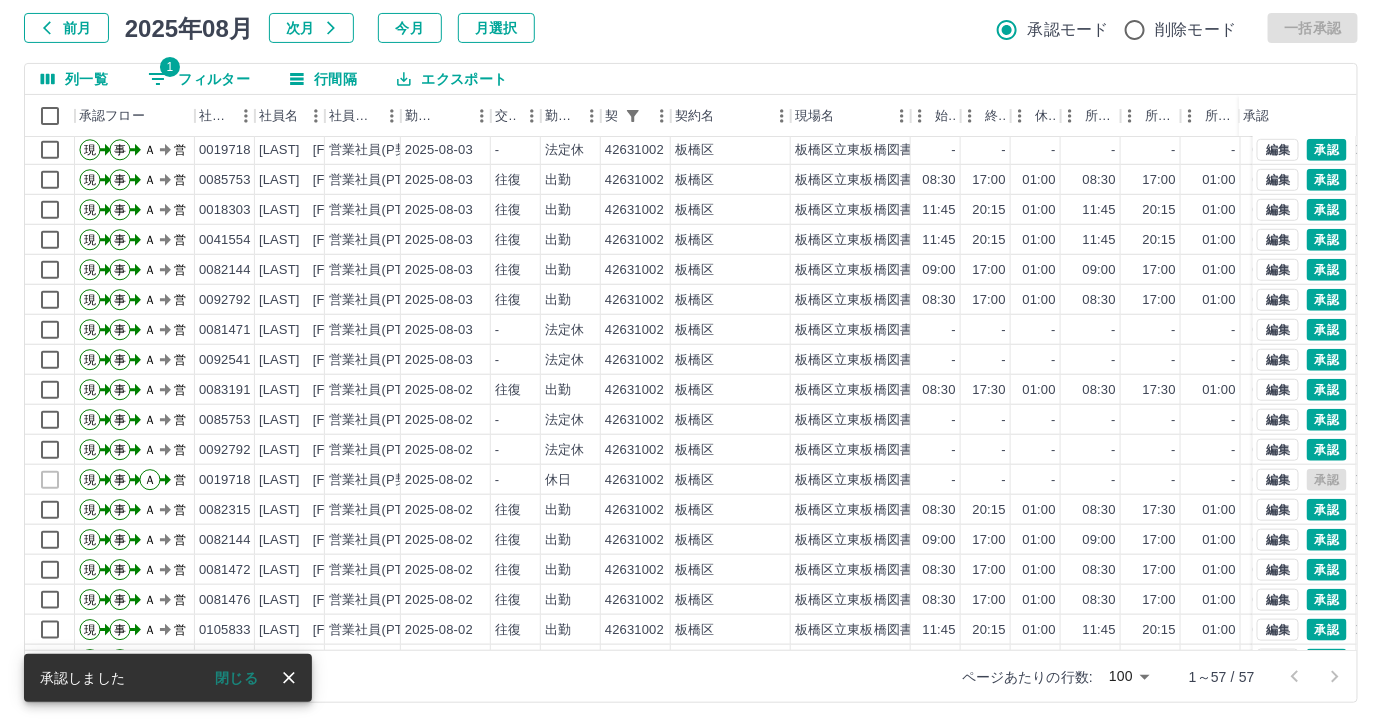 scroll, scrollTop: 391, scrollLeft: 0, axis: vertical 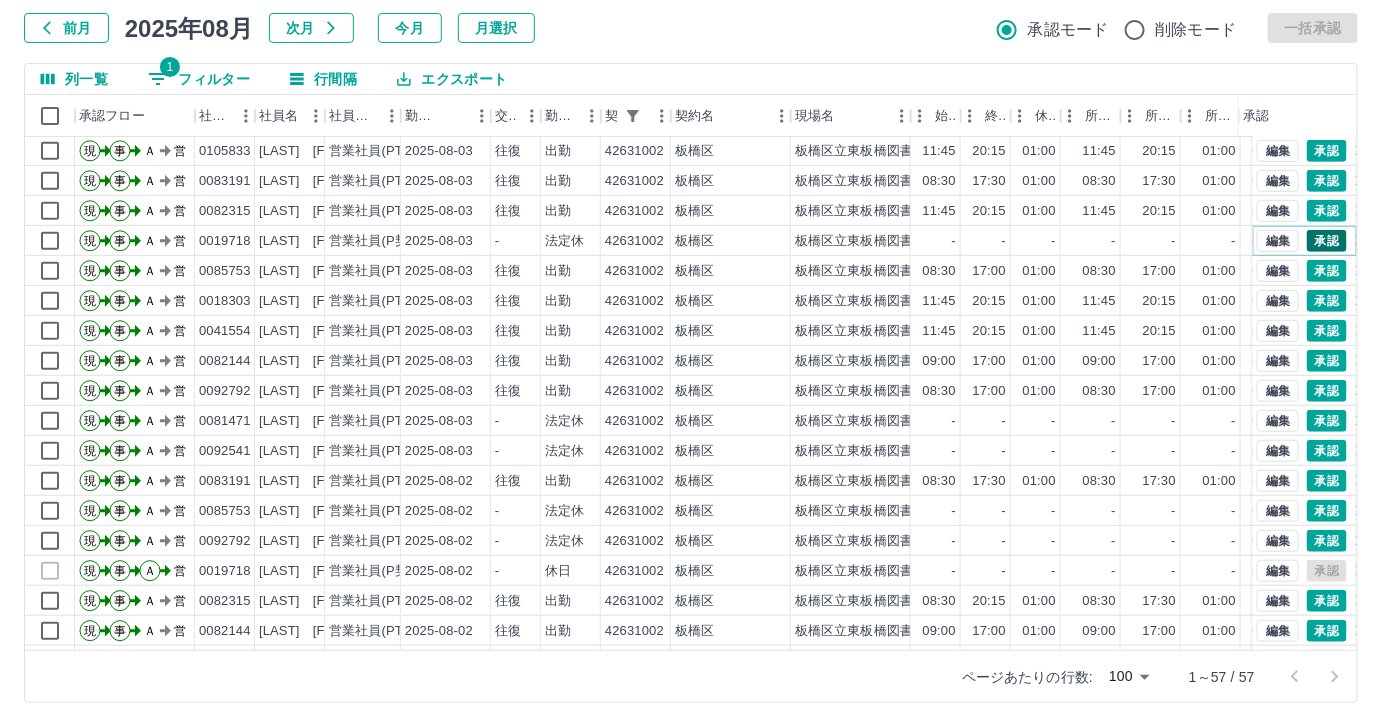 click on "承認" at bounding box center [1327, 241] 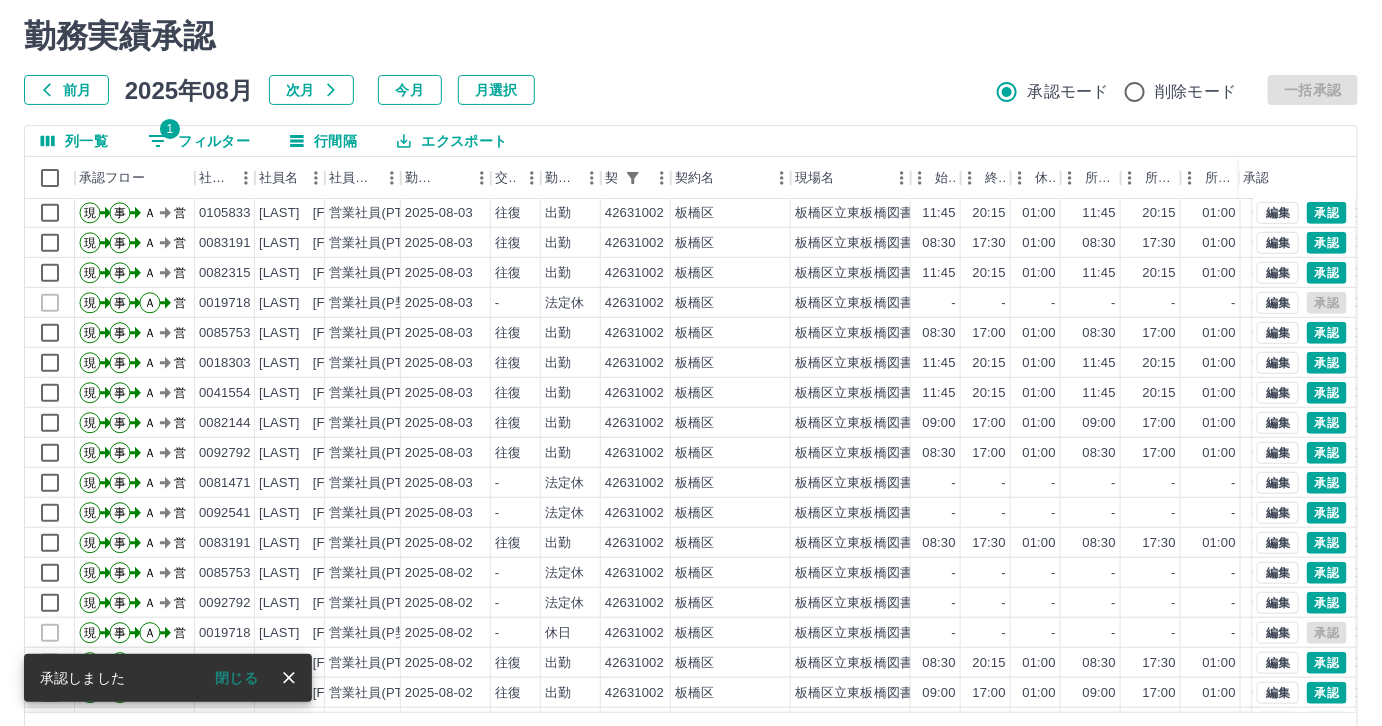 scroll, scrollTop: 118, scrollLeft: 0, axis: vertical 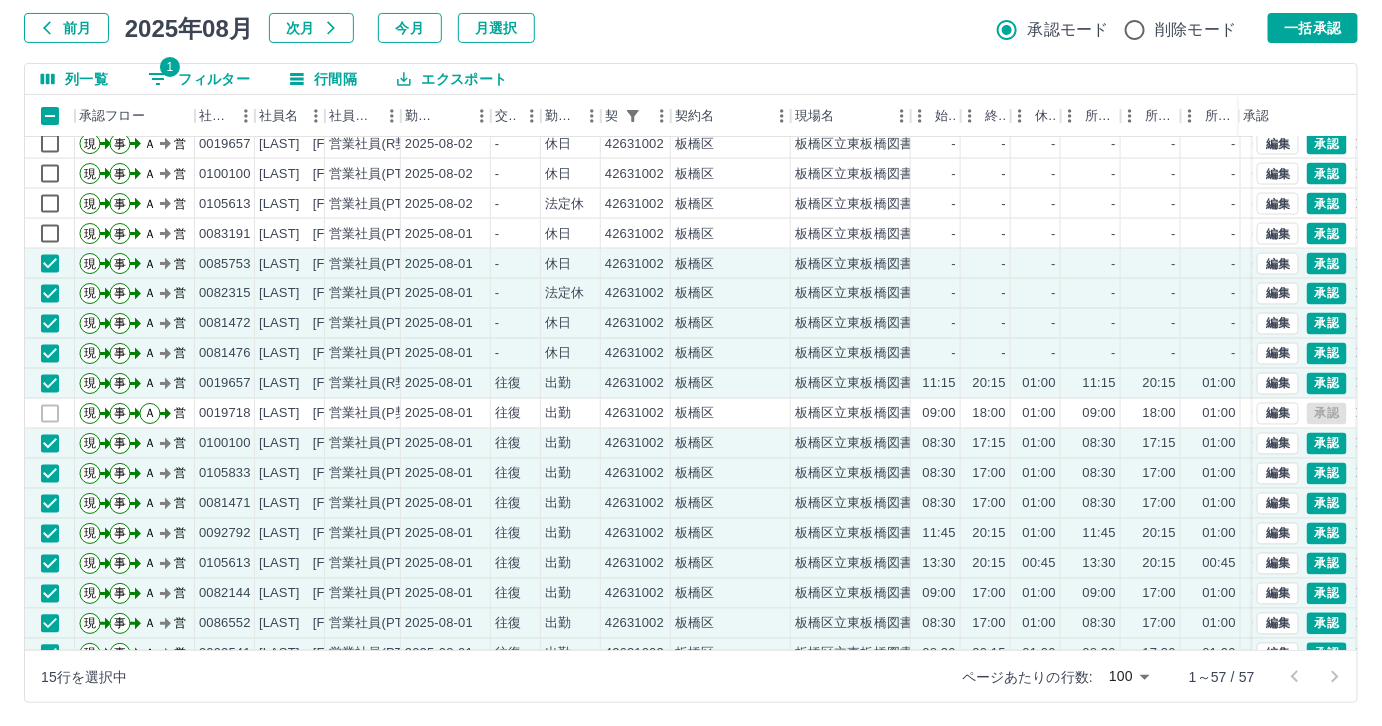 click on "勤務実績承認 前月 2025年08月 次月 今月 月選択 承認モード 削除モード 一括承認 列一覧 1 フィルター 行間隔 エクスポート 承認フロー 社員番号 社員名 社員区分 勤務日 交通費 勤務区分 契約コード 契約名 現場名 始業 終業 休憩 所定開始 所定終業 所定休憩 拘束 勤務 遅刻等 コメント ステータス 承認 現 事 Ａ 営 0018303 [LAST]　[FIRST] 営業社員(PT契約) 2025-08-02 往復 出勤 42631002 [CITY] [CITY]立東板橋図書館 11:45 20:15 01:00 11:45 20:15 01:00 08:30 07:30 00:00 AM承認待 現 事 Ａ 営 0041554 [LAST]　[FIRST] 営業社員(PT契約) 2025-08-02 往復 出勤 42631002 [CITY] [CITY]立東板橋図書館 11:45 20:15 01:00 11:45 20:15 01:00 08:30 07:30 00:00 AM承認待 現 事 Ａ 営 0019657 [LAST]　[FIRST] 営業社員(R契約) 2025-08-02  -  休日 42631002 [CITY] [CITY]立東板橋図書館 - - - - - - 00:00 00:00 00:00 AM承認待 現 事 Ａ 営 0100100  -  - -" at bounding box center (691, 329) 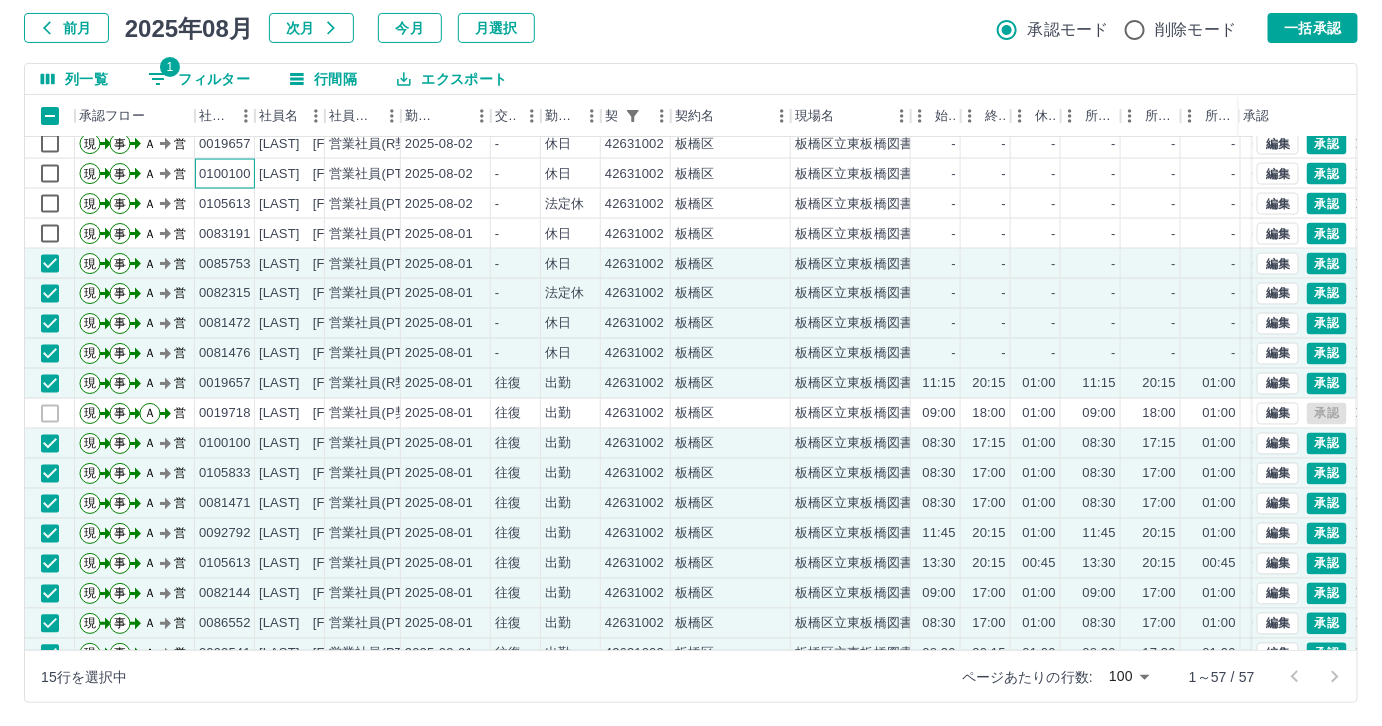 click on "0100100" at bounding box center (225, 174) 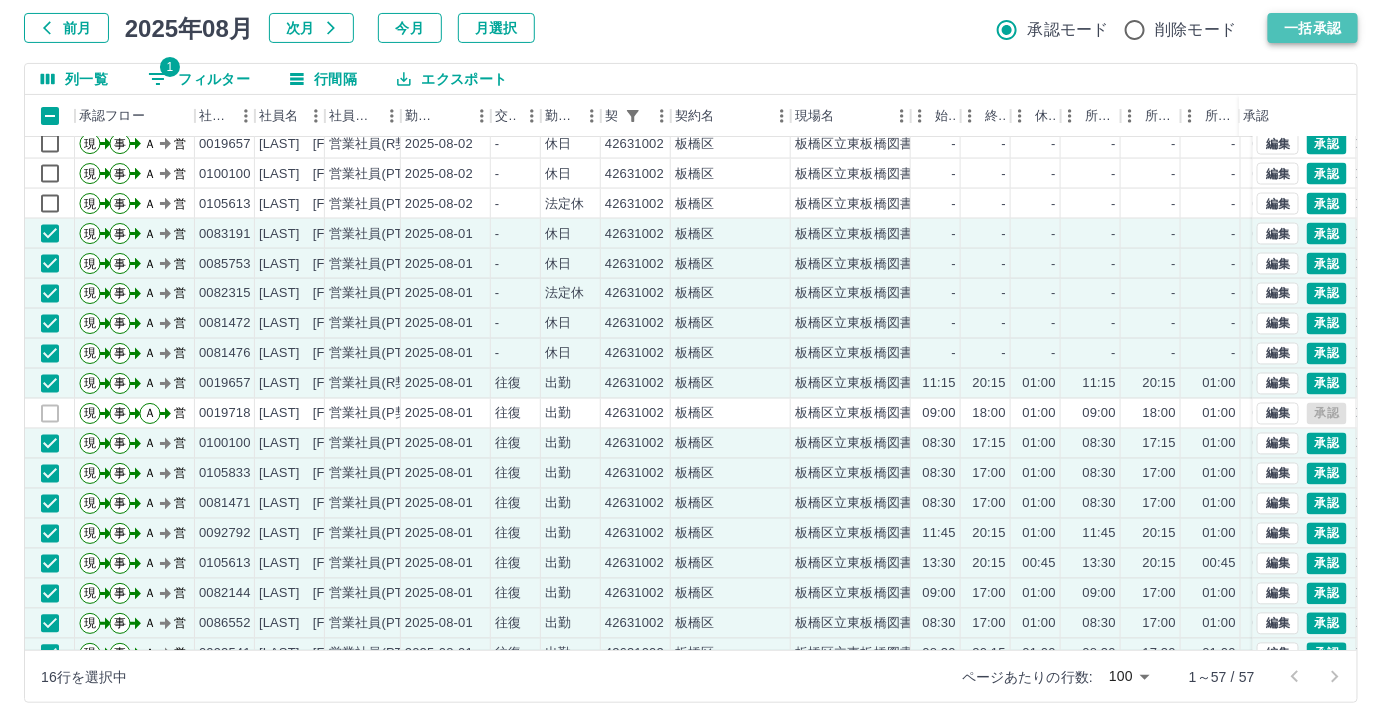 click on "一括承認" at bounding box center (1313, 28) 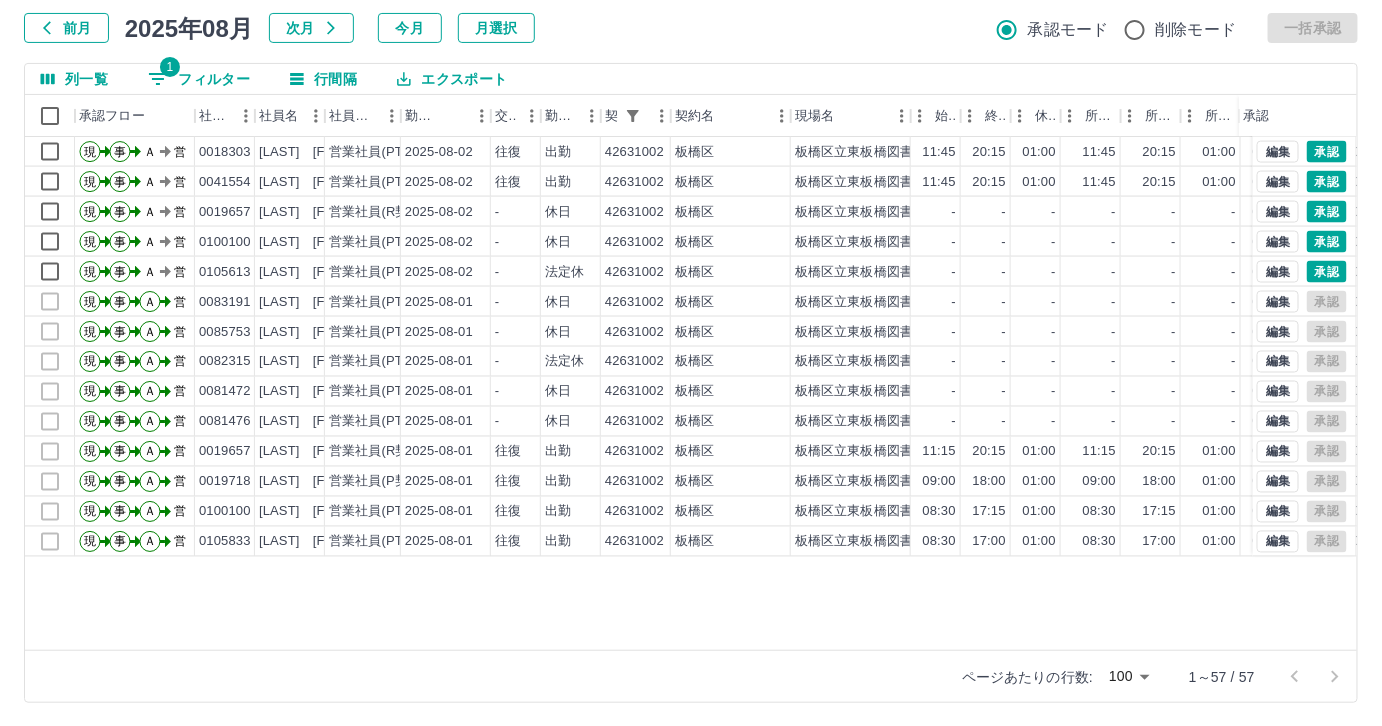 scroll, scrollTop: 845, scrollLeft: 0, axis: vertical 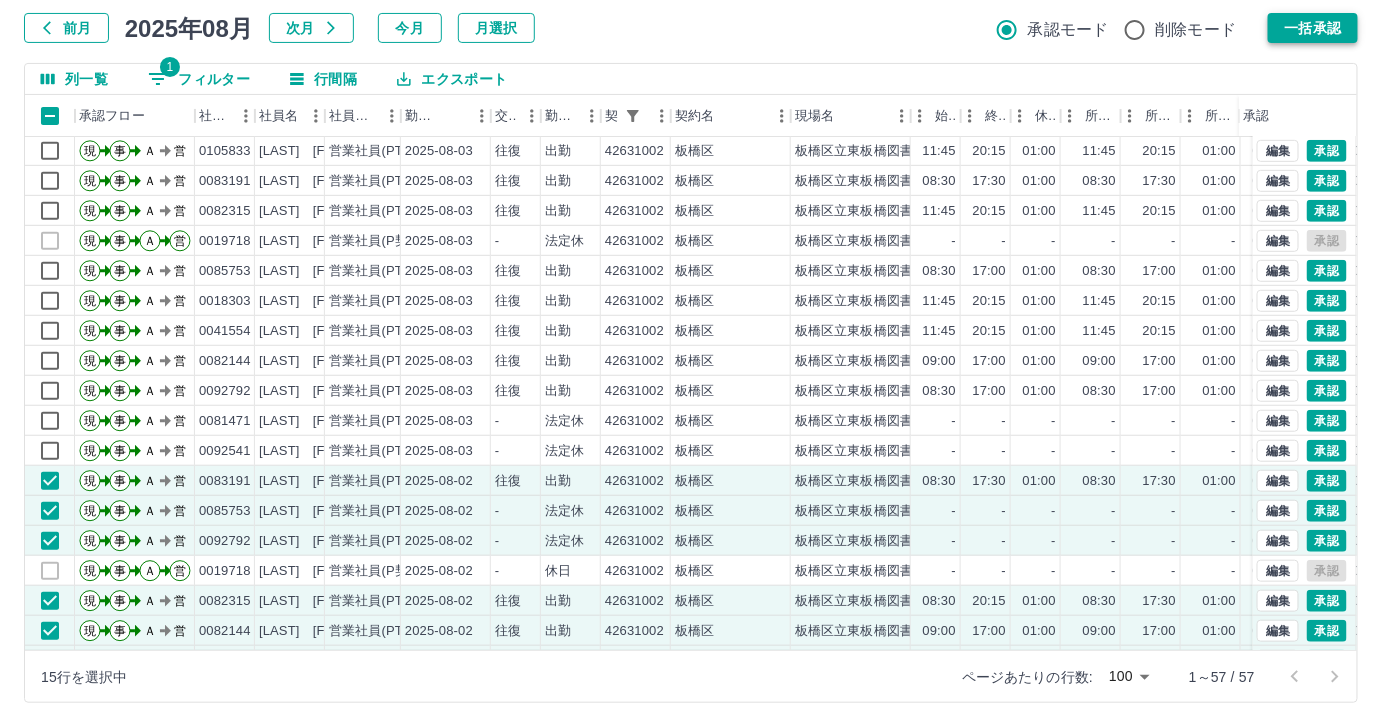 click on "一括承認" at bounding box center (1313, 28) 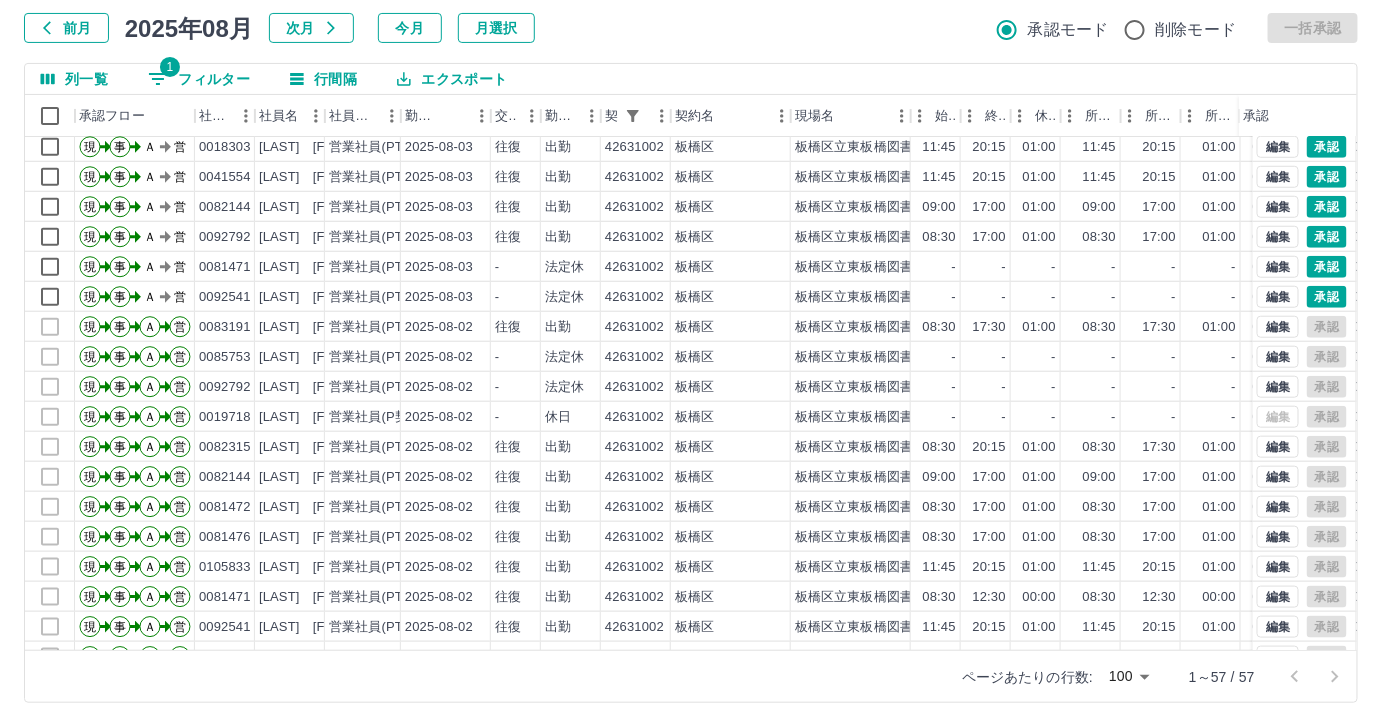 scroll, scrollTop: 454, scrollLeft: 0, axis: vertical 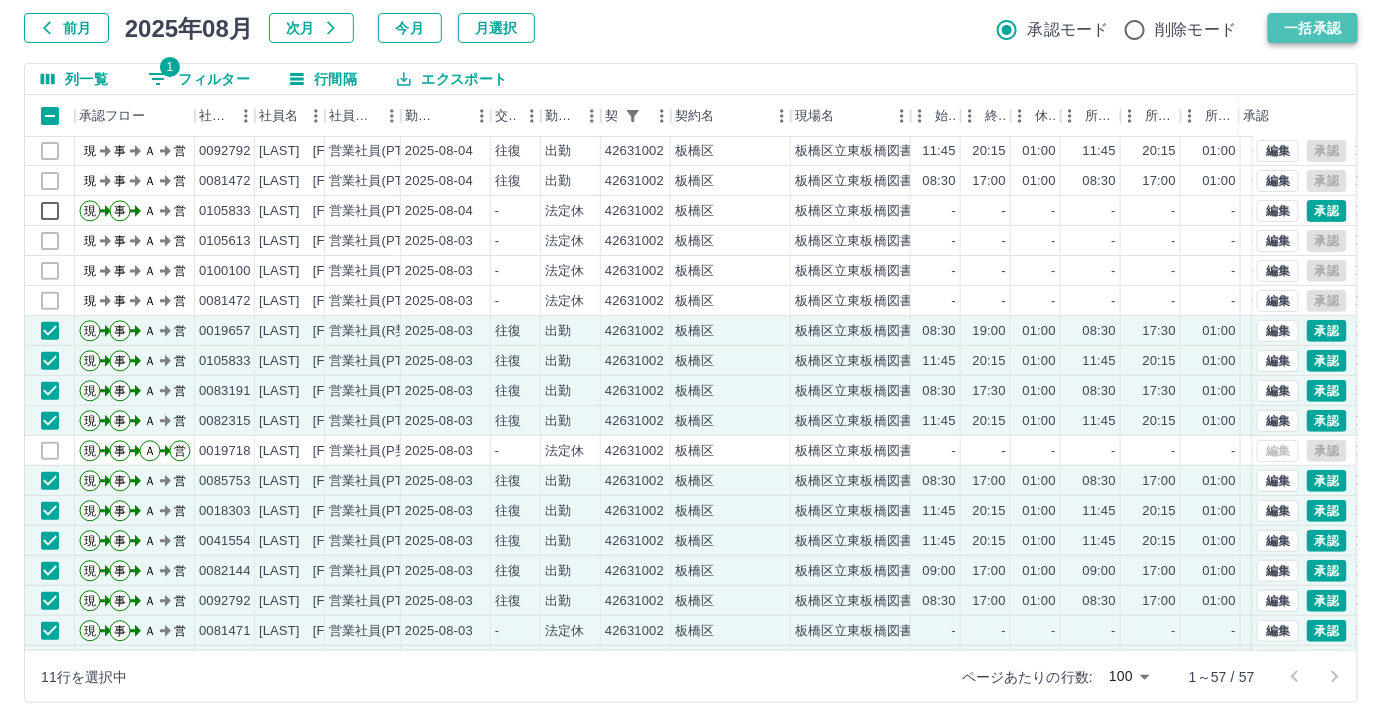 click on "一括承認" at bounding box center (1313, 28) 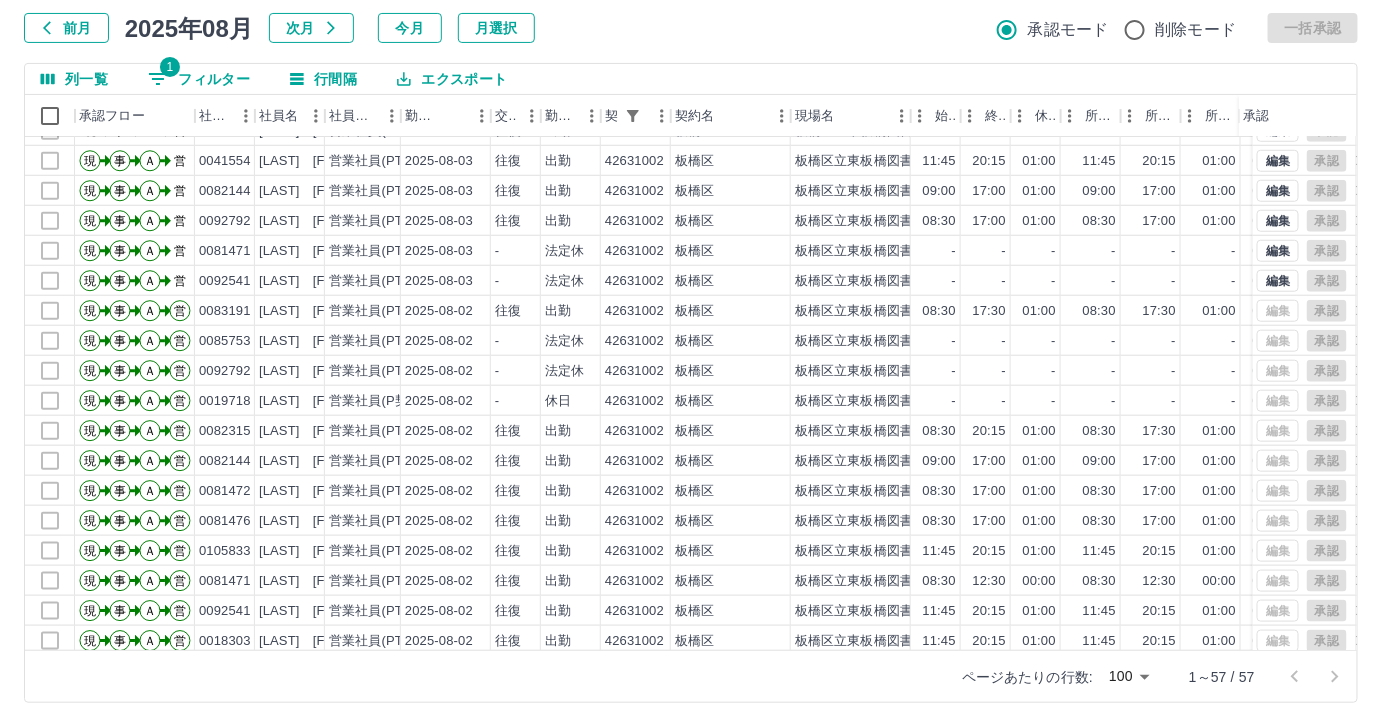 scroll, scrollTop: 545, scrollLeft: 0, axis: vertical 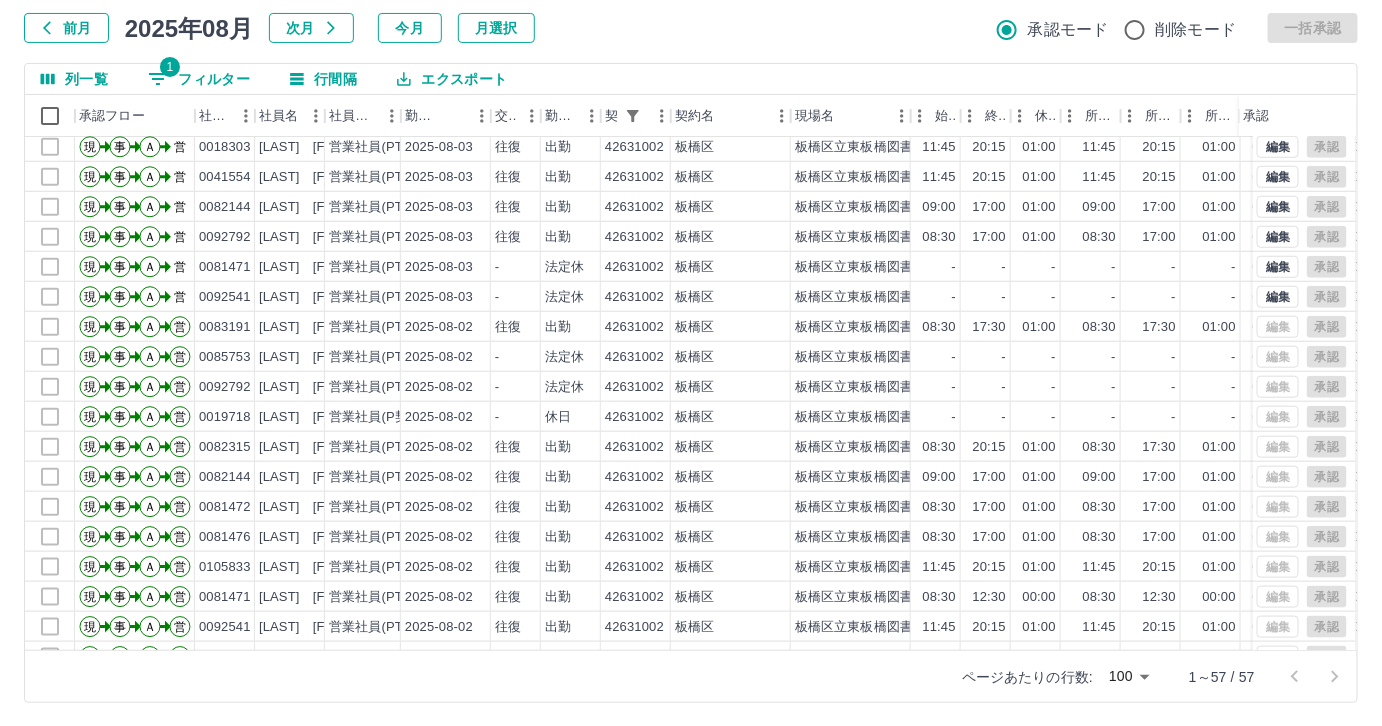click on "1 フィルター" at bounding box center [199, 79] 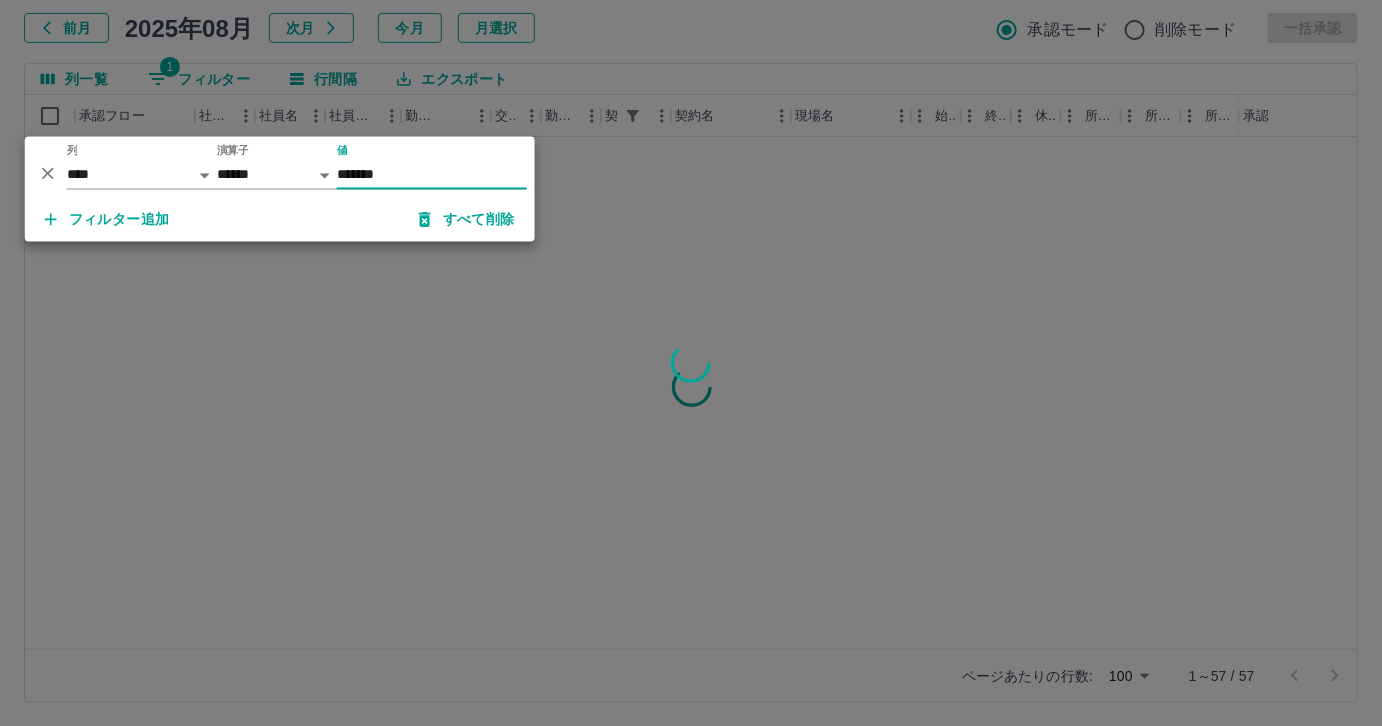 scroll, scrollTop: 0, scrollLeft: 0, axis: both 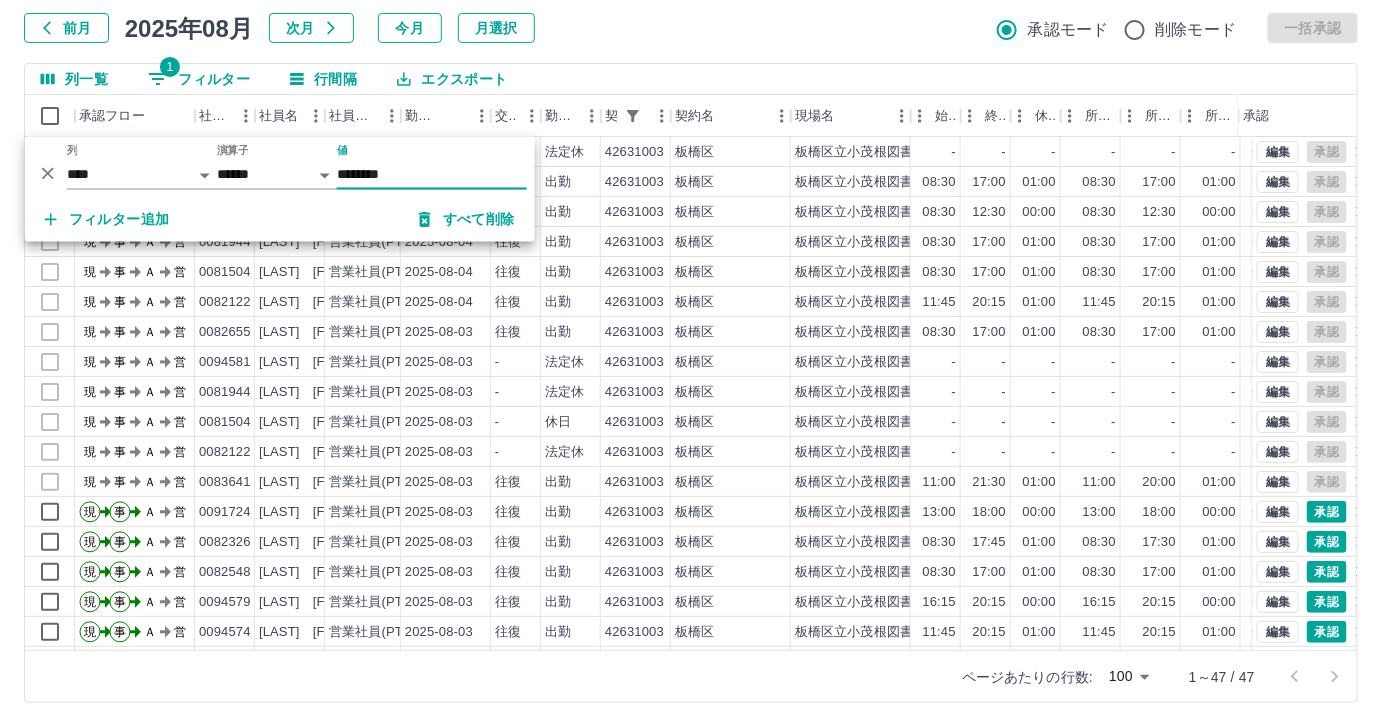 type on "********" 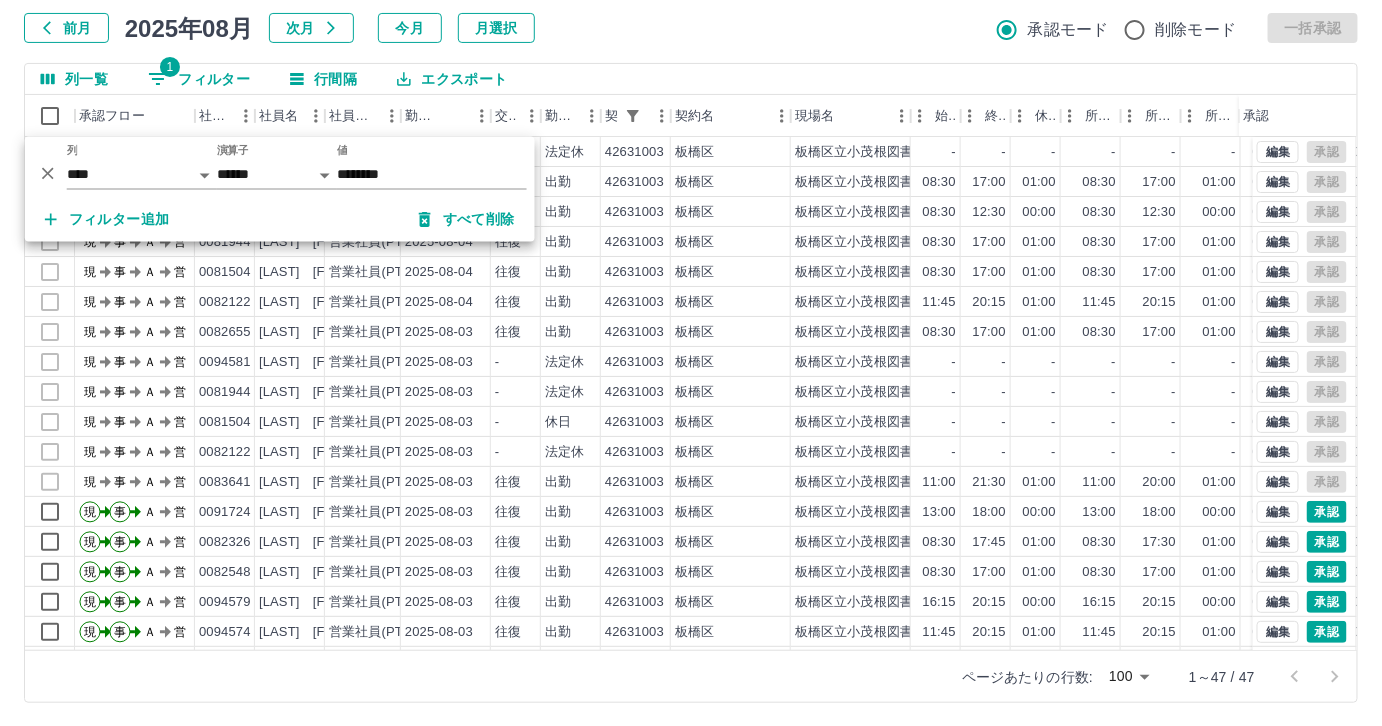 click on "列一覧 1 フィルター 行間隔 エクスポート" at bounding box center (691, 79) 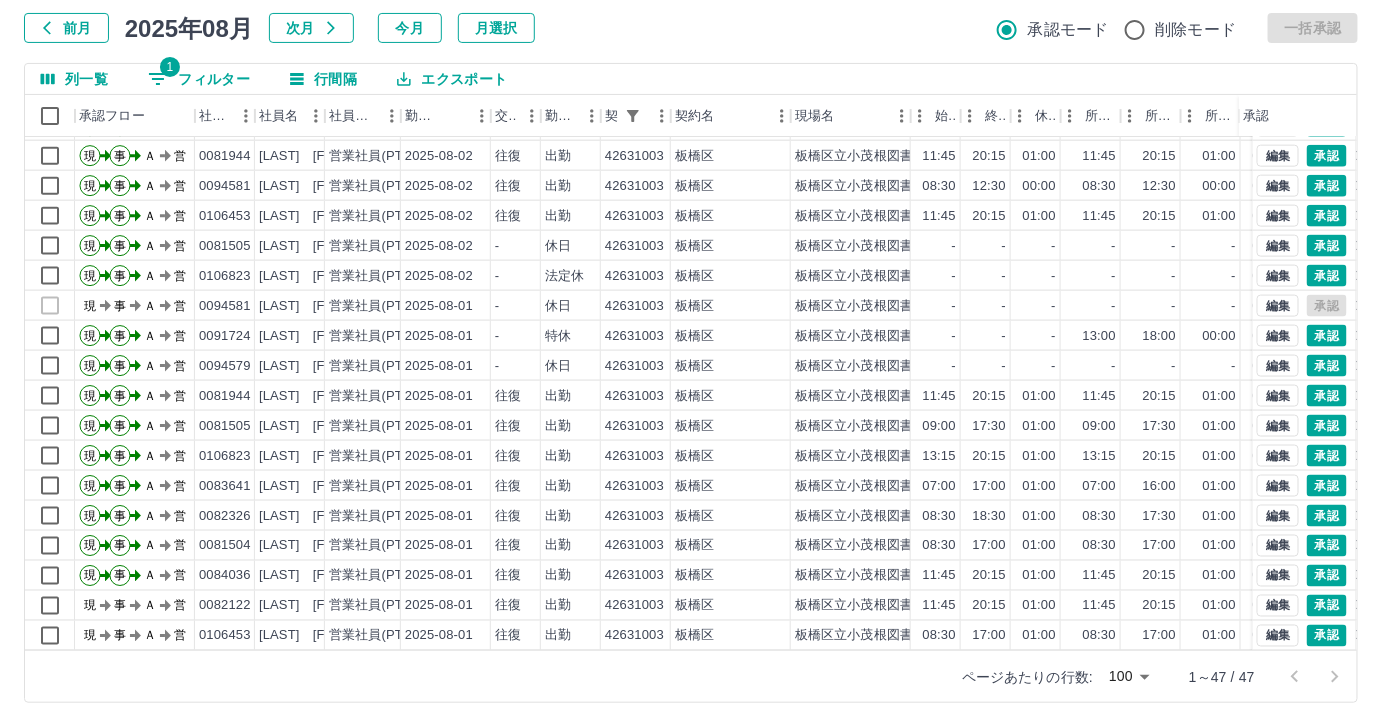 scroll, scrollTop: 909, scrollLeft: 0, axis: vertical 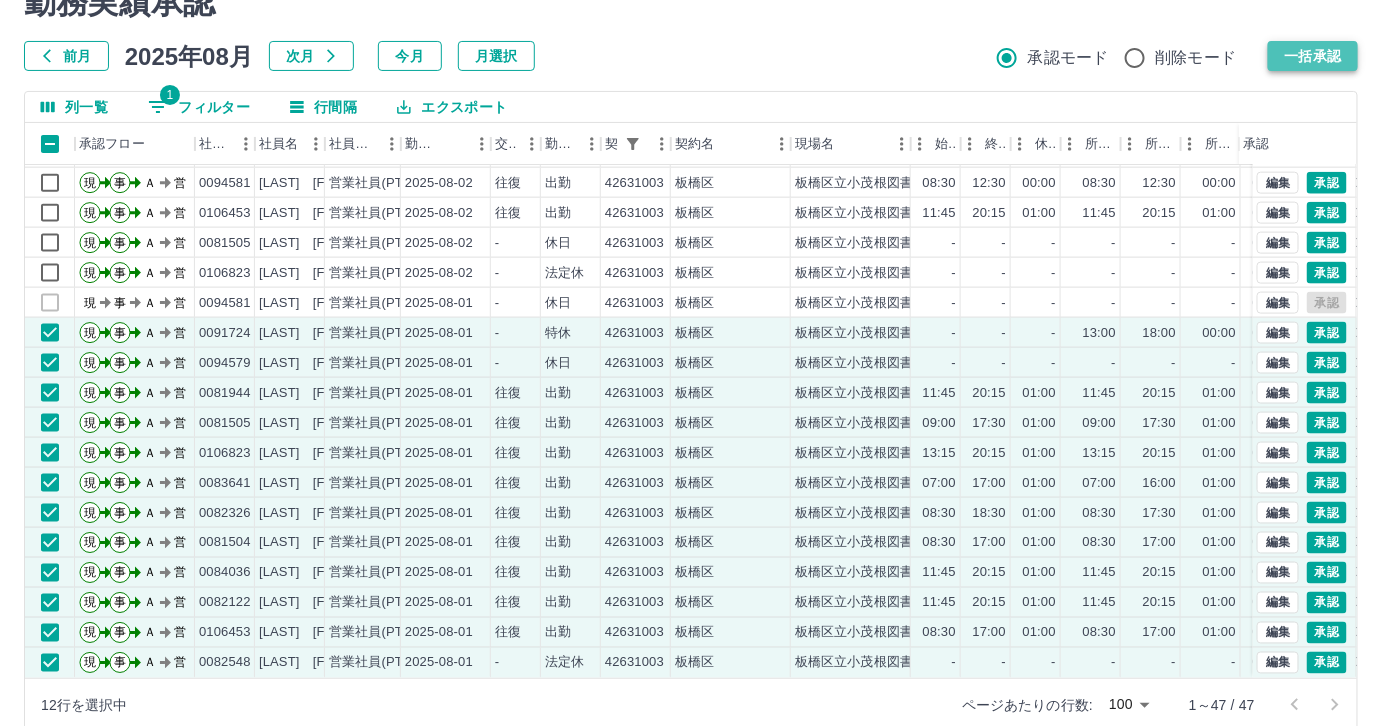 click on "一括承認" at bounding box center [1313, 56] 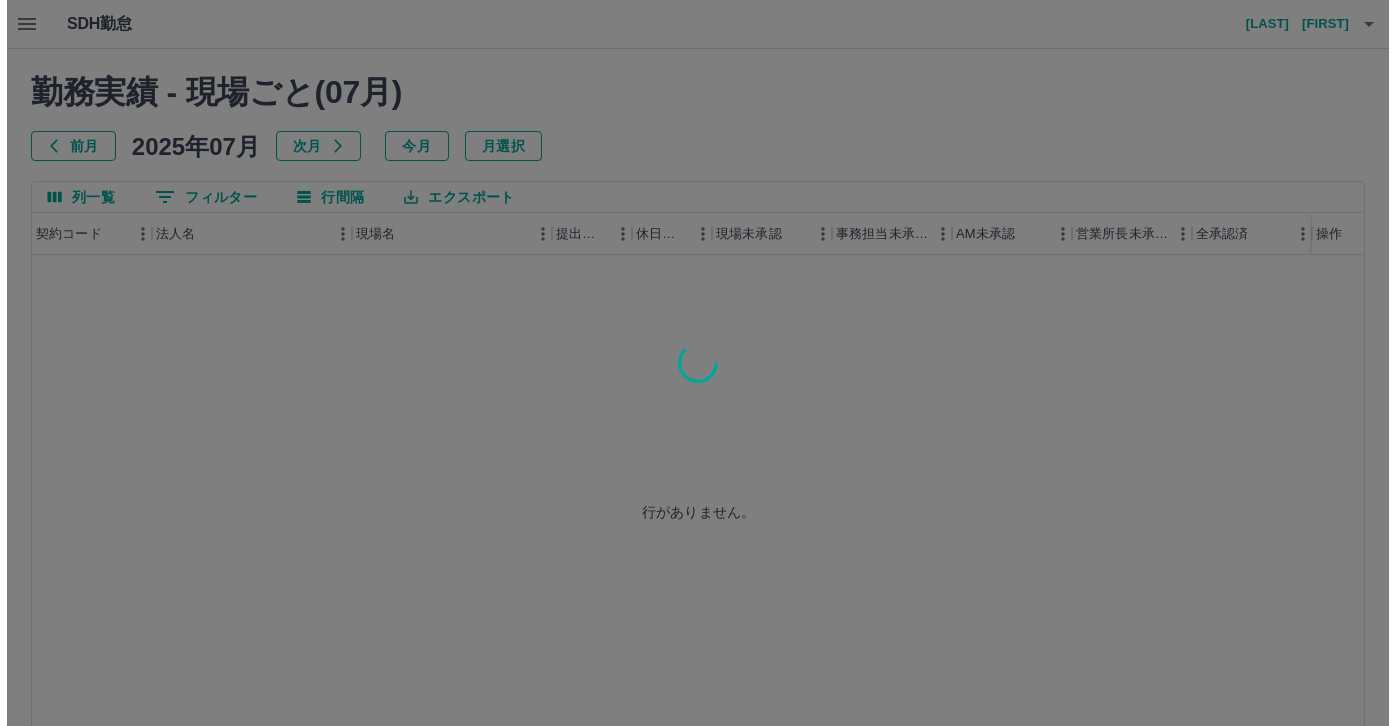 scroll, scrollTop: 0, scrollLeft: 0, axis: both 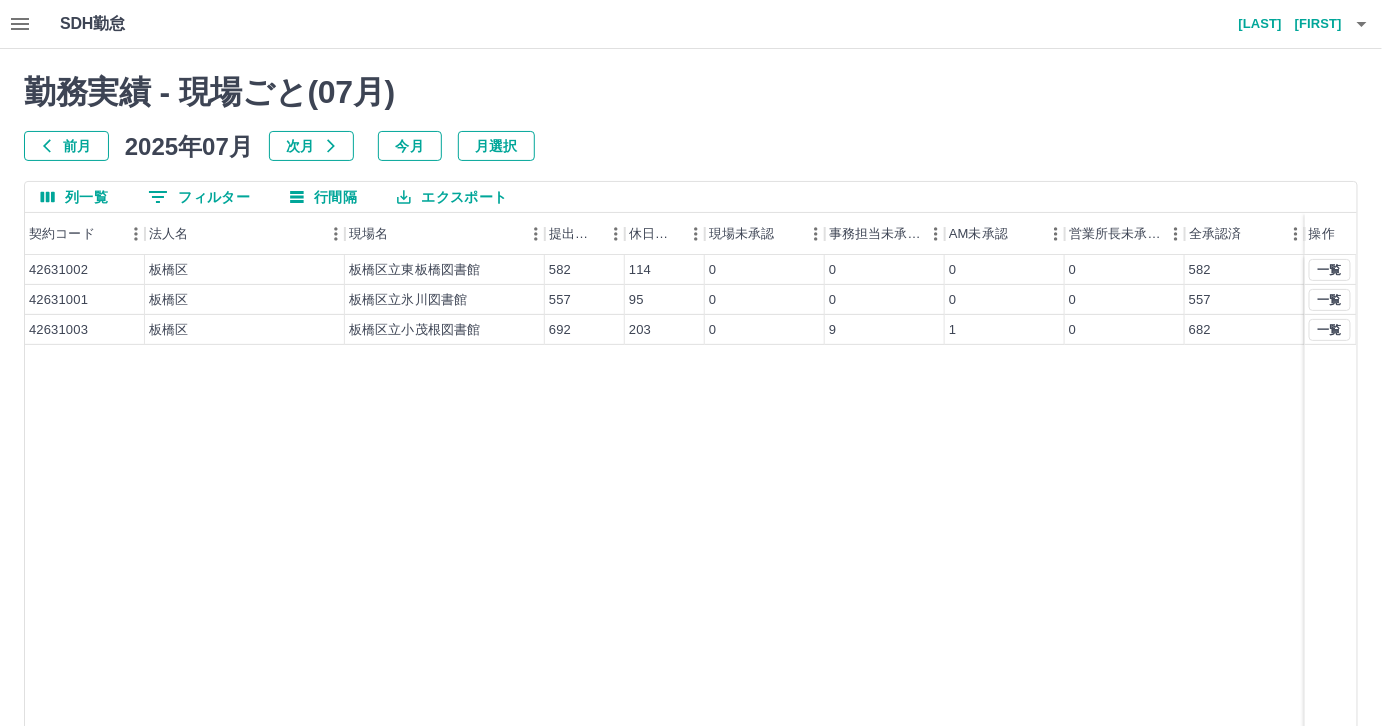 click on "藤原　朋望" at bounding box center (1282, 24) 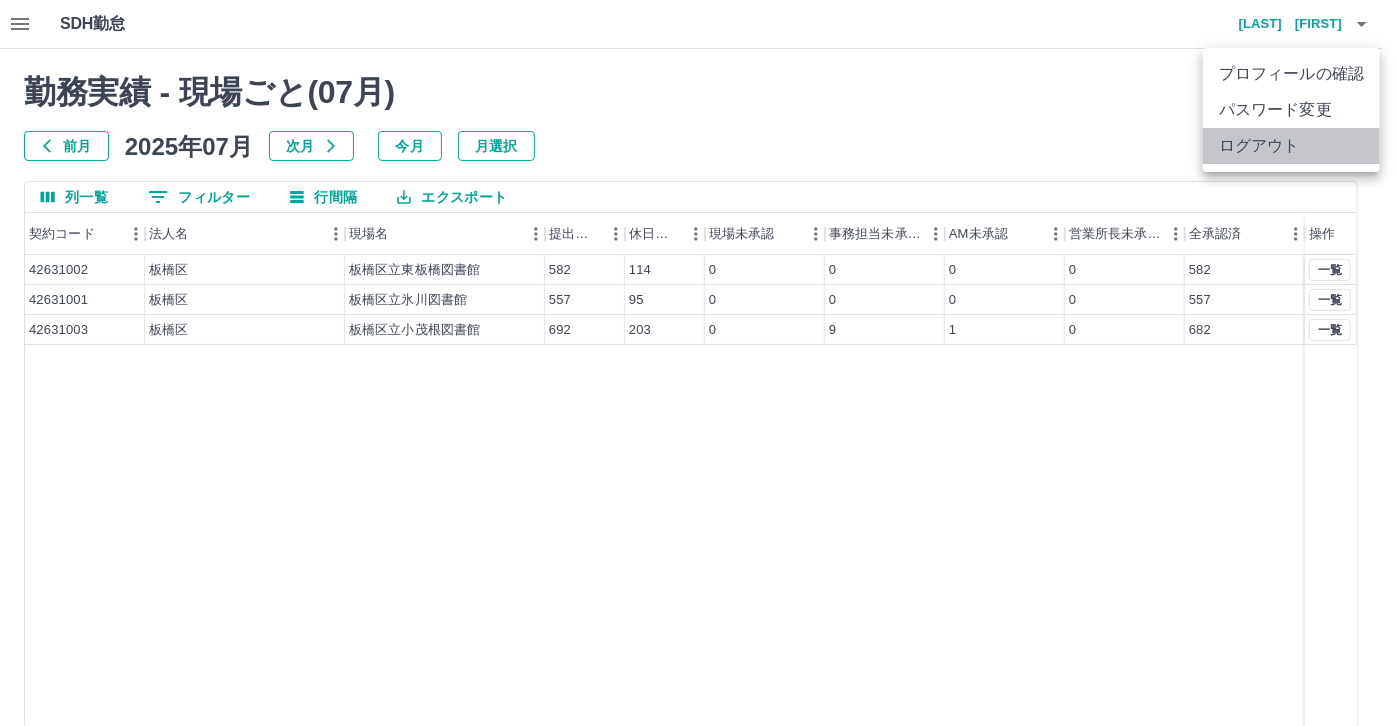 click on "ログアウト" at bounding box center (1291, 146) 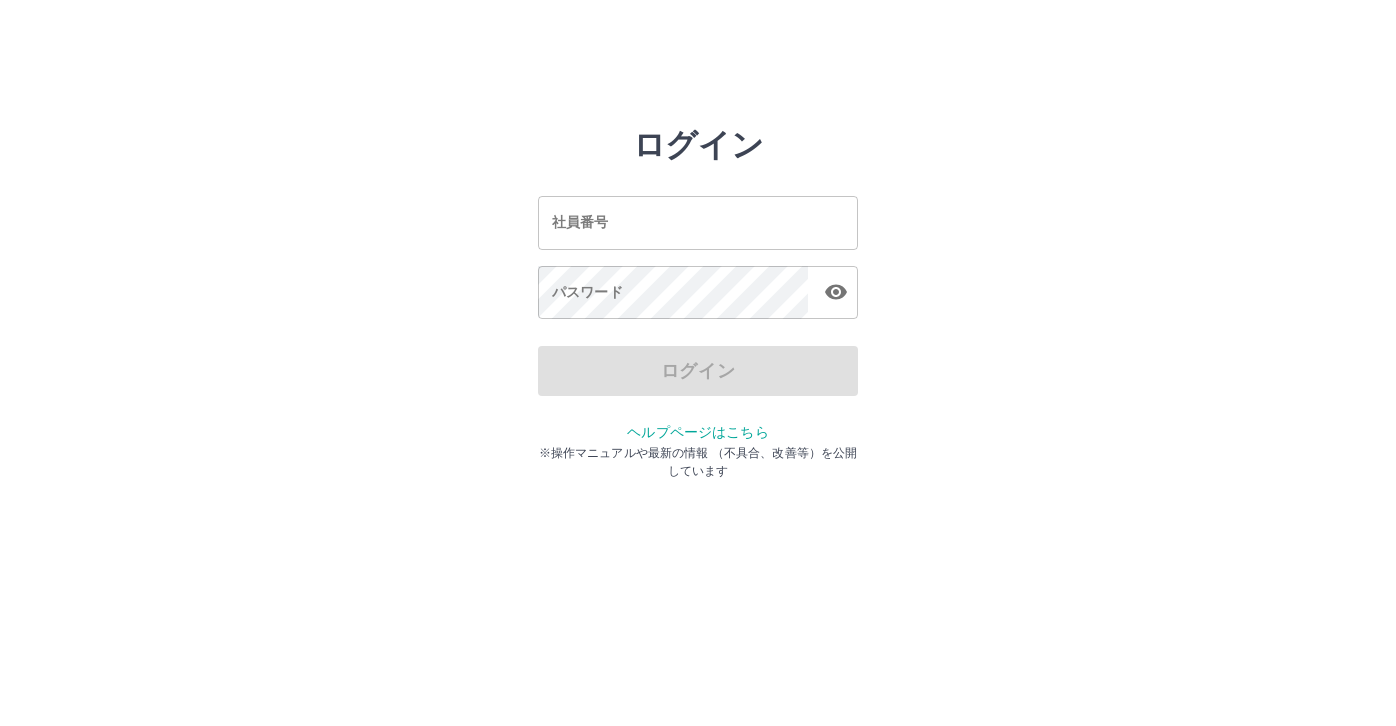 scroll, scrollTop: 0, scrollLeft: 0, axis: both 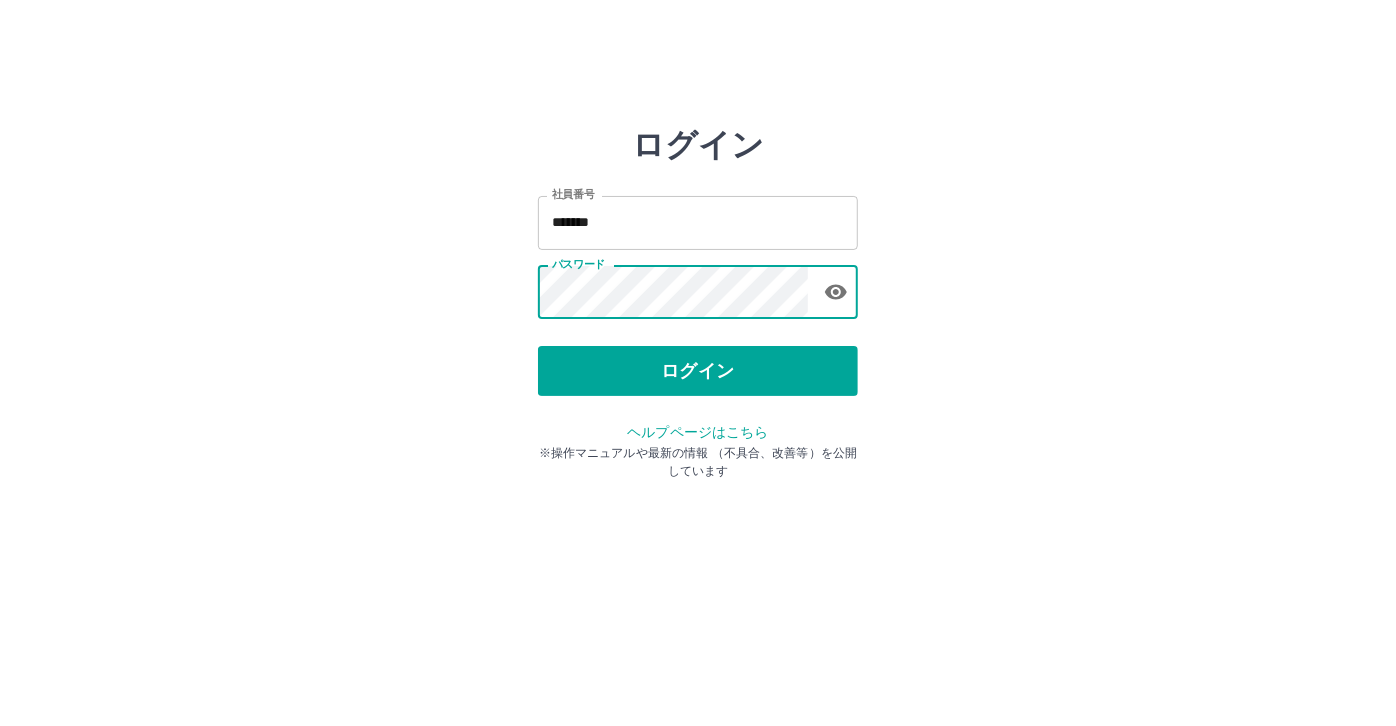 type on "*******" 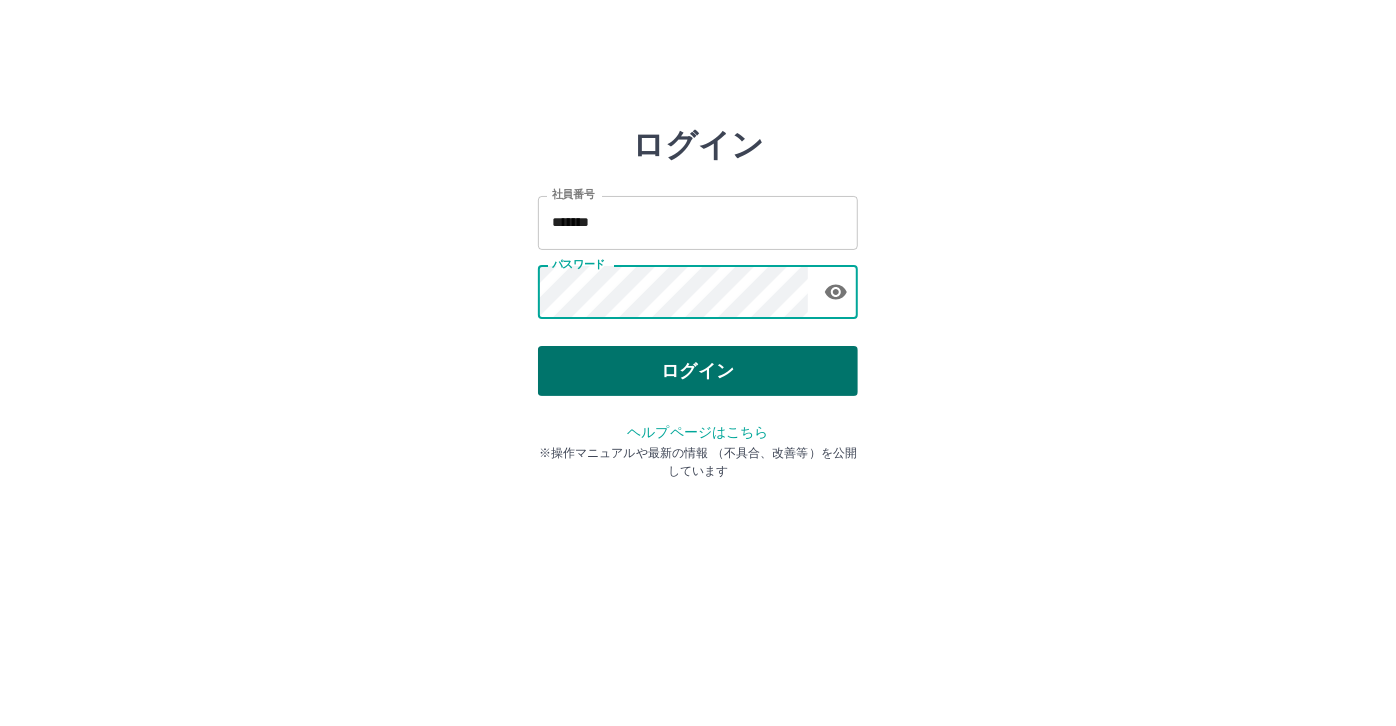 click on "ログイン" at bounding box center (698, 371) 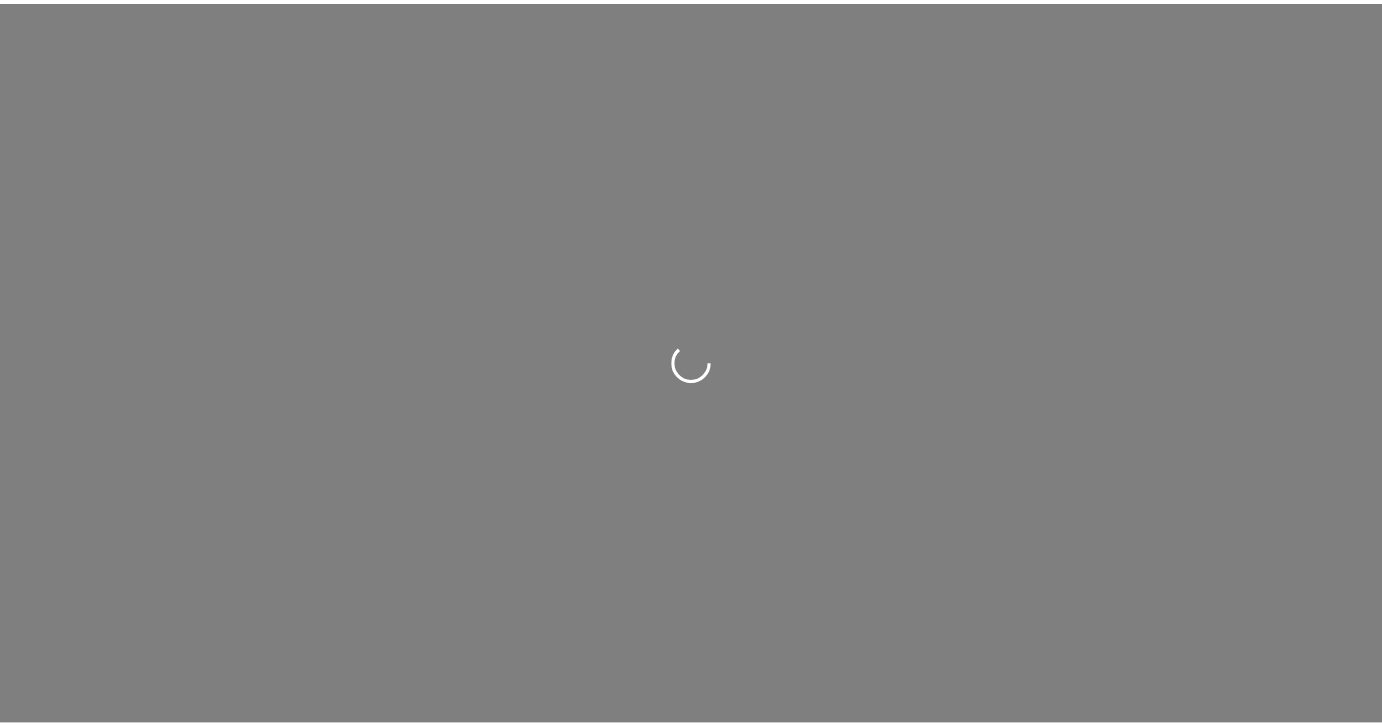 scroll, scrollTop: 0, scrollLeft: 0, axis: both 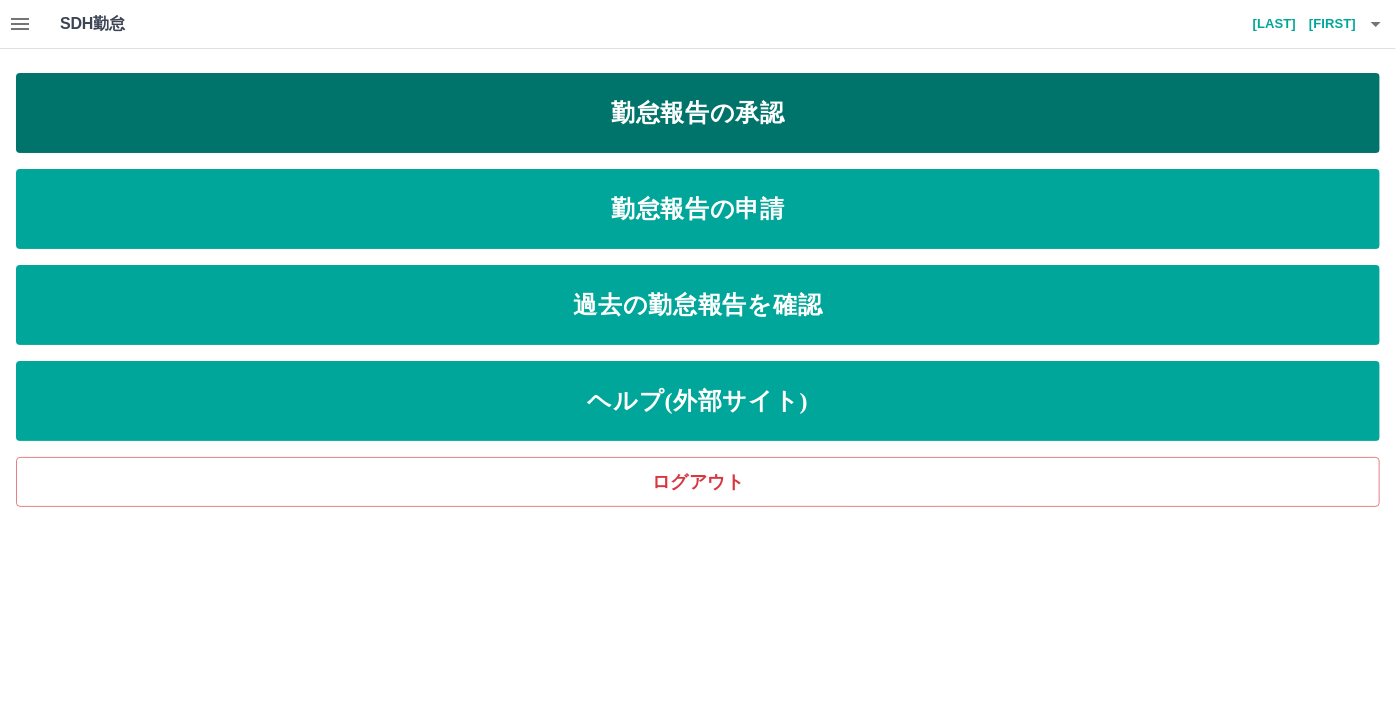 click on "勤怠報告の承認" at bounding box center (698, 113) 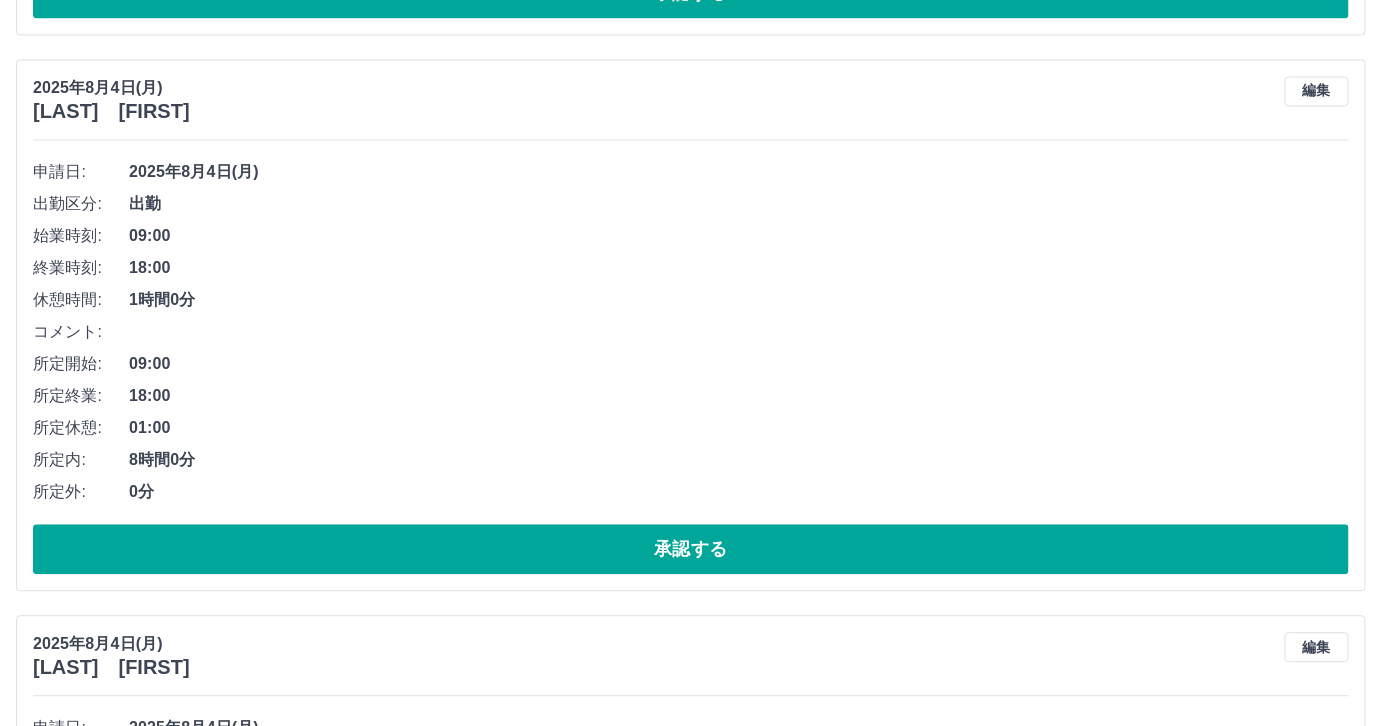 scroll, scrollTop: 1272, scrollLeft: 0, axis: vertical 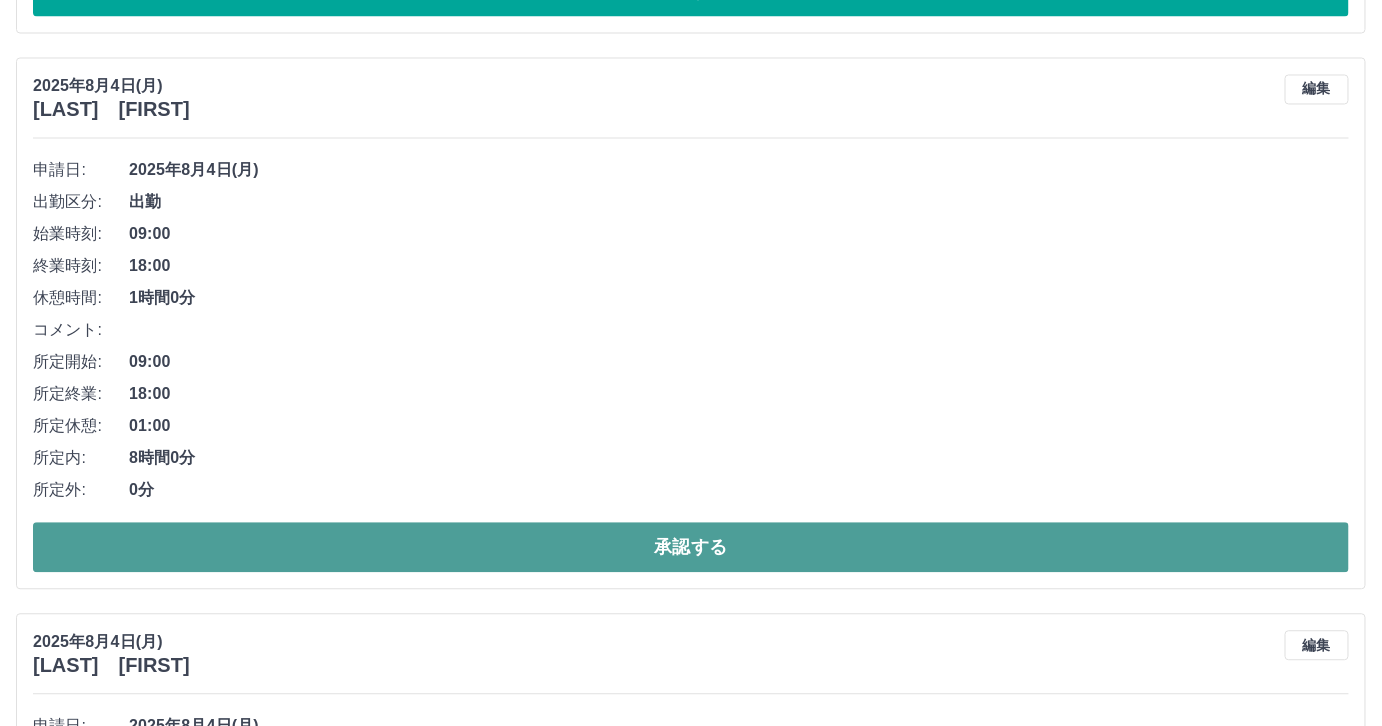 click on "承認する" at bounding box center [691, 547] 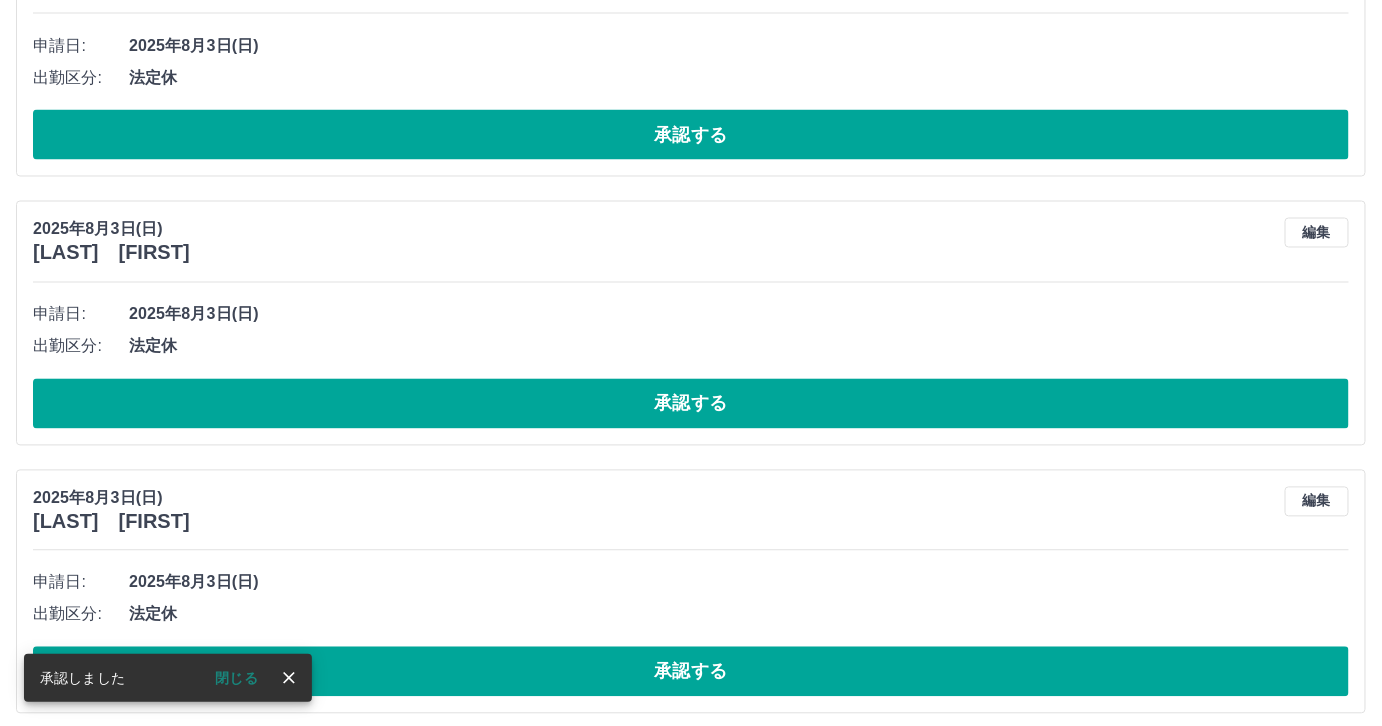 scroll, scrollTop: 3625, scrollLeft: 0, axis: vertical 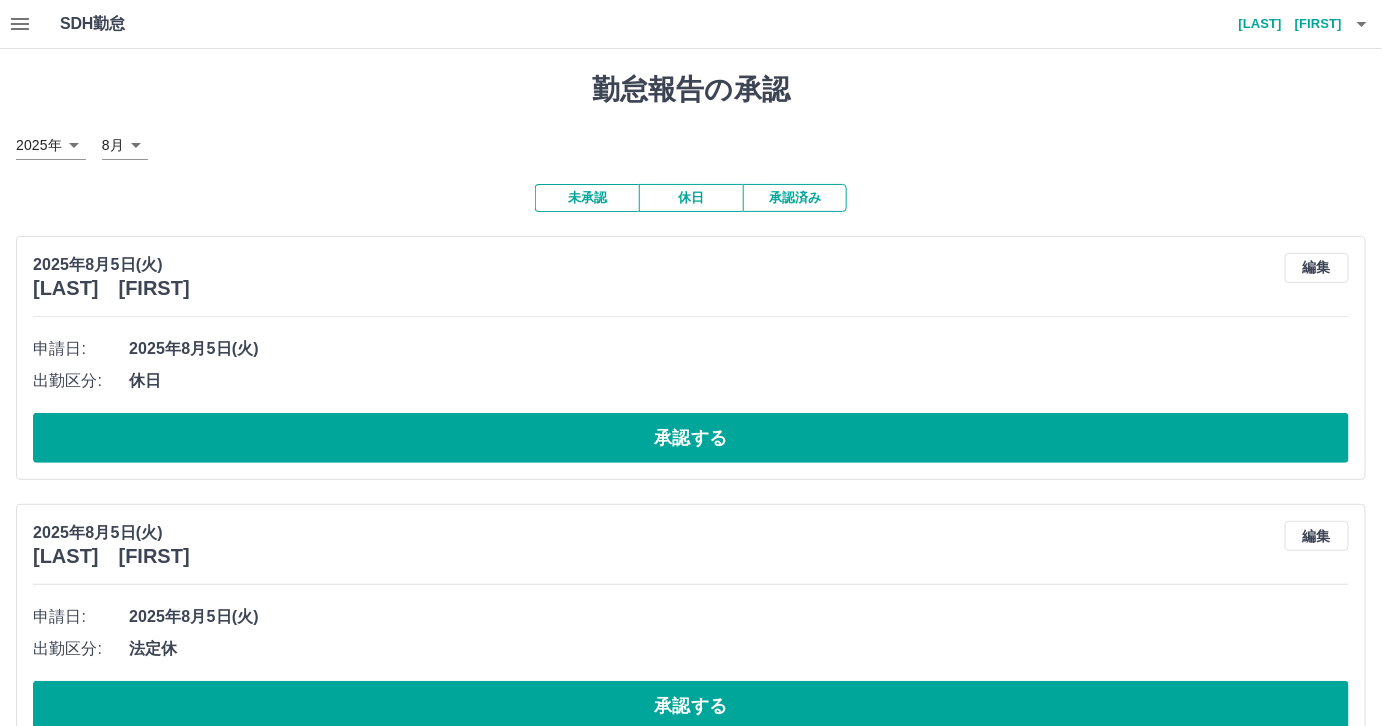 click on "[LAST]　[FIRST]" at bounding box center [1282, 24] 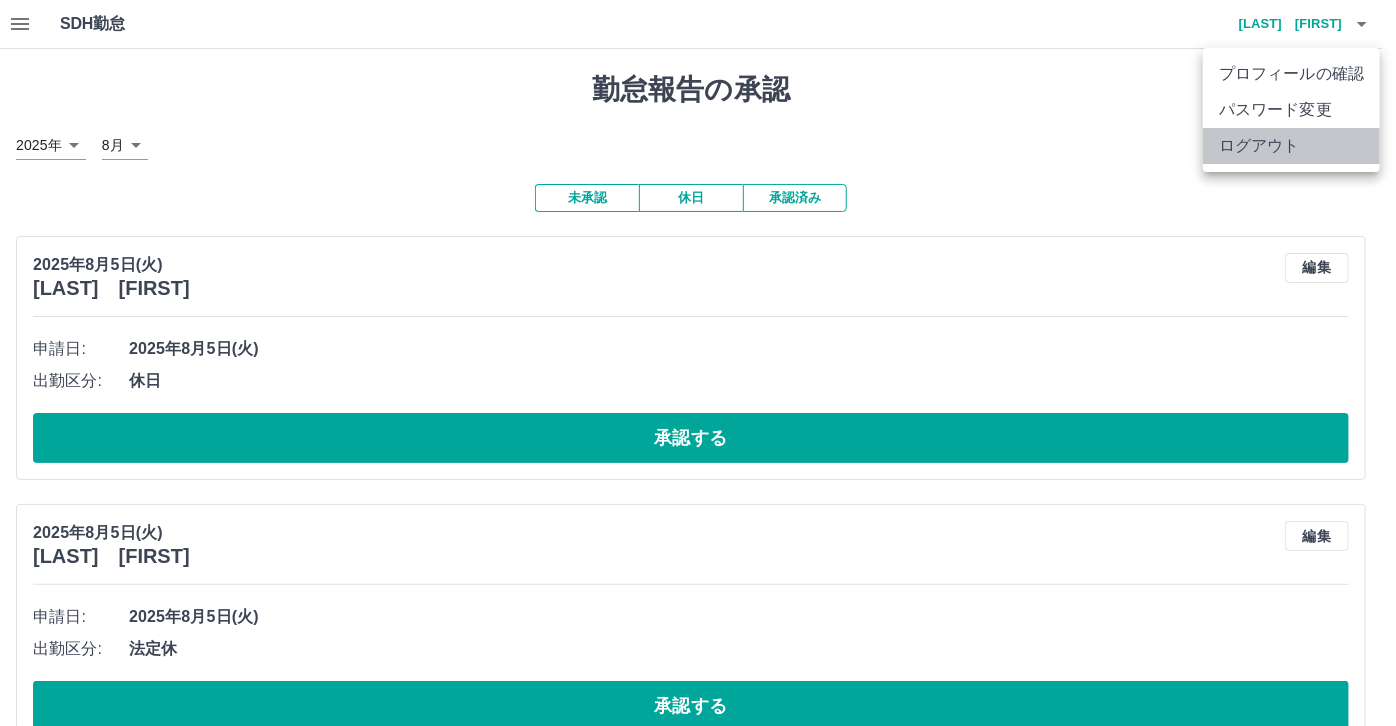 click on "ログアウト" at bounding box center [1291, 146] 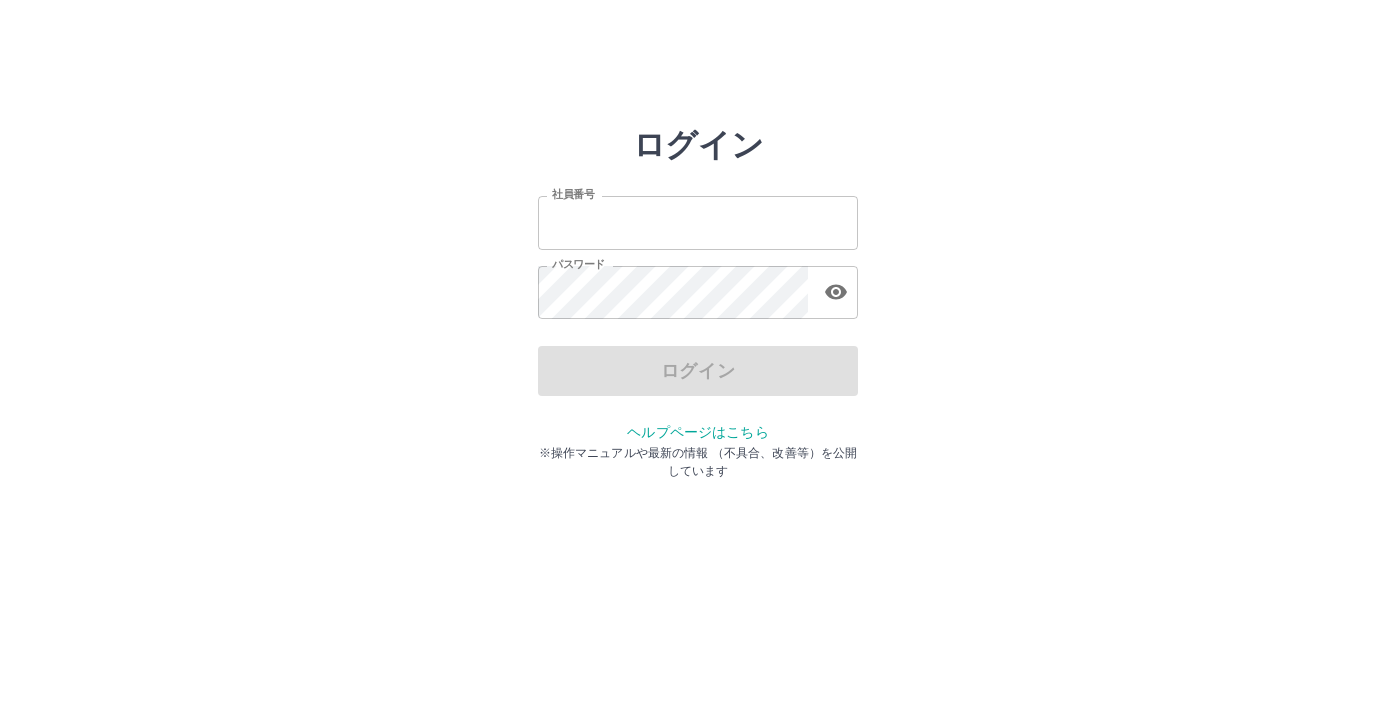 scroll, scrollTop: 0, scrollLeft: 0, axis: both 